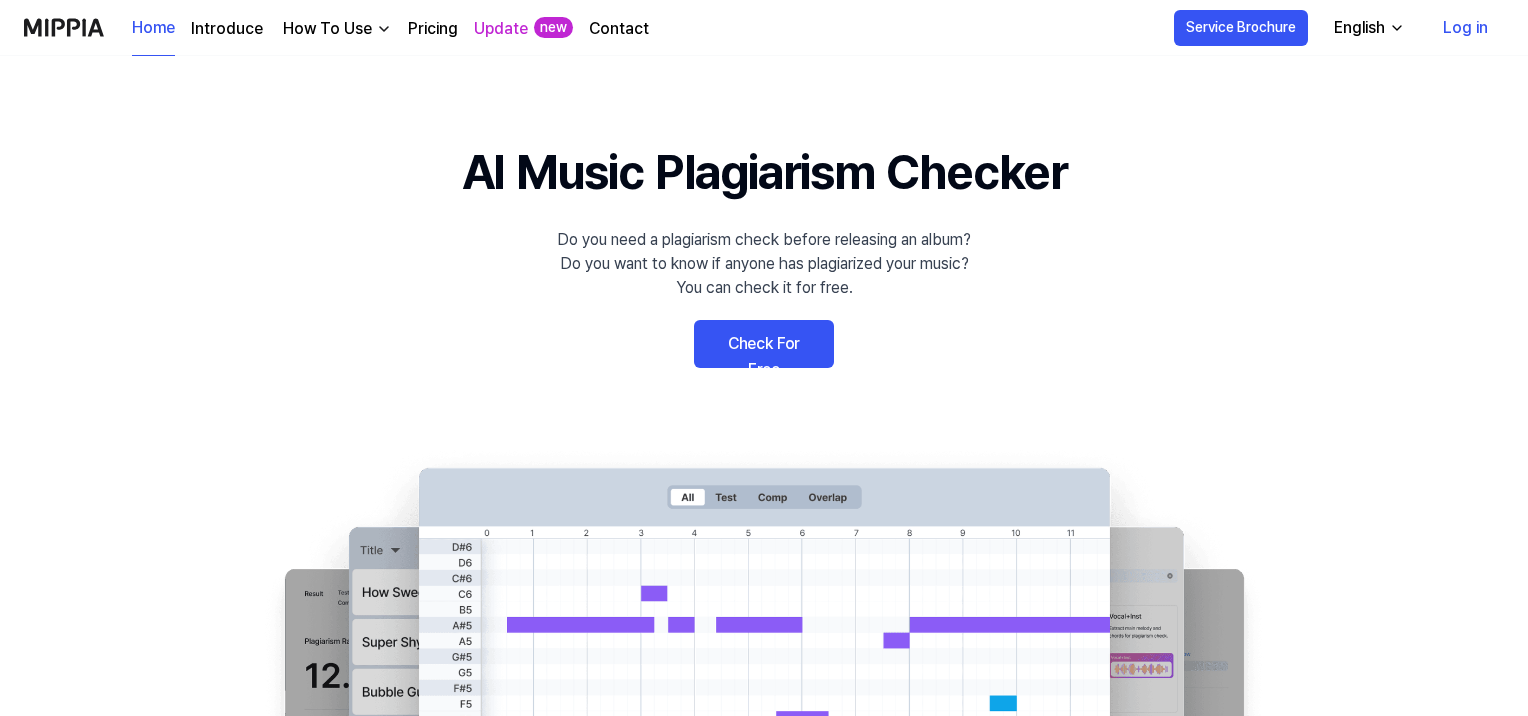 scroll, scrollTop: 0, scrollLeft: 0, axis: both 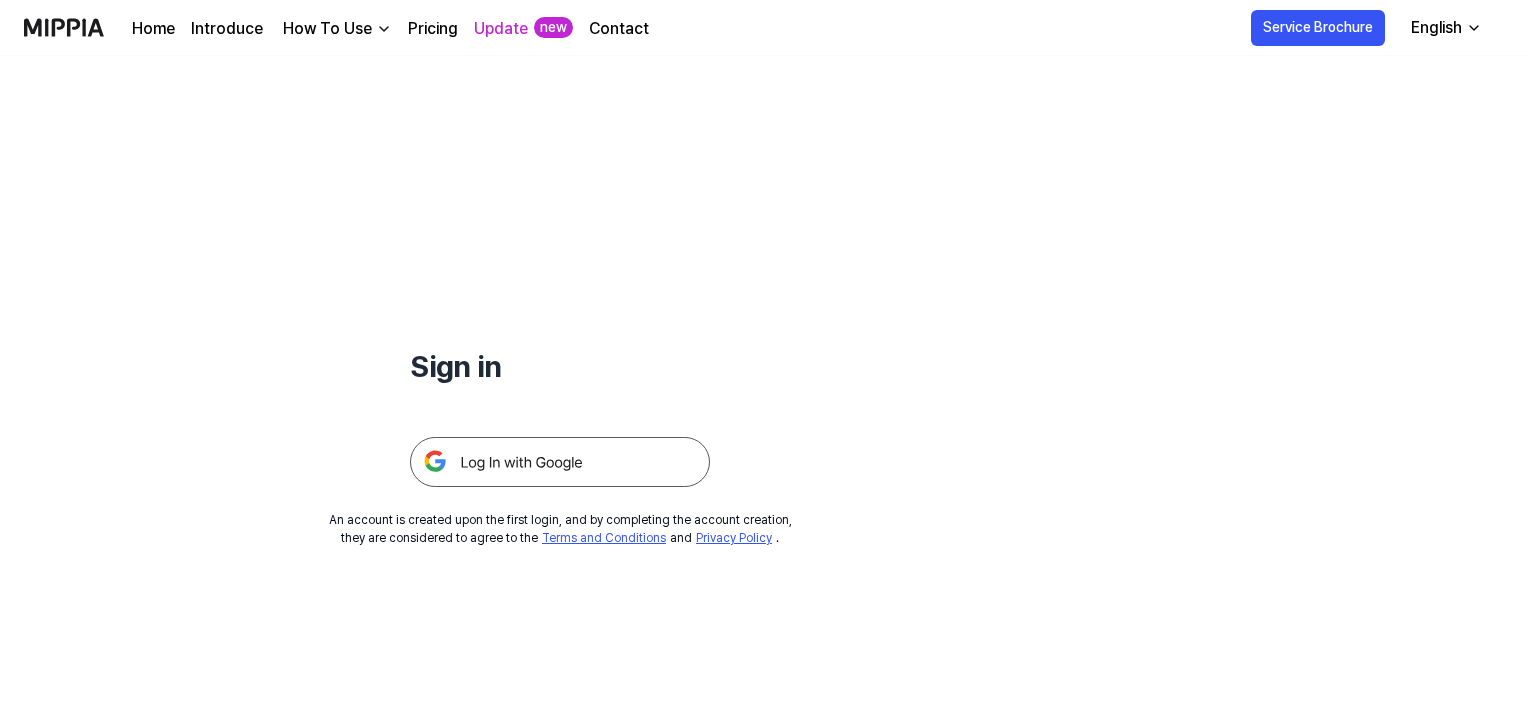 click on "English" at bounding box center (1436, 28) 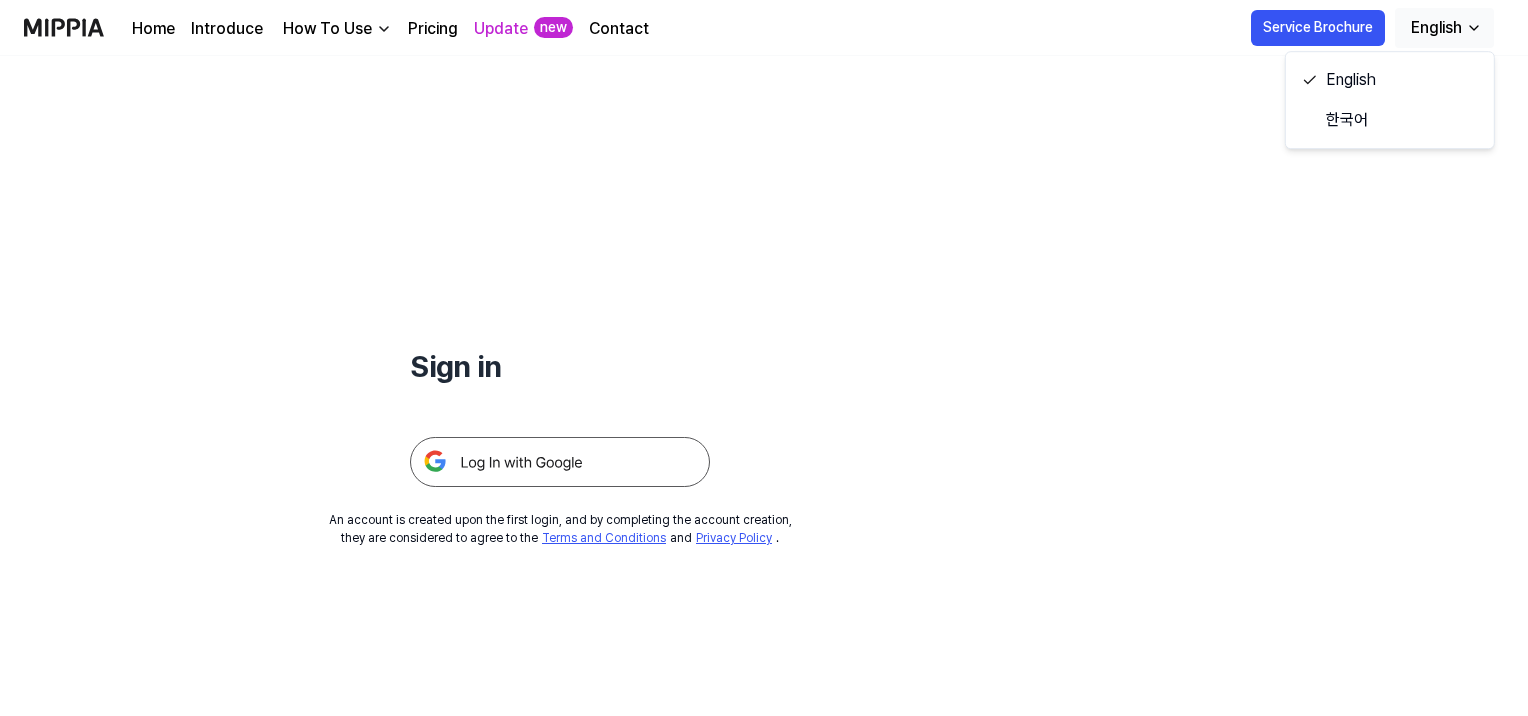 click at bounding box center (560, 462) 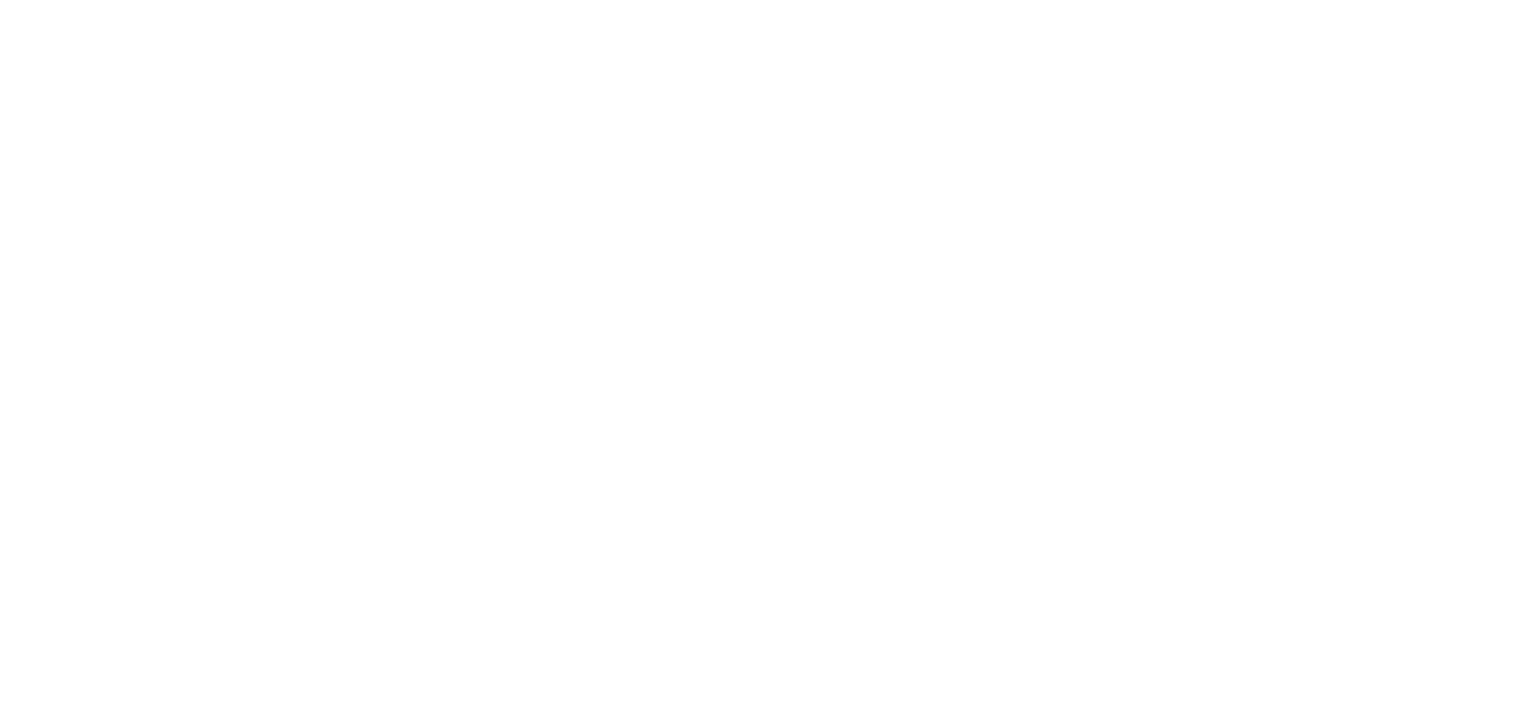 scroll, scrollTop: 0, scrollLeft: 0, axis: both 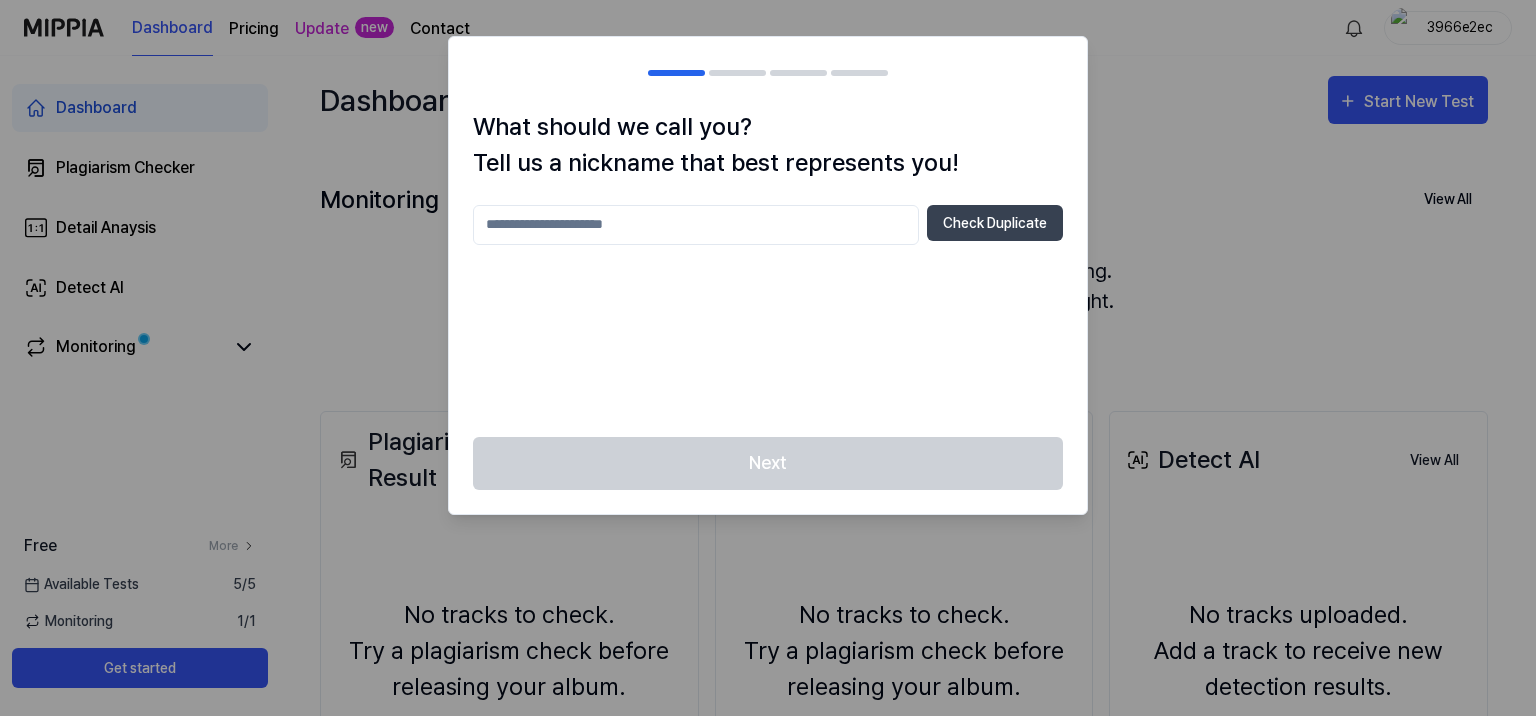 click at bounding box center [696, 225] 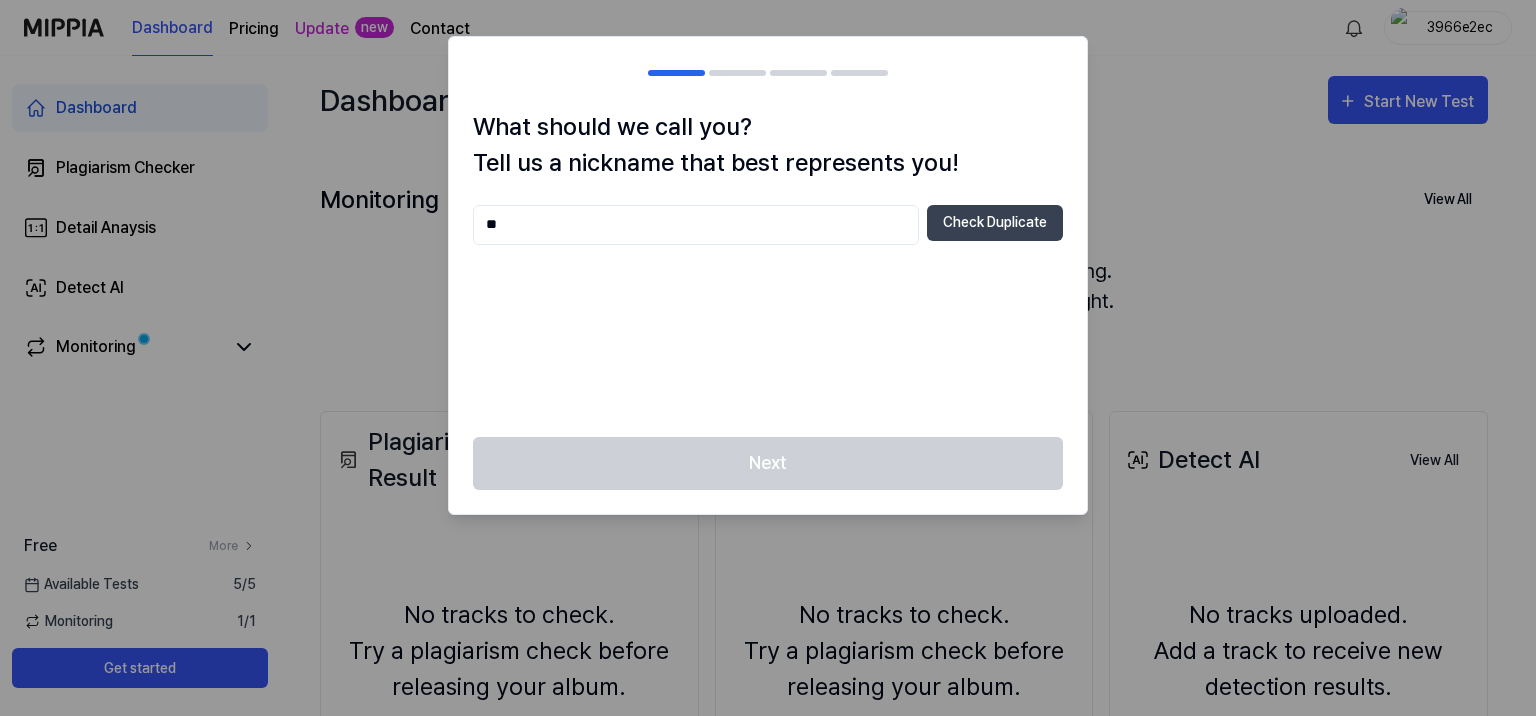 type on "*" 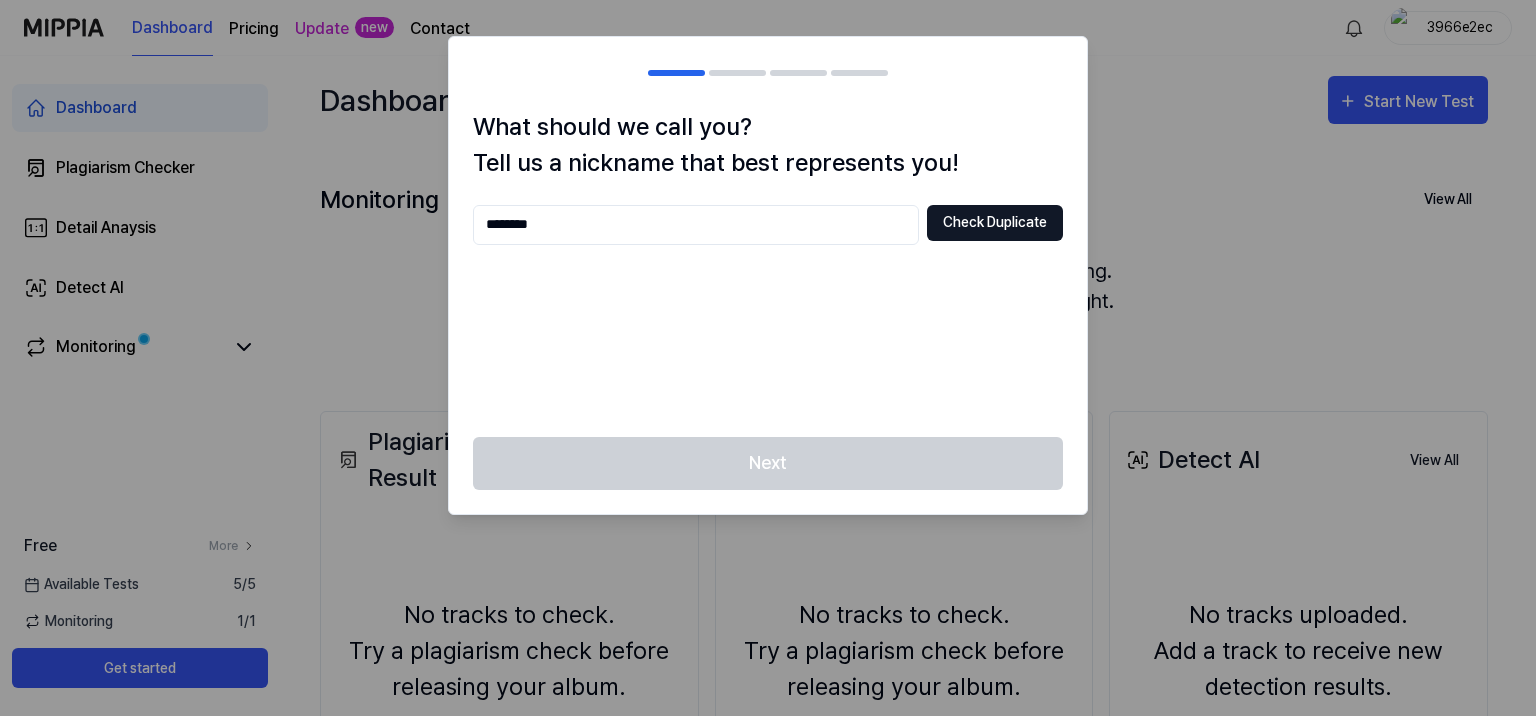 click on "Check Duplicate" at bounding box center [995, 223] 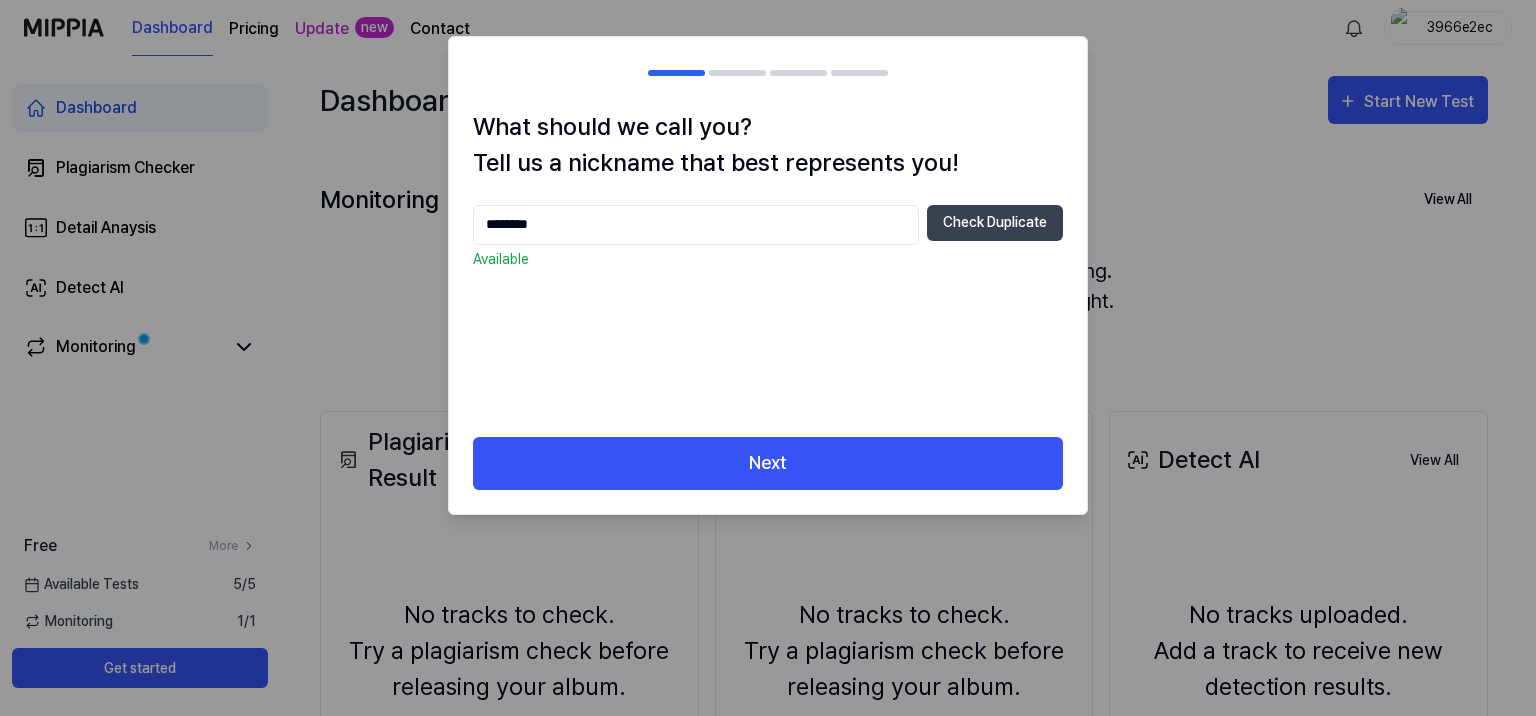 click on "********" at bounding box center [696, 225] 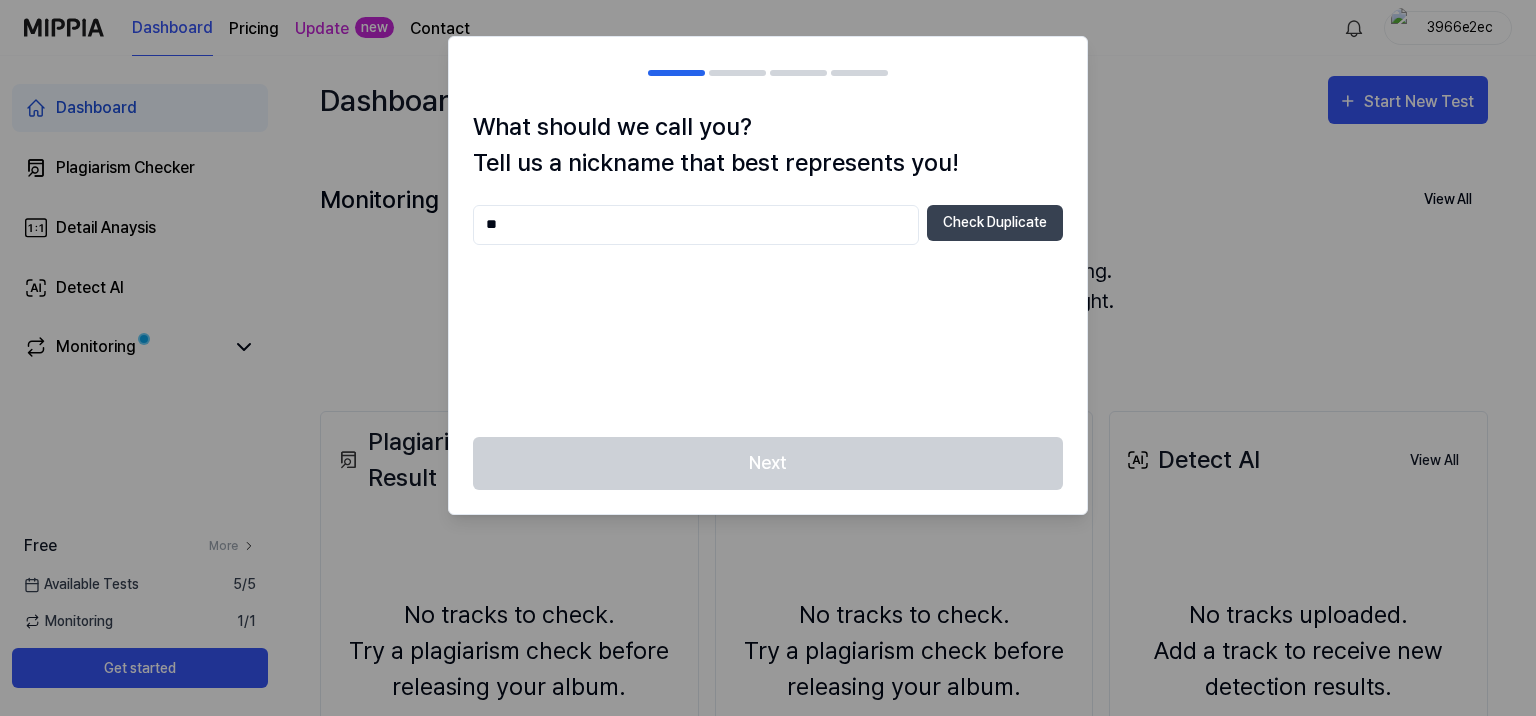 type on "*" 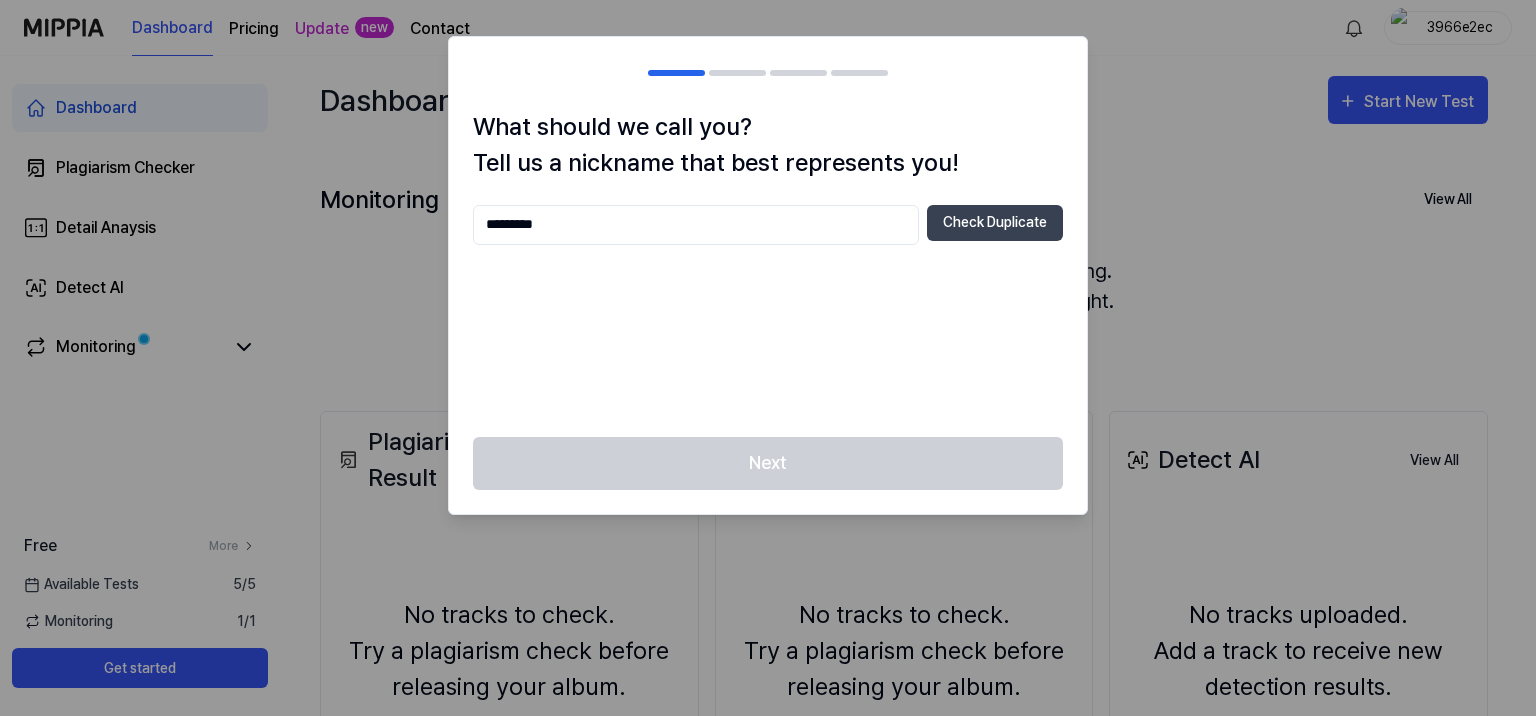 type on "*********" 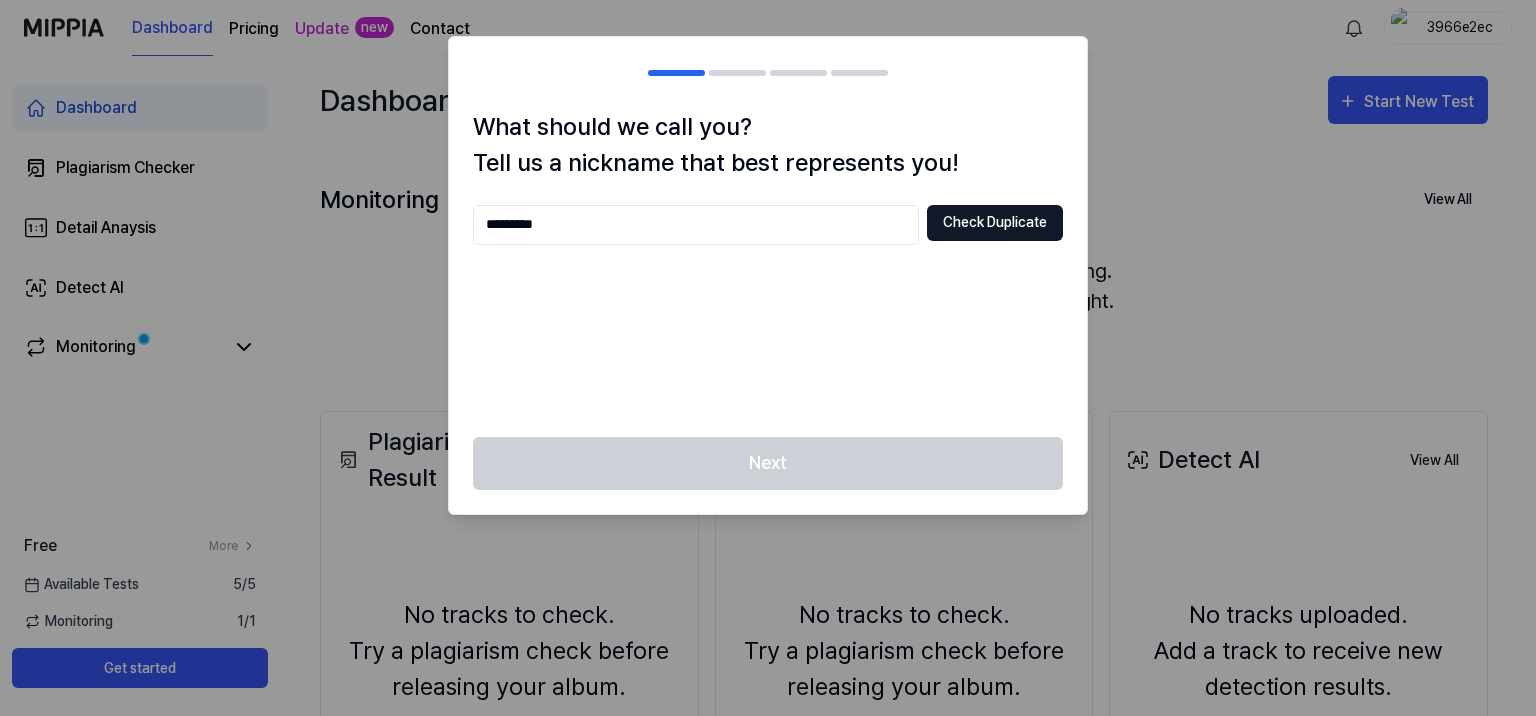 click on "Check Duplicate" at bounding box center [995, 223] 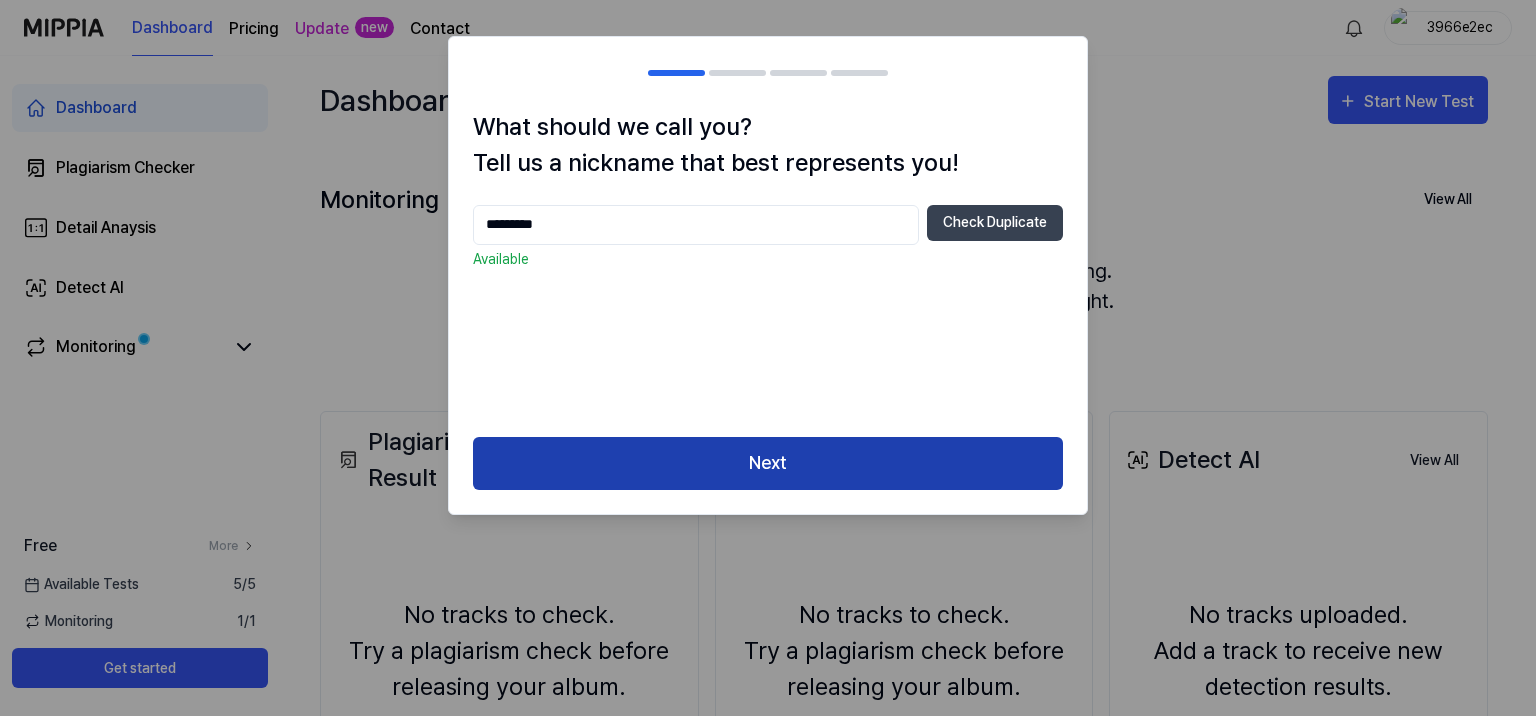 click on "Next" at bounding box center [768, 463] 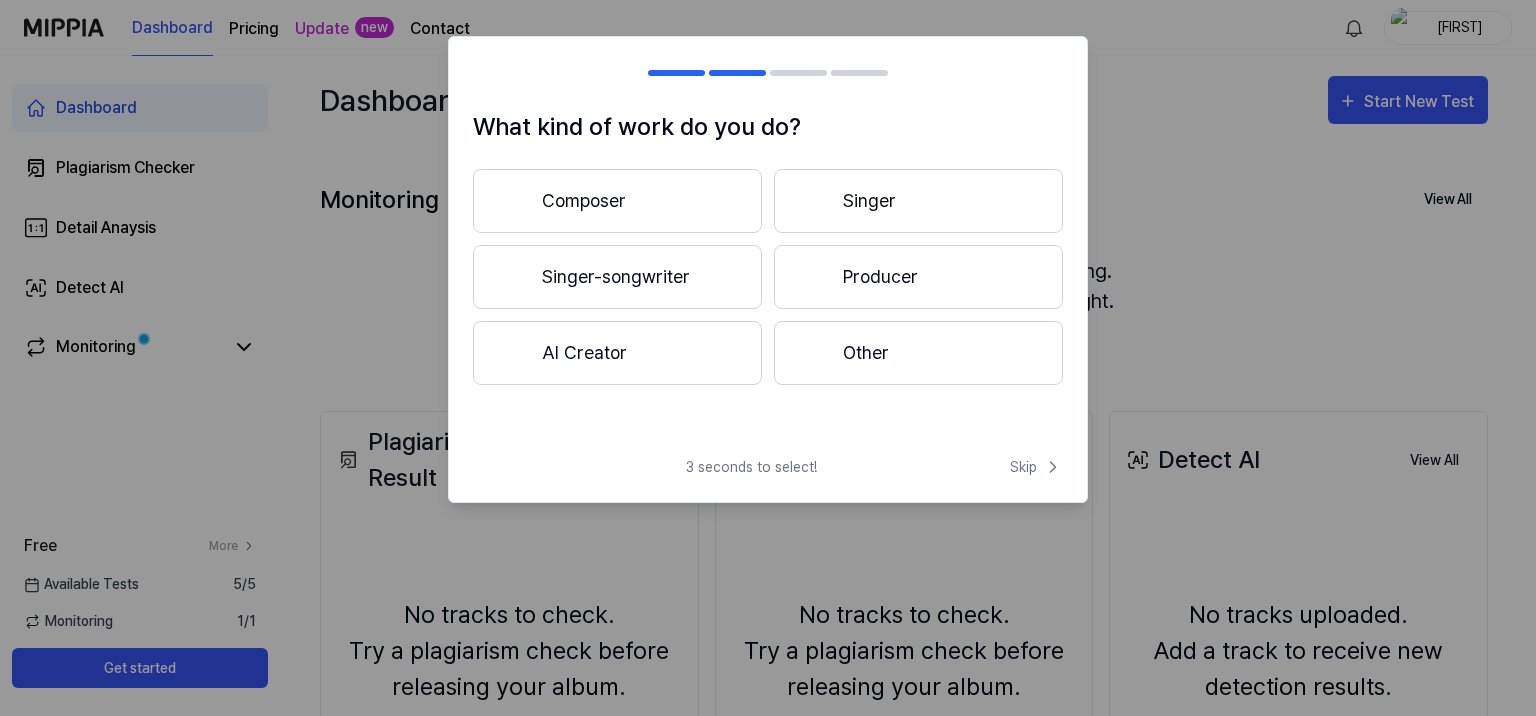 click on "Composer" at bounding box center [617, 201] 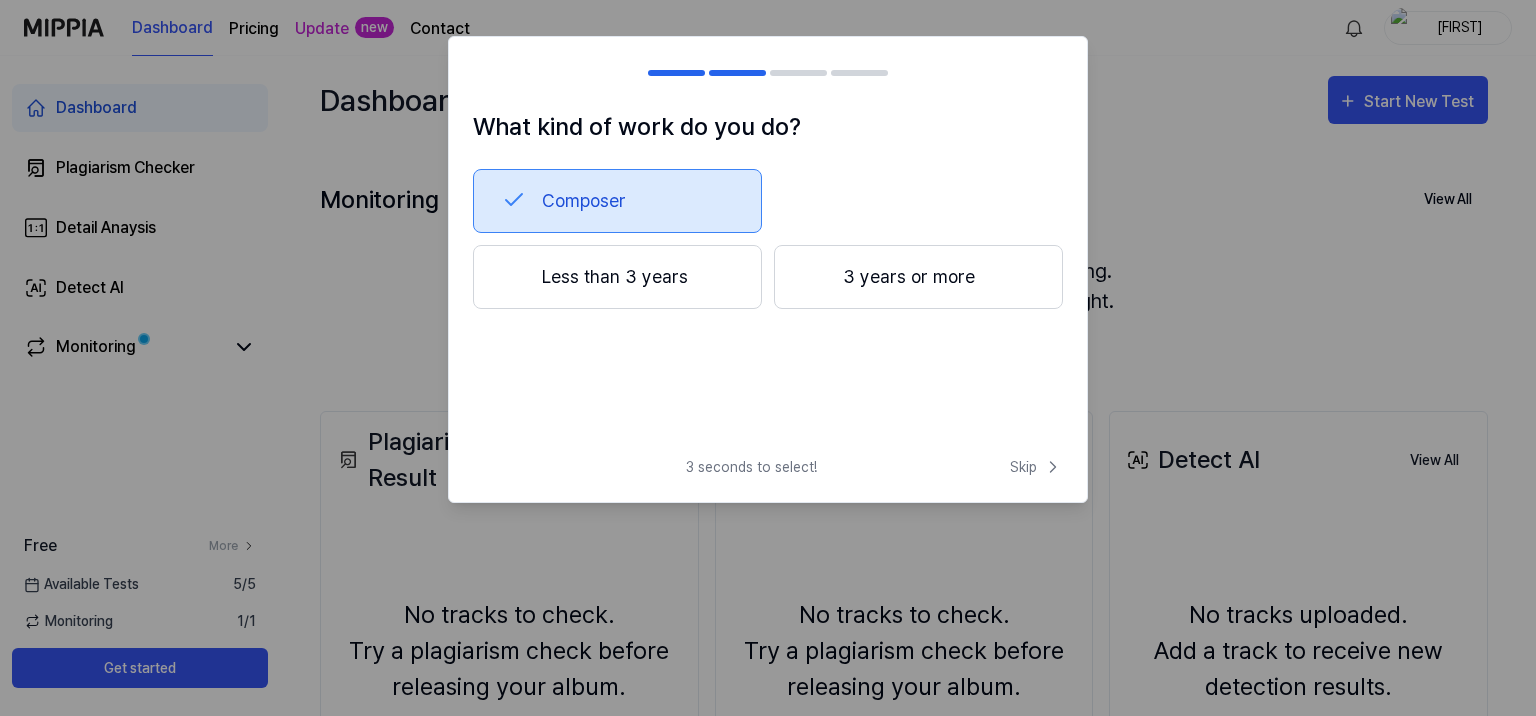 click on "3 years or more" at bounding box center (918, 277) 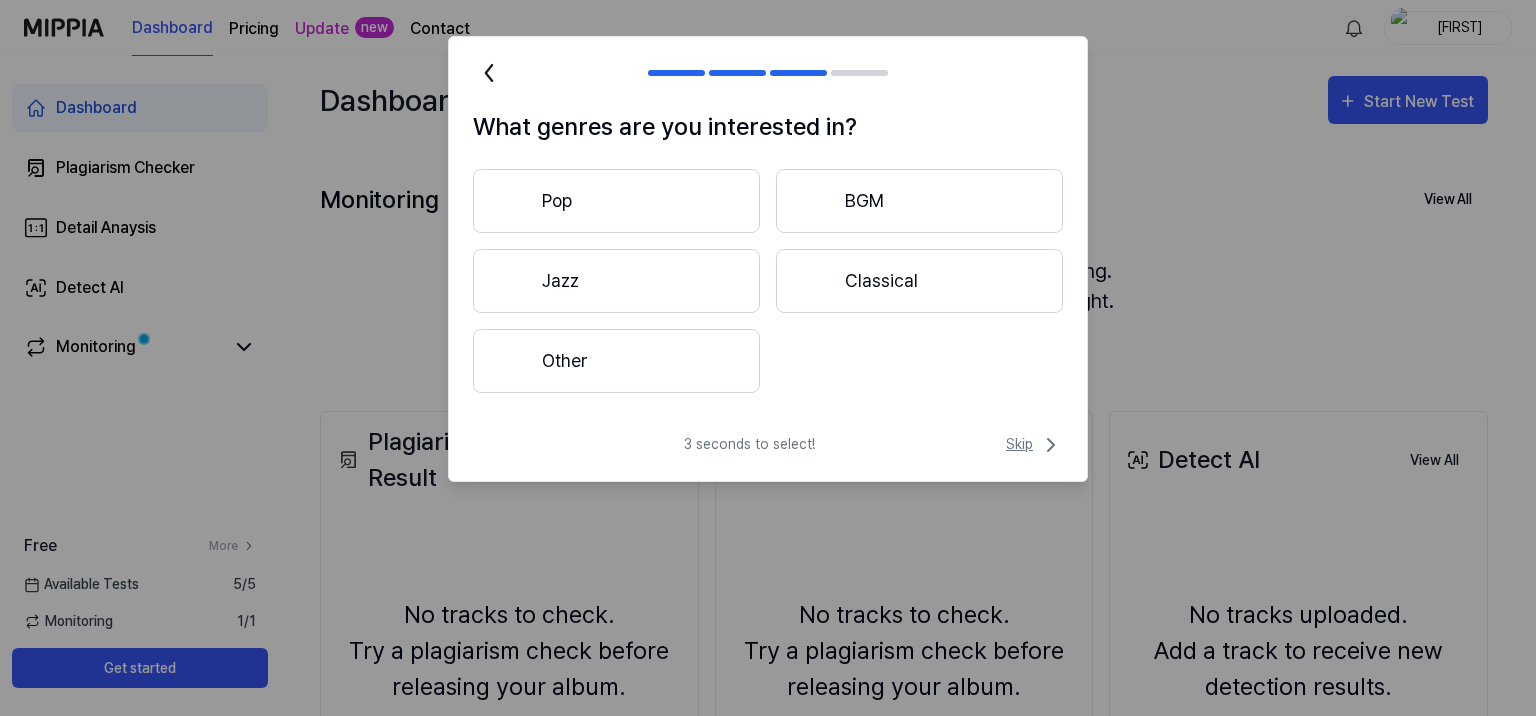 click 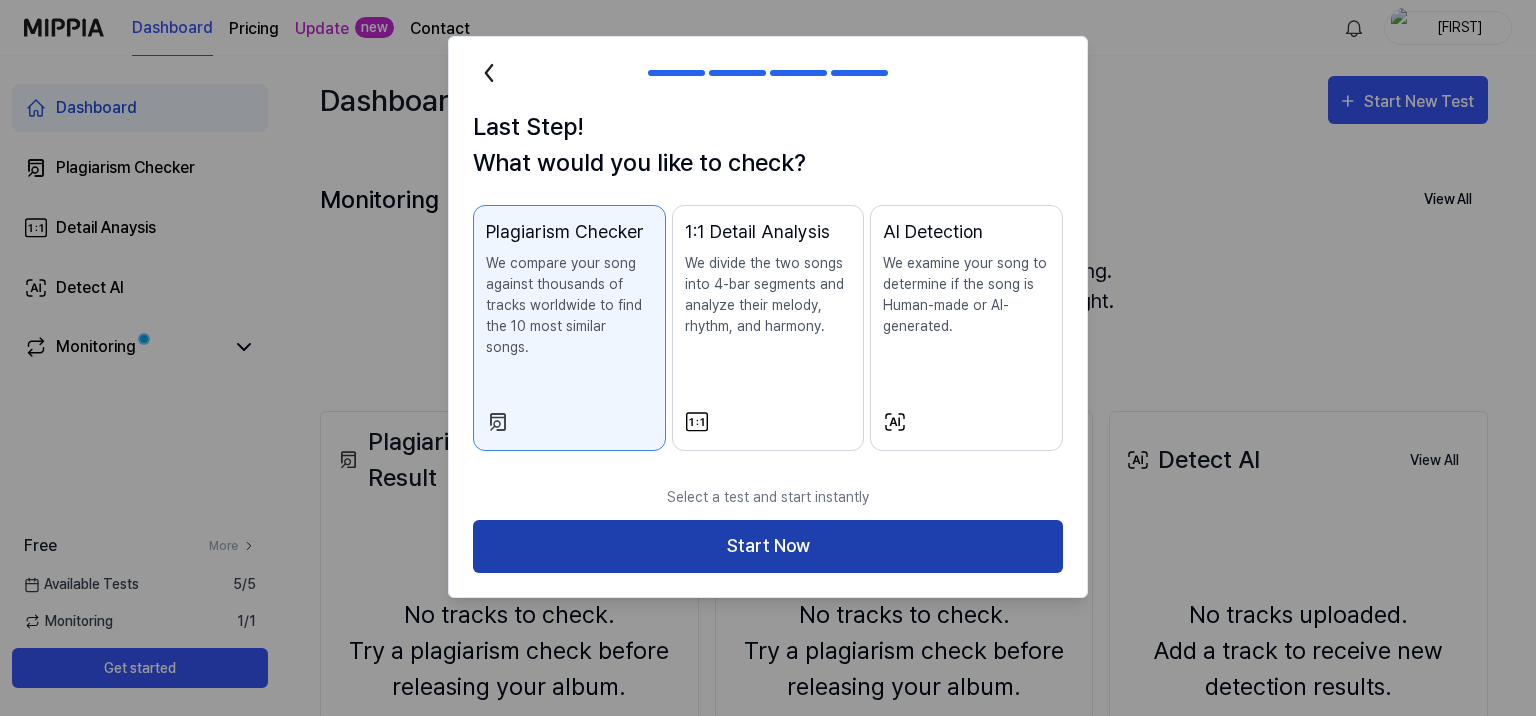 click on "Start Now" at bounding box center [768, 546] 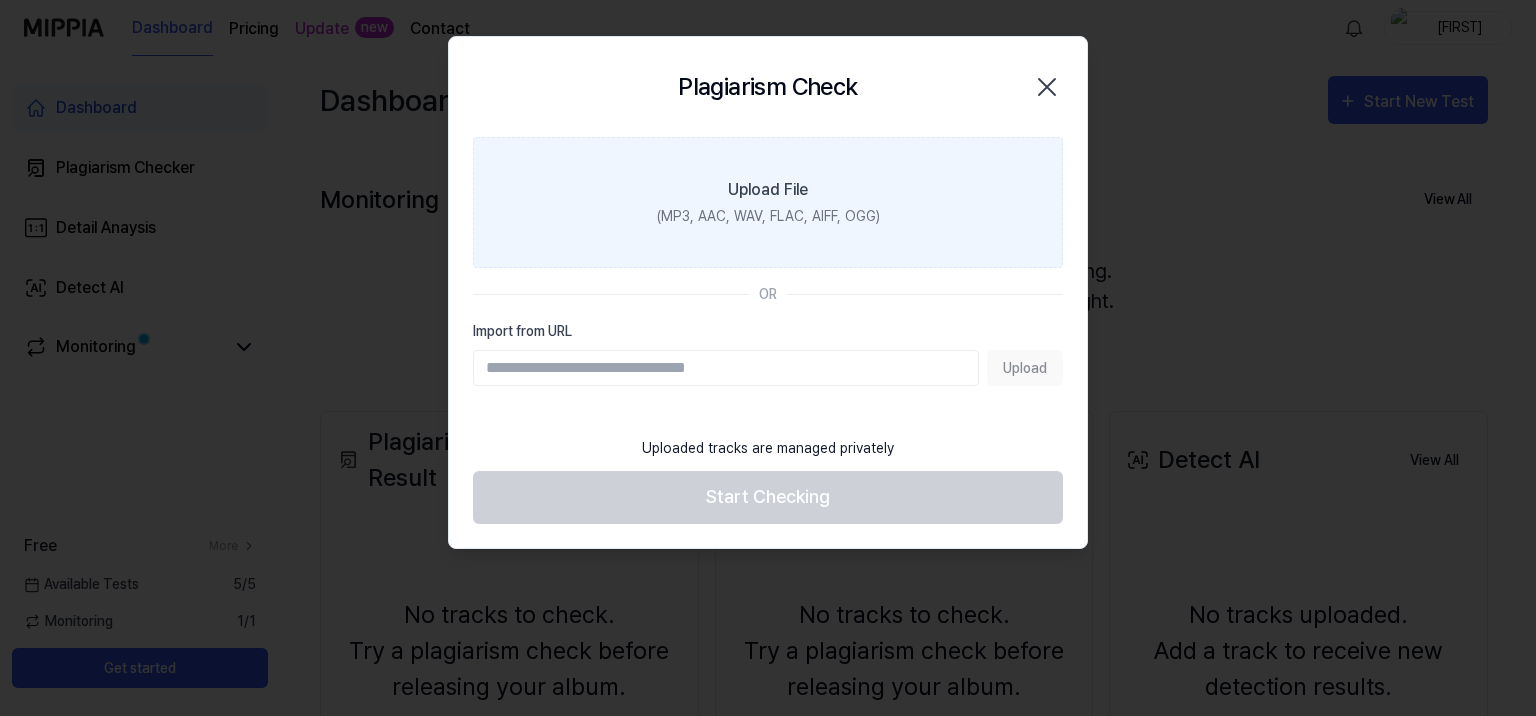 click 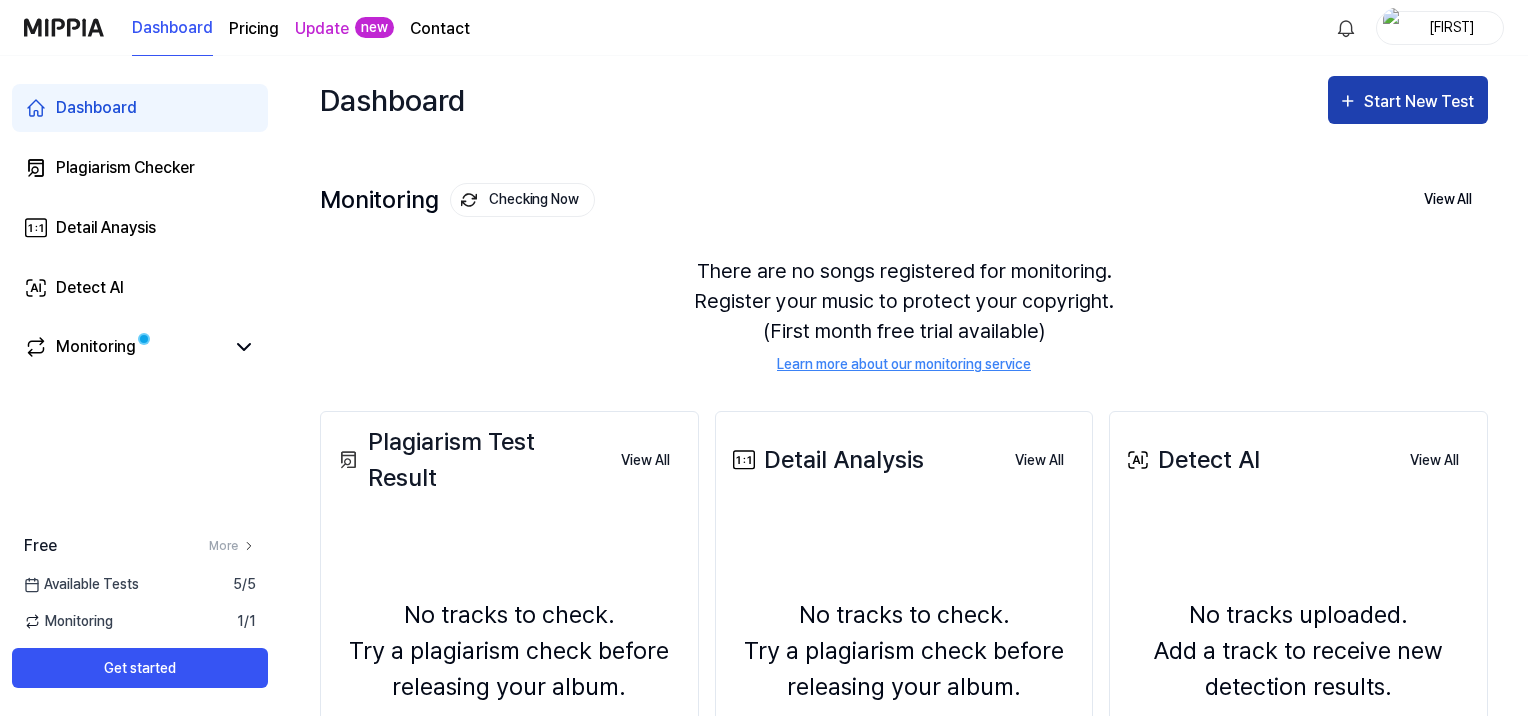 click 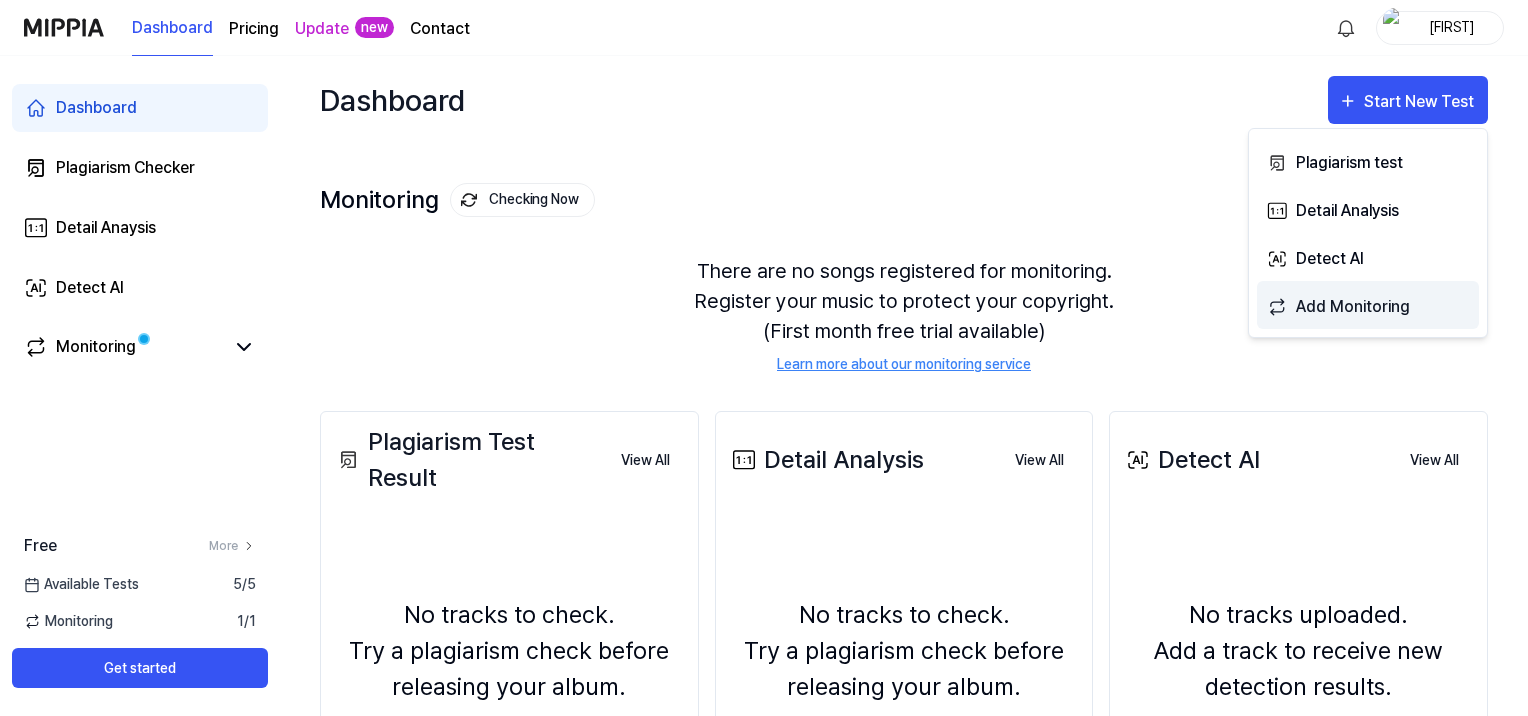 click on "Add Monitoring" at bounding box center (1383, 307) 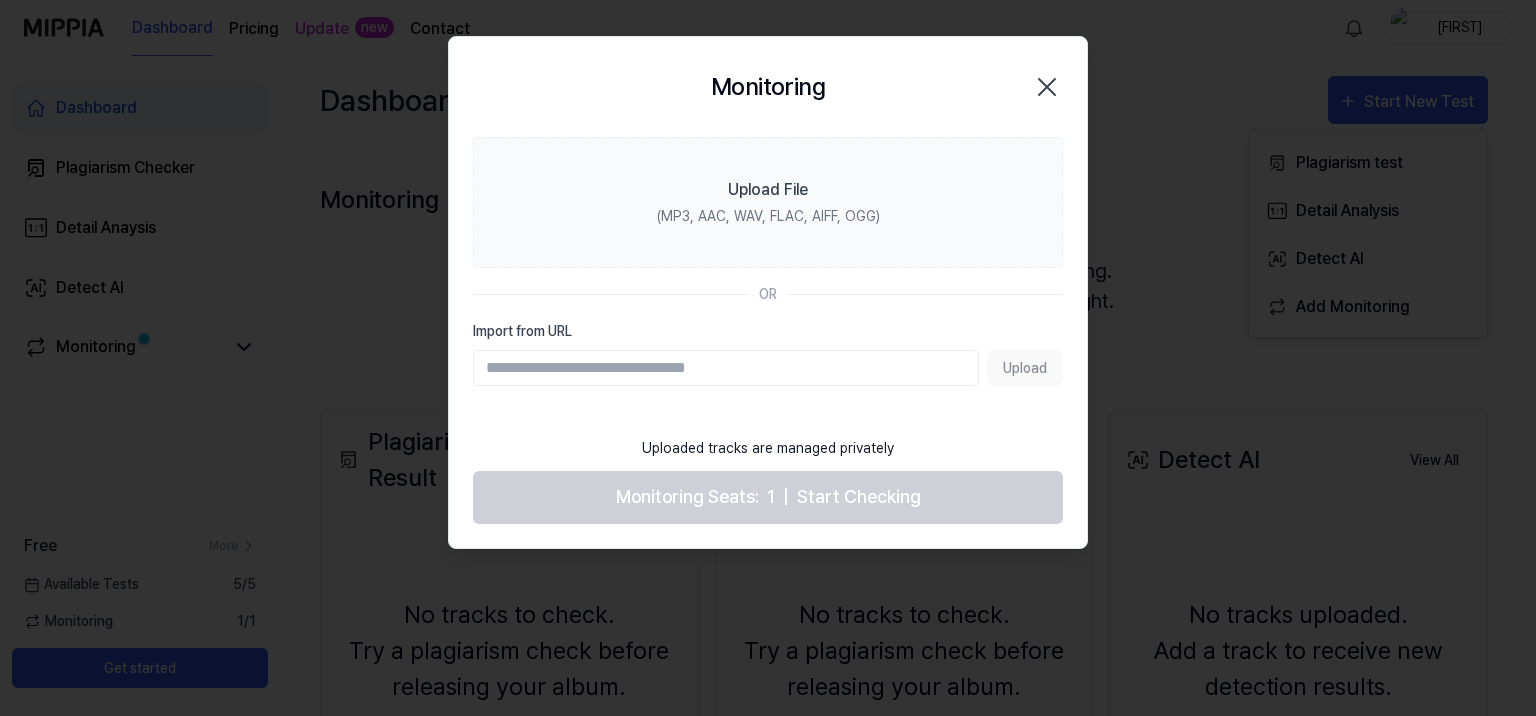 click on "Upload File (MP3, AAC, WAV, FLAC, AIFF, OGG) OR Import from URL Upload" at bounding box center (768, 281) 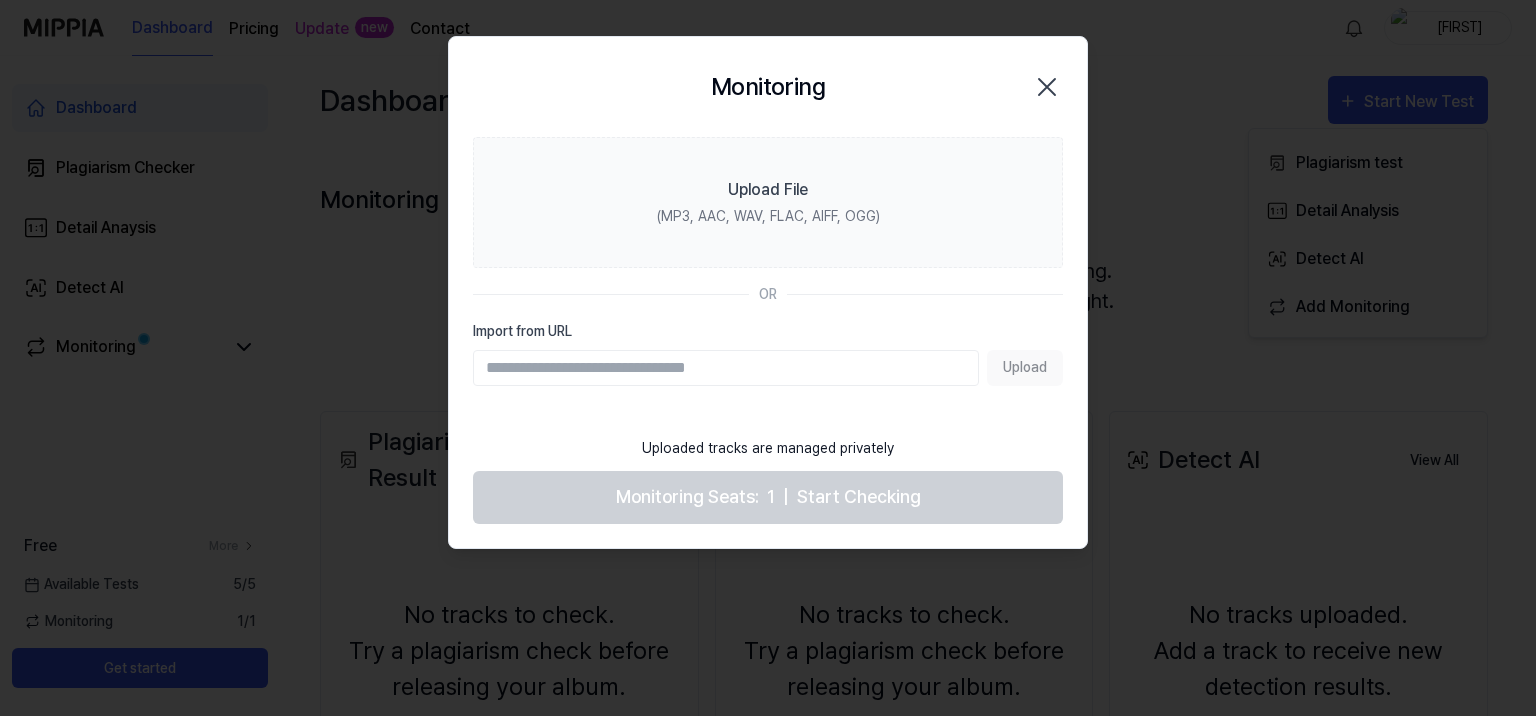 click on "Import from URL" at bounding box center (726, 368) 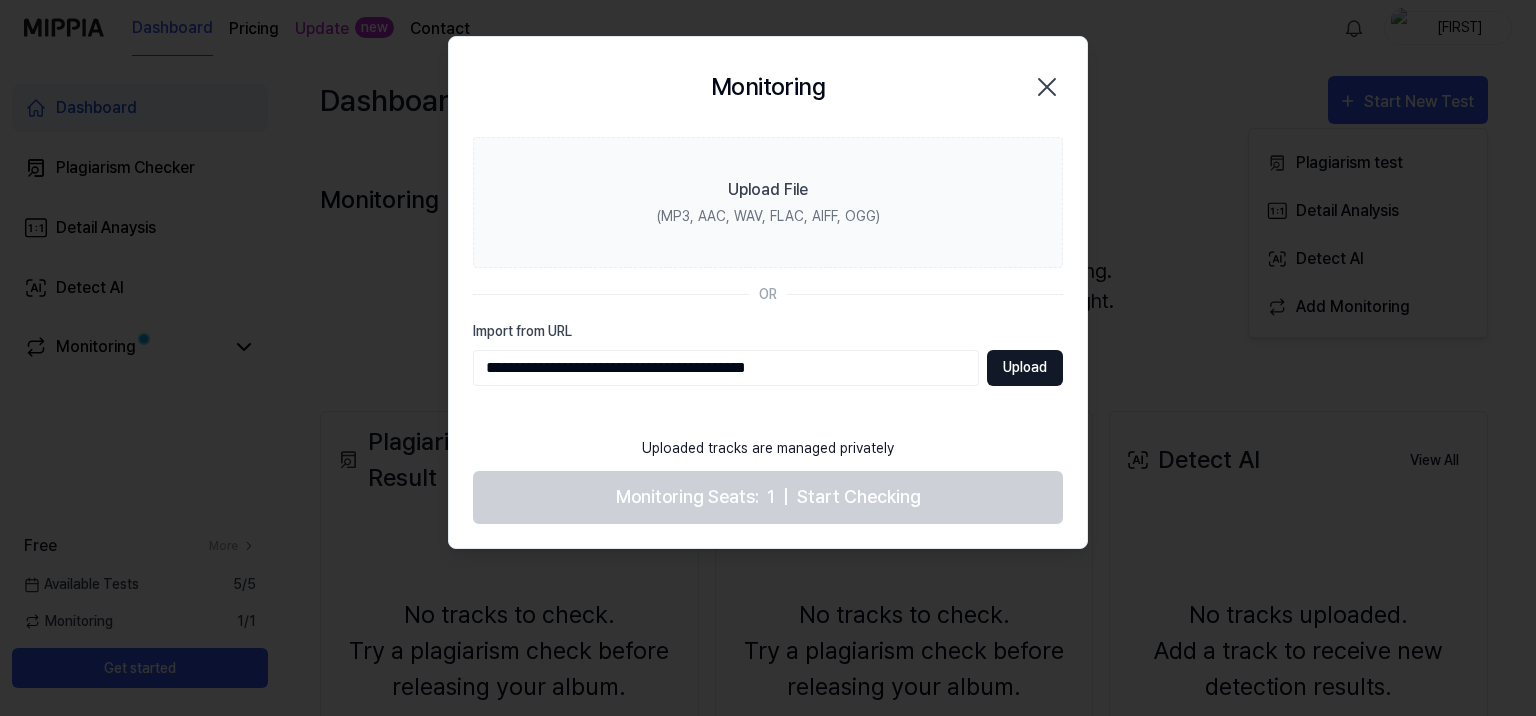 type on "**********" 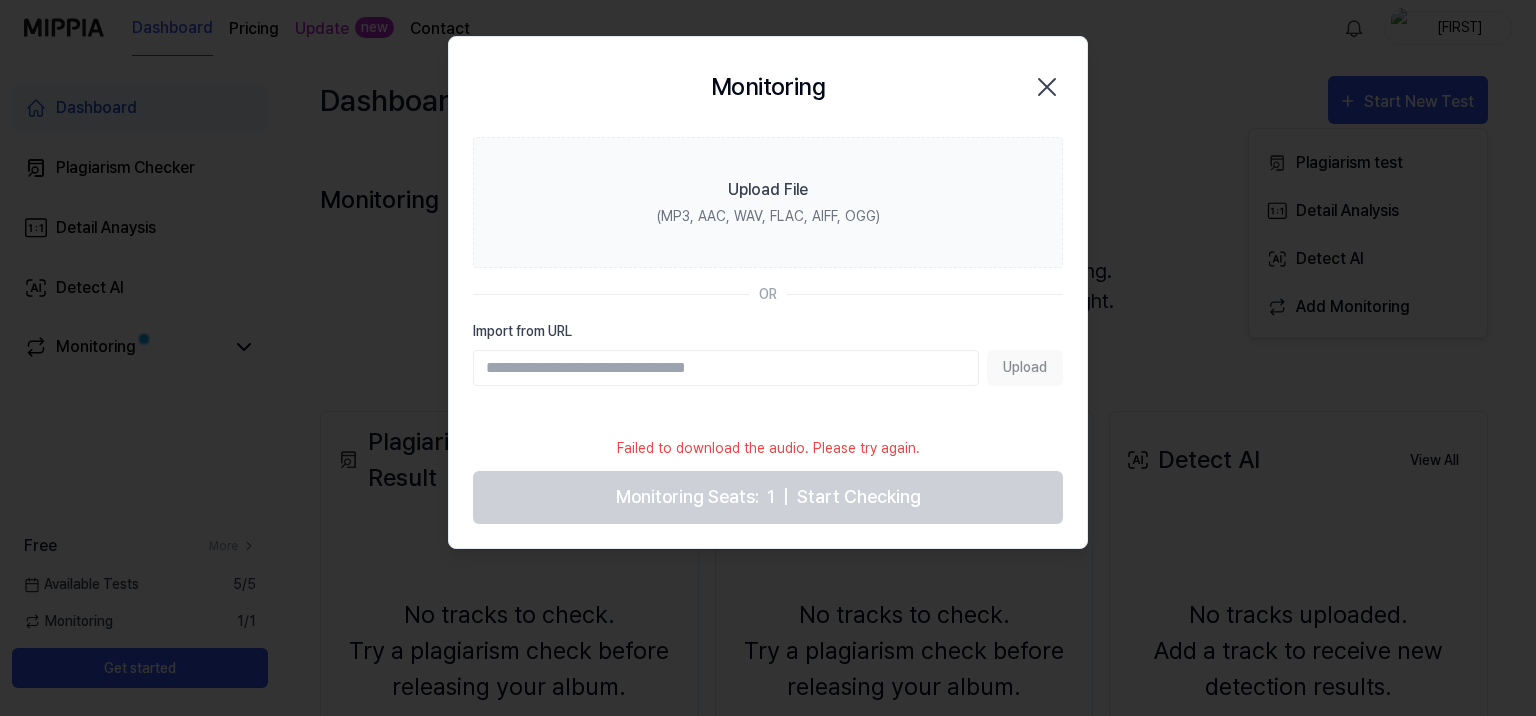 click 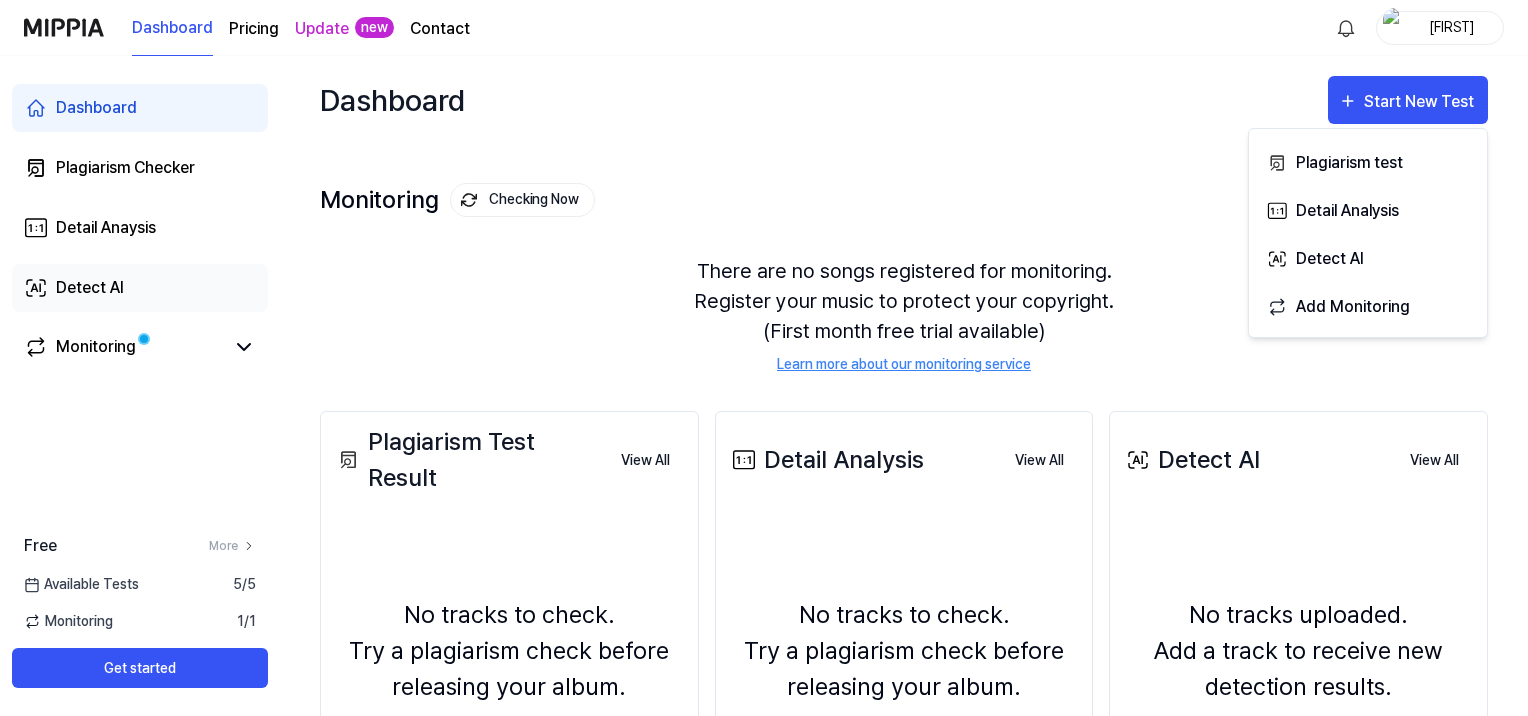click on "Detect AI" at bounding box center (90, 288) 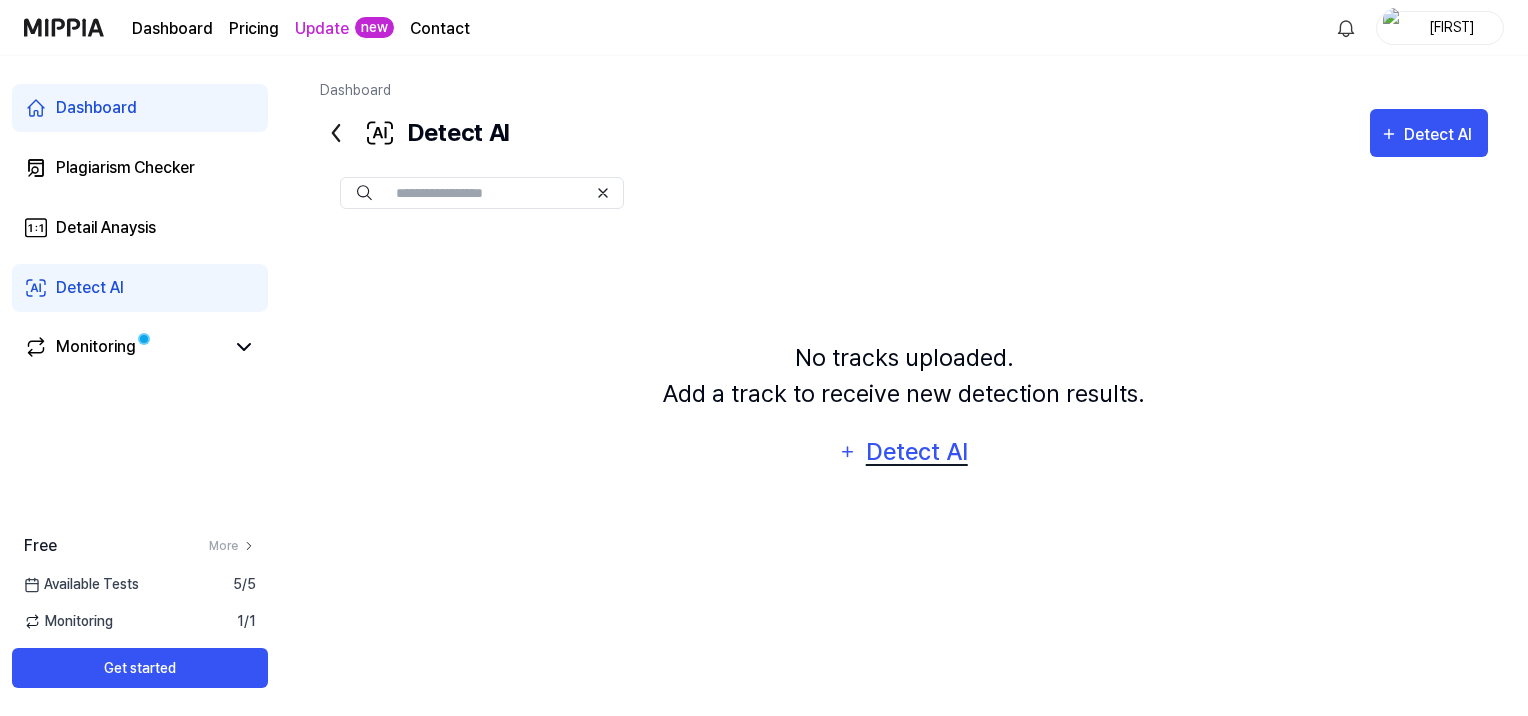 click on "Detect AI" at bounding box center (916, 452) 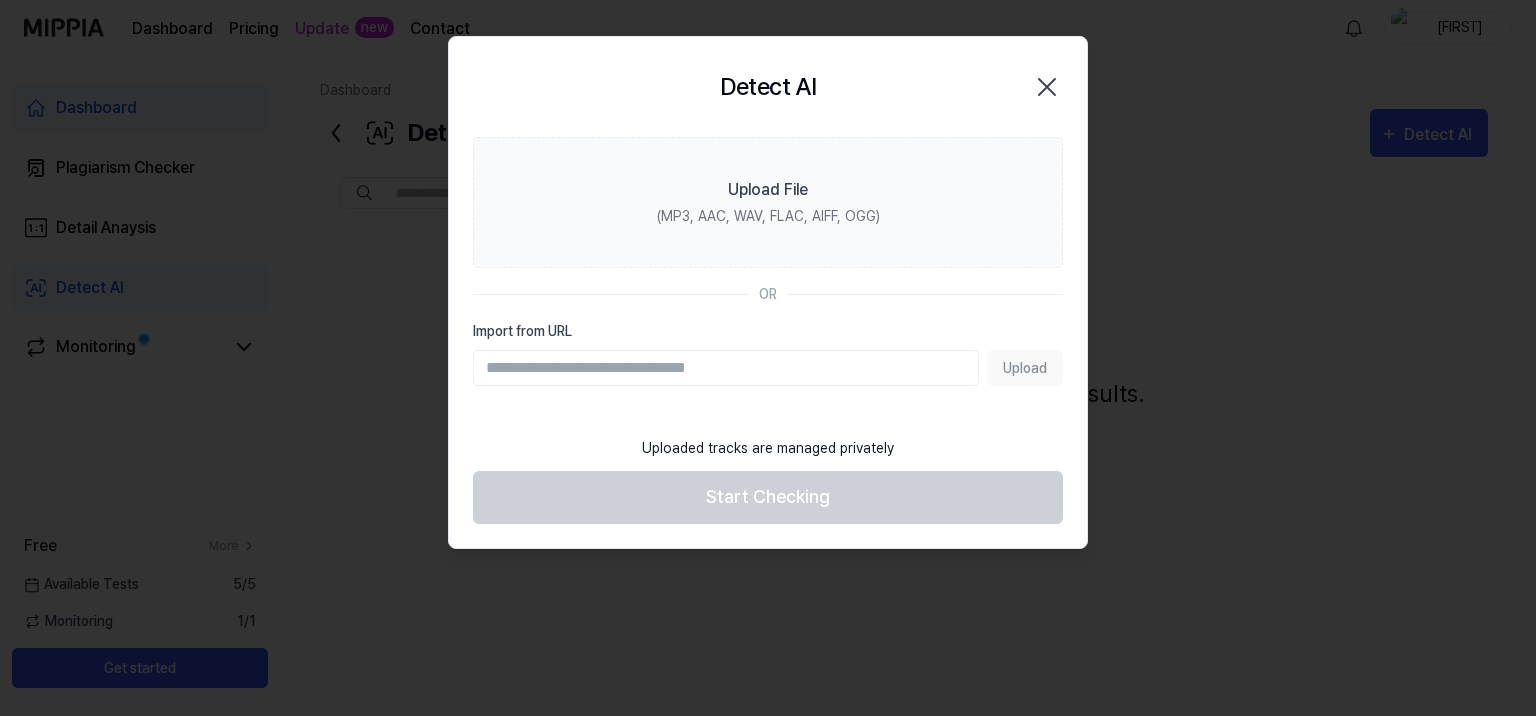 click on "Import from URL" at bounding box center [726, 368] 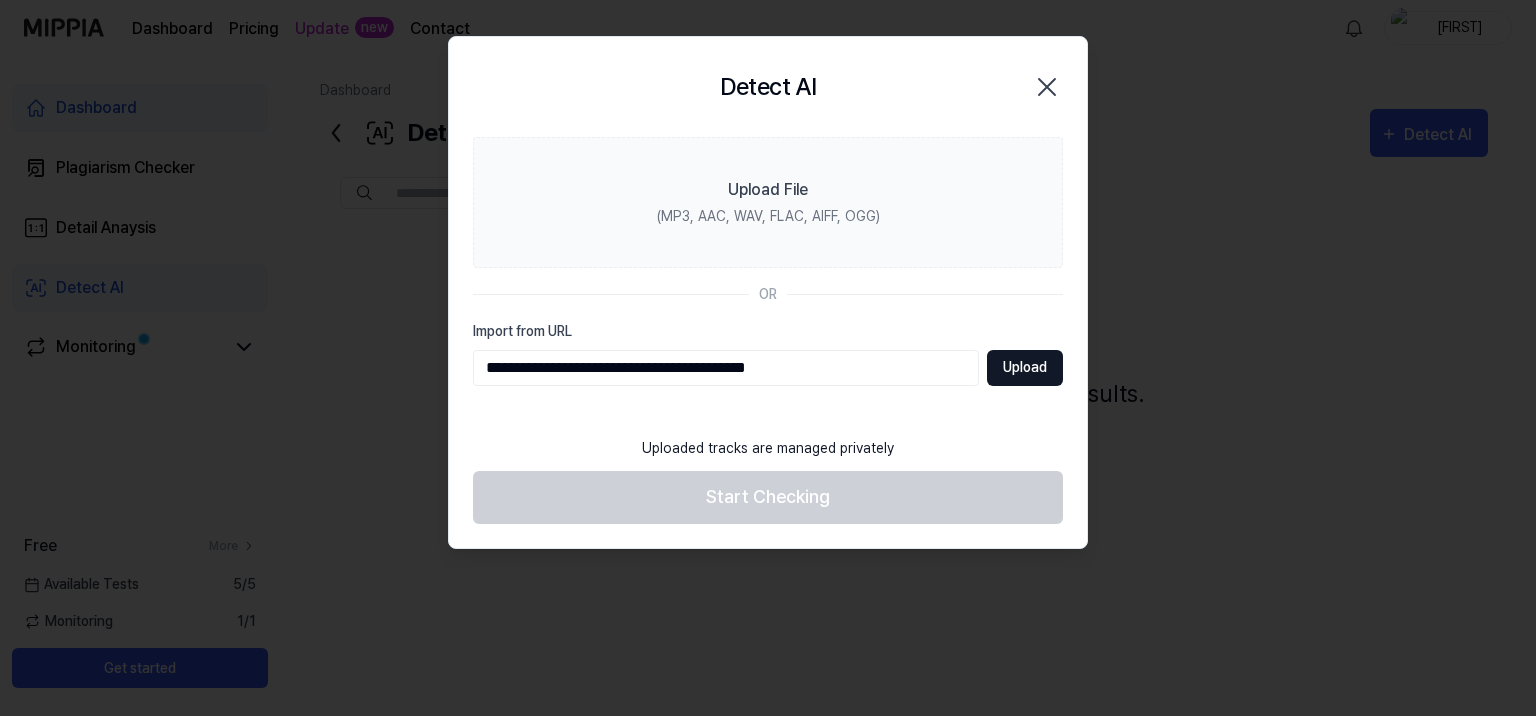 click on "Upload" at bounding box center [1025, 368] 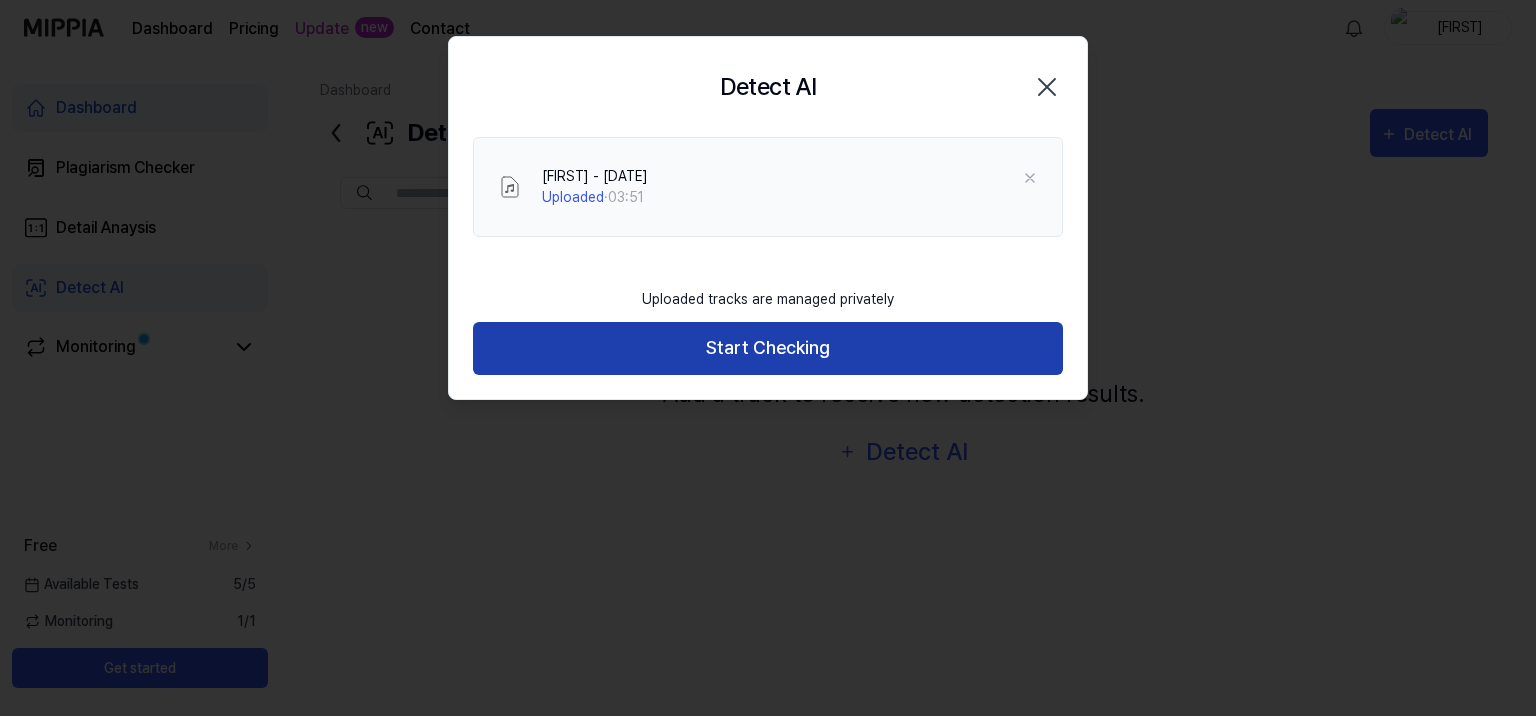 click on "Start Checking" at bounding box center (768, 348) 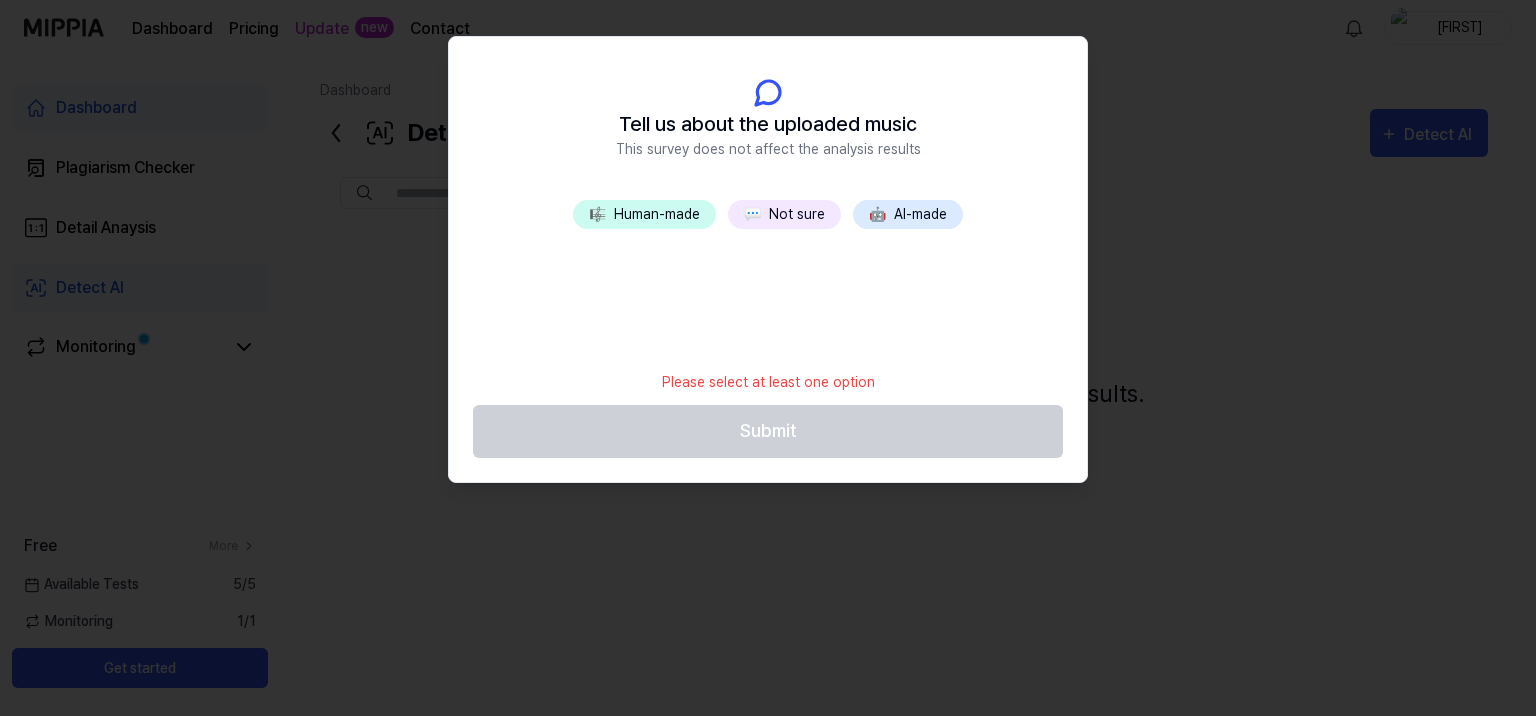 click on "🤖 AI-made" at bounding box center (908, 214) 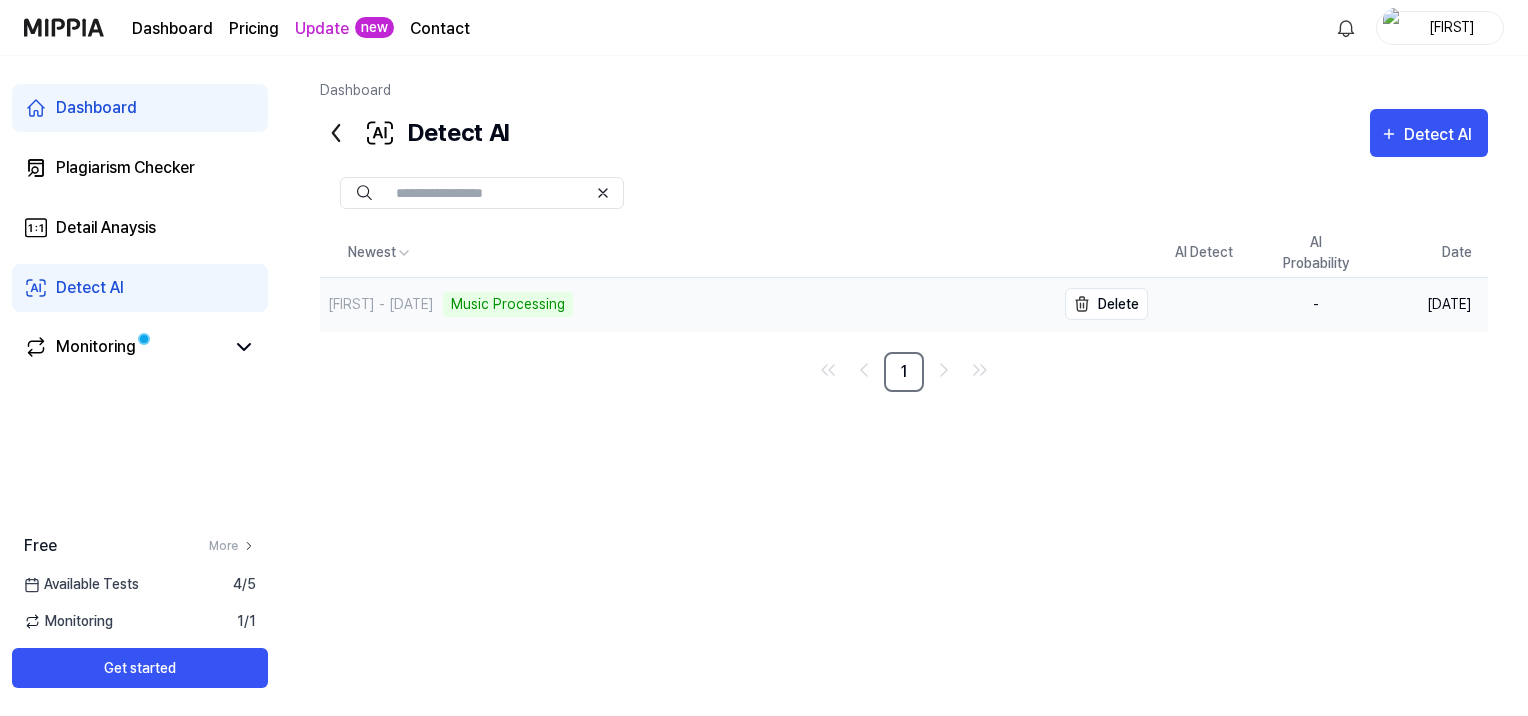 click on "Наталия - [DATE]" at bounding box center [381, 304] 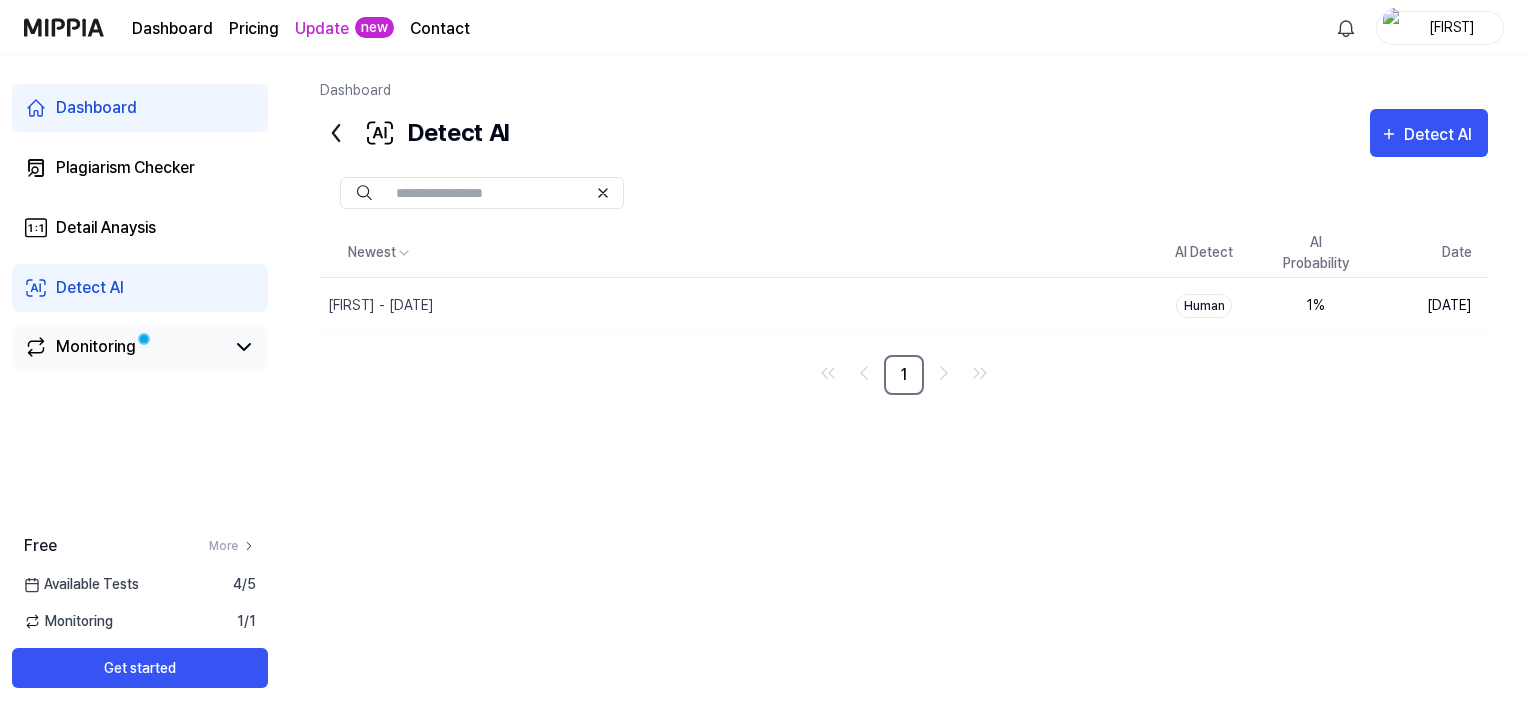 click on "Monitoring" at bounding box center [96, 347] 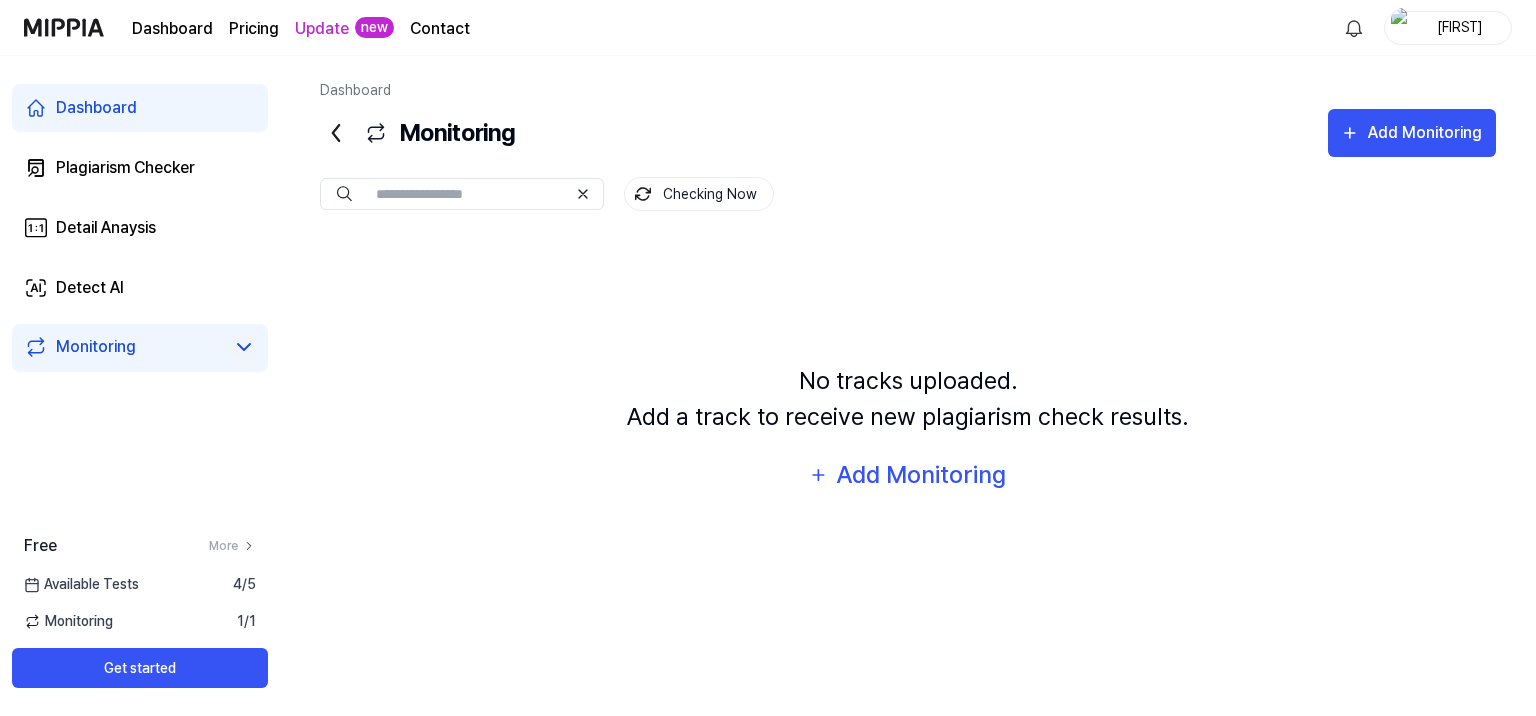 click 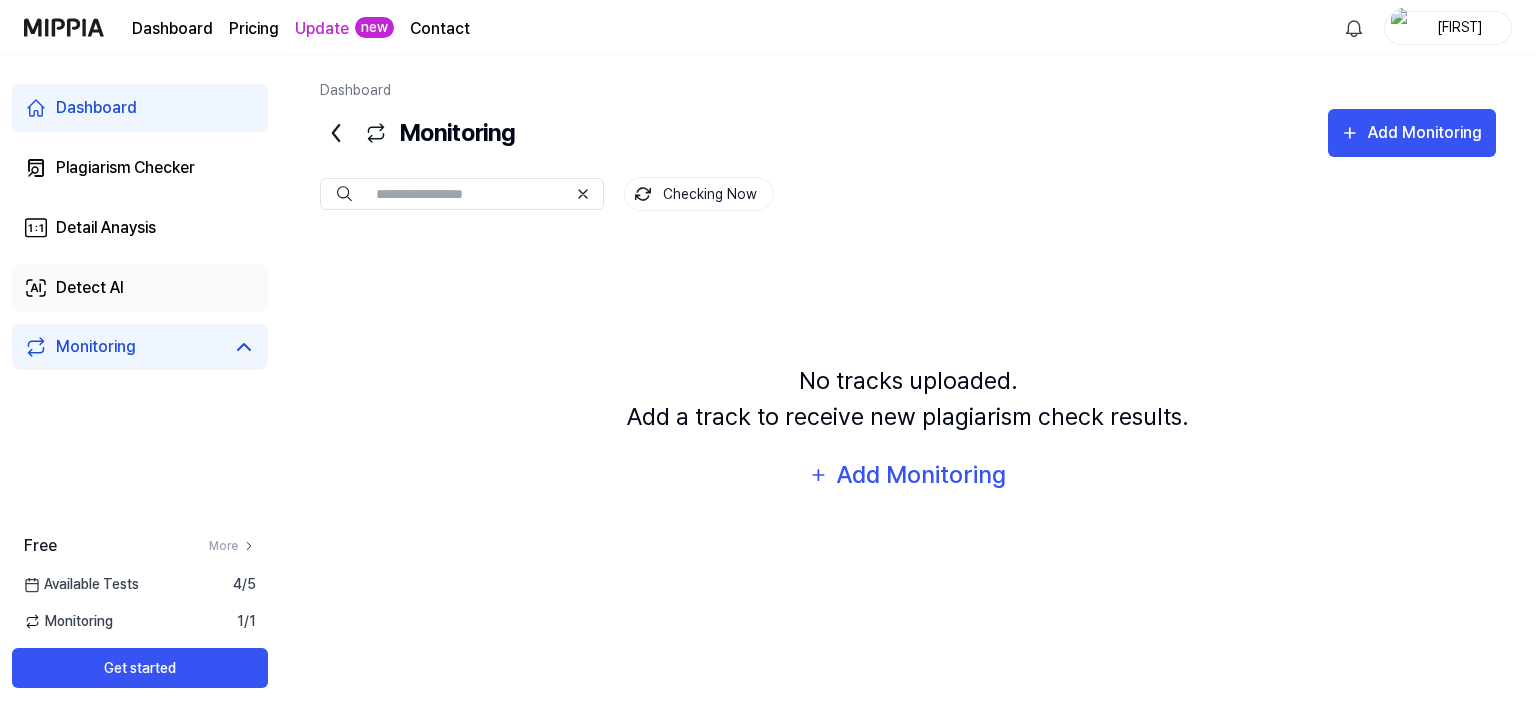 click on "Detect AI" at bounding box center [140, 288] 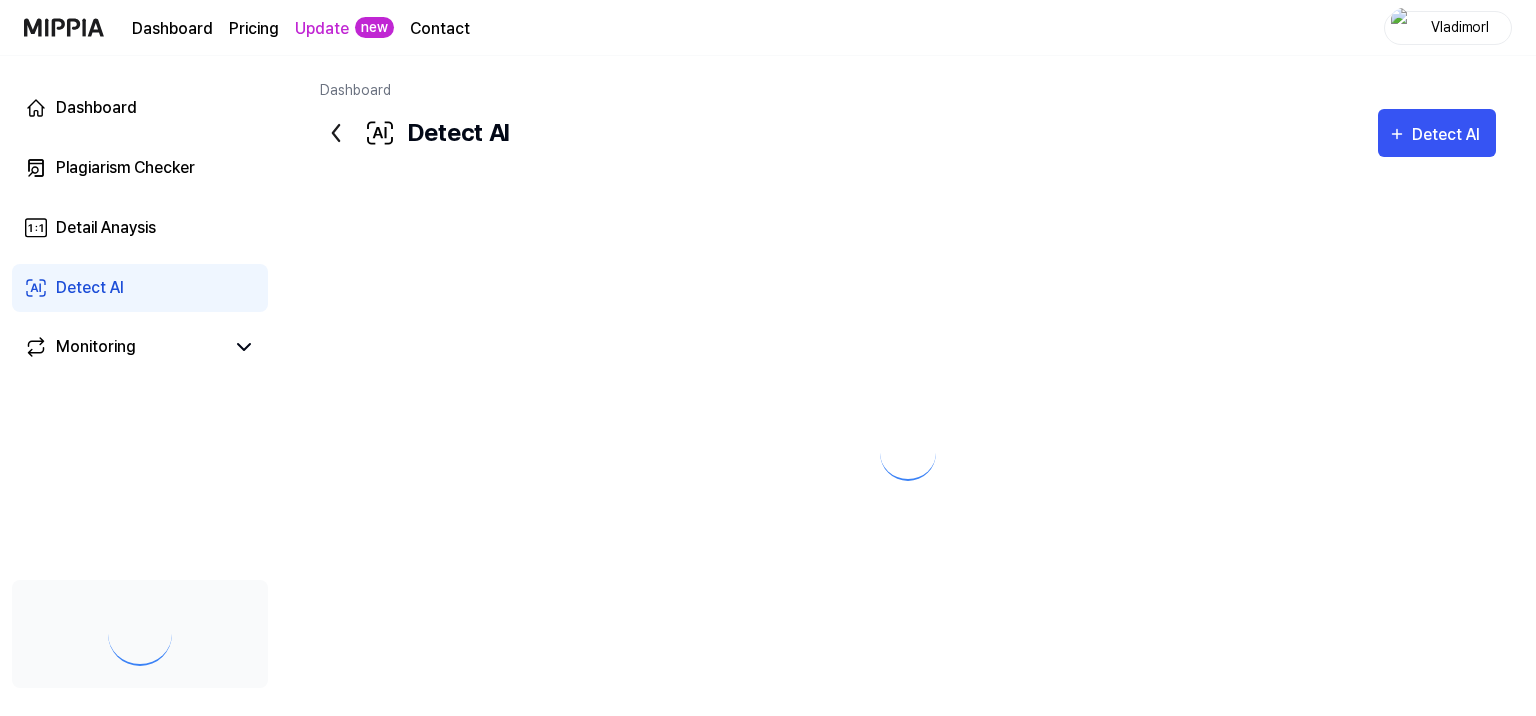scroll, scrollTop: 0, scrollLeft: 0, axis: both 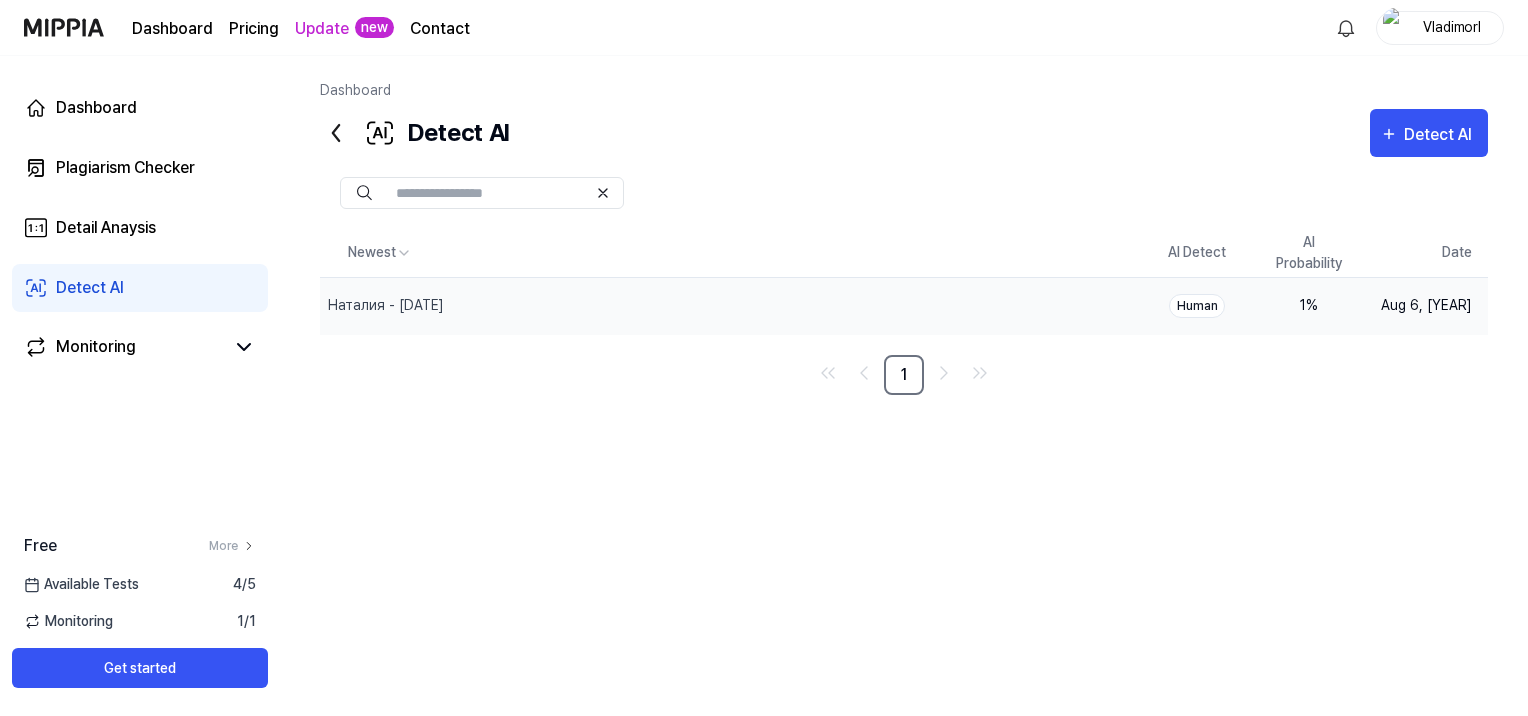 click on "Human" at bounding box center [1197, 306] 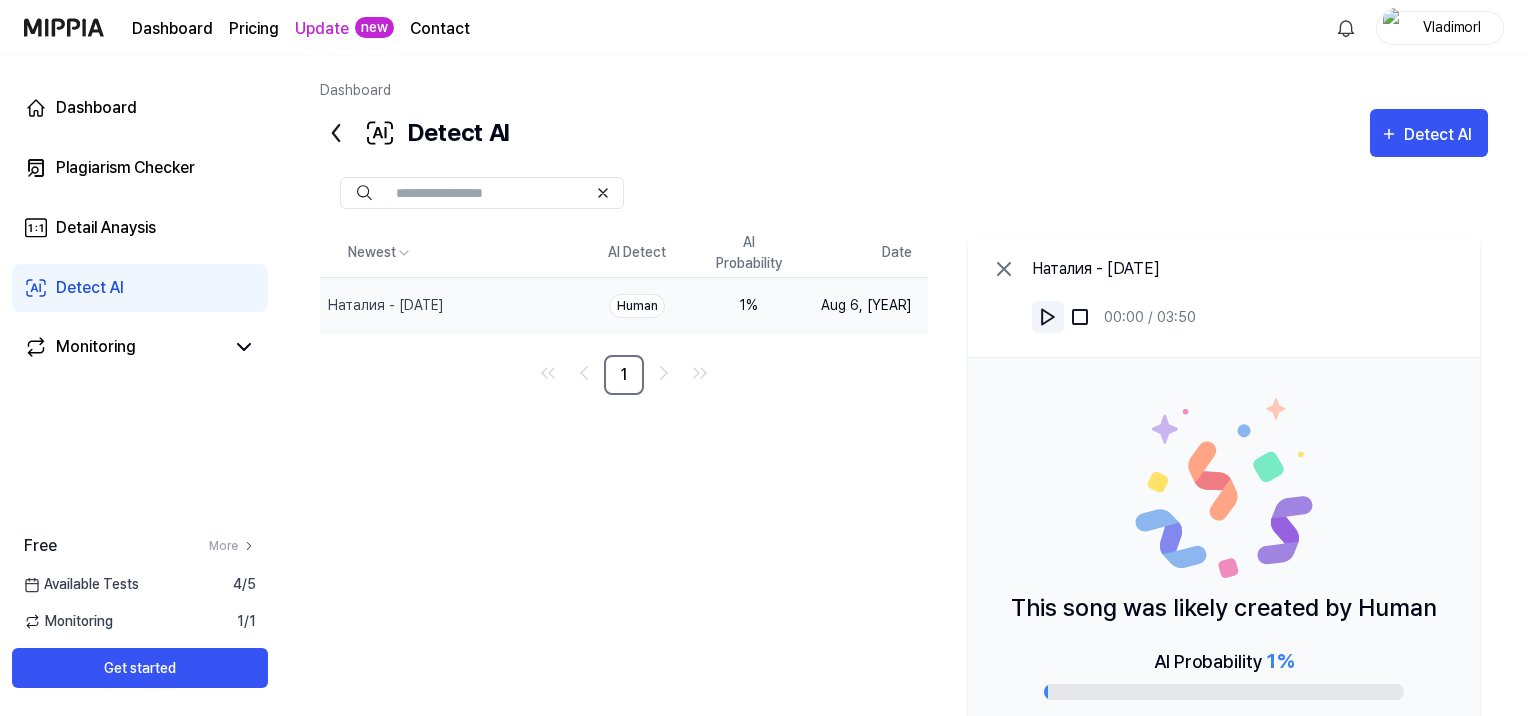 click at bounding box center [1048, 317] 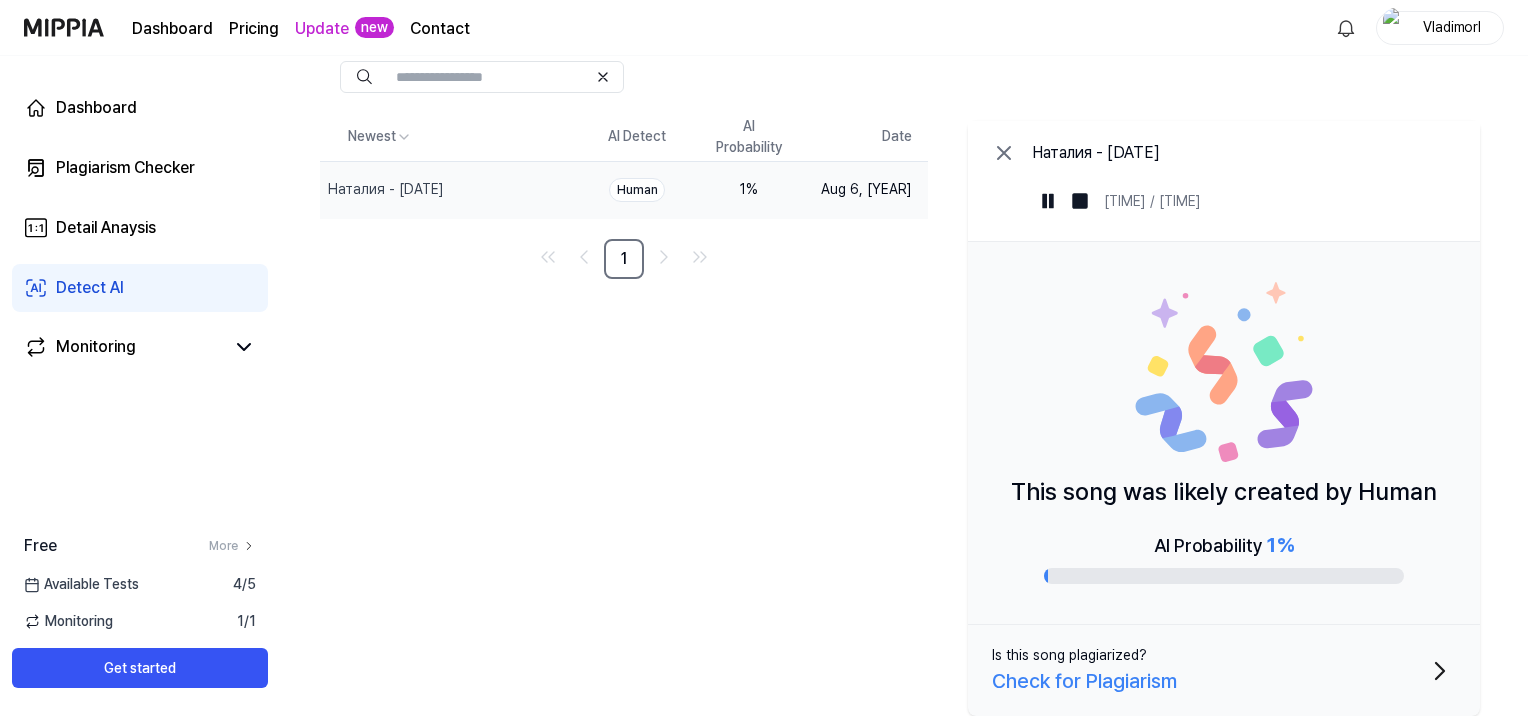 scroll, scrollTop: 124, scrollLeft: 0, axis: vertical 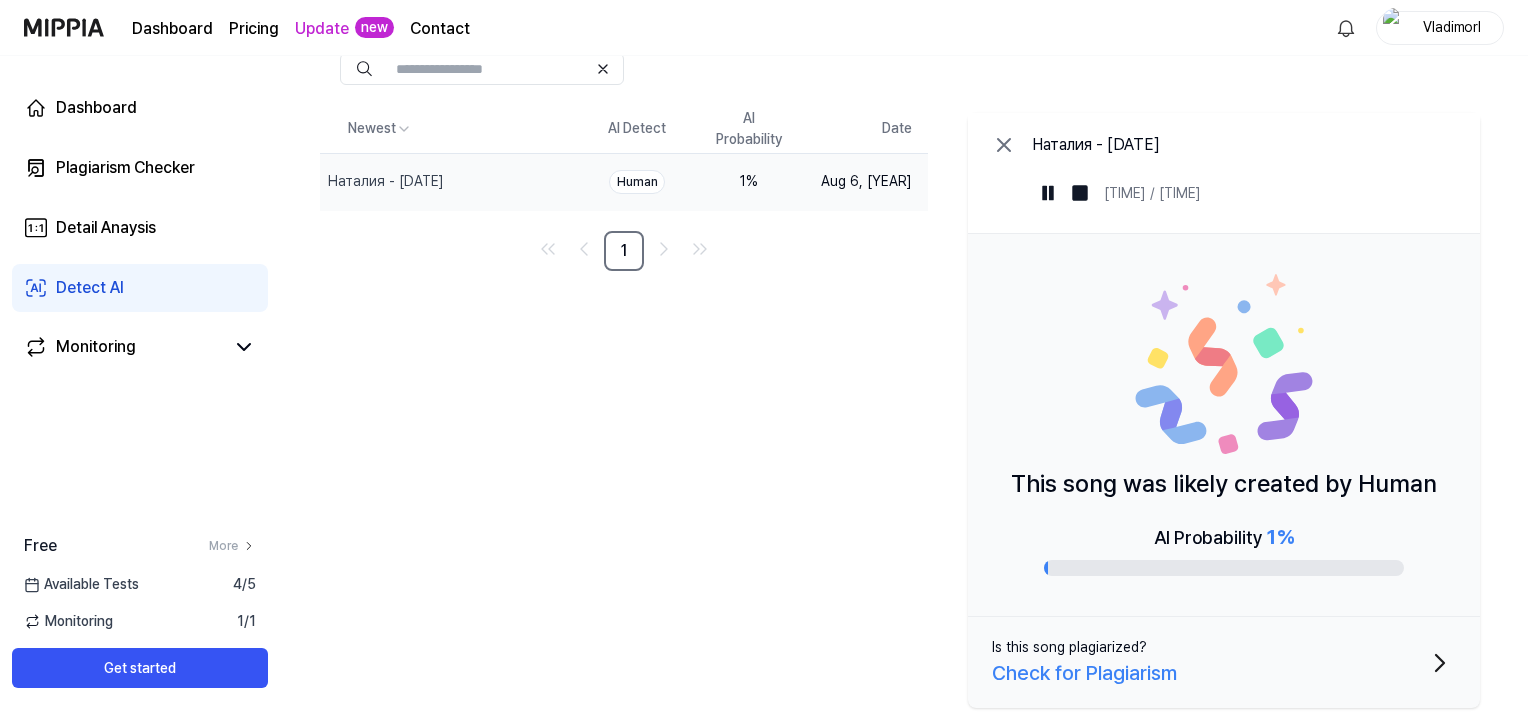 drag, startPoint x: 1147, startPoint y: 536, endPoint x: 1323, endPoint y: 543, distance: 176.13914 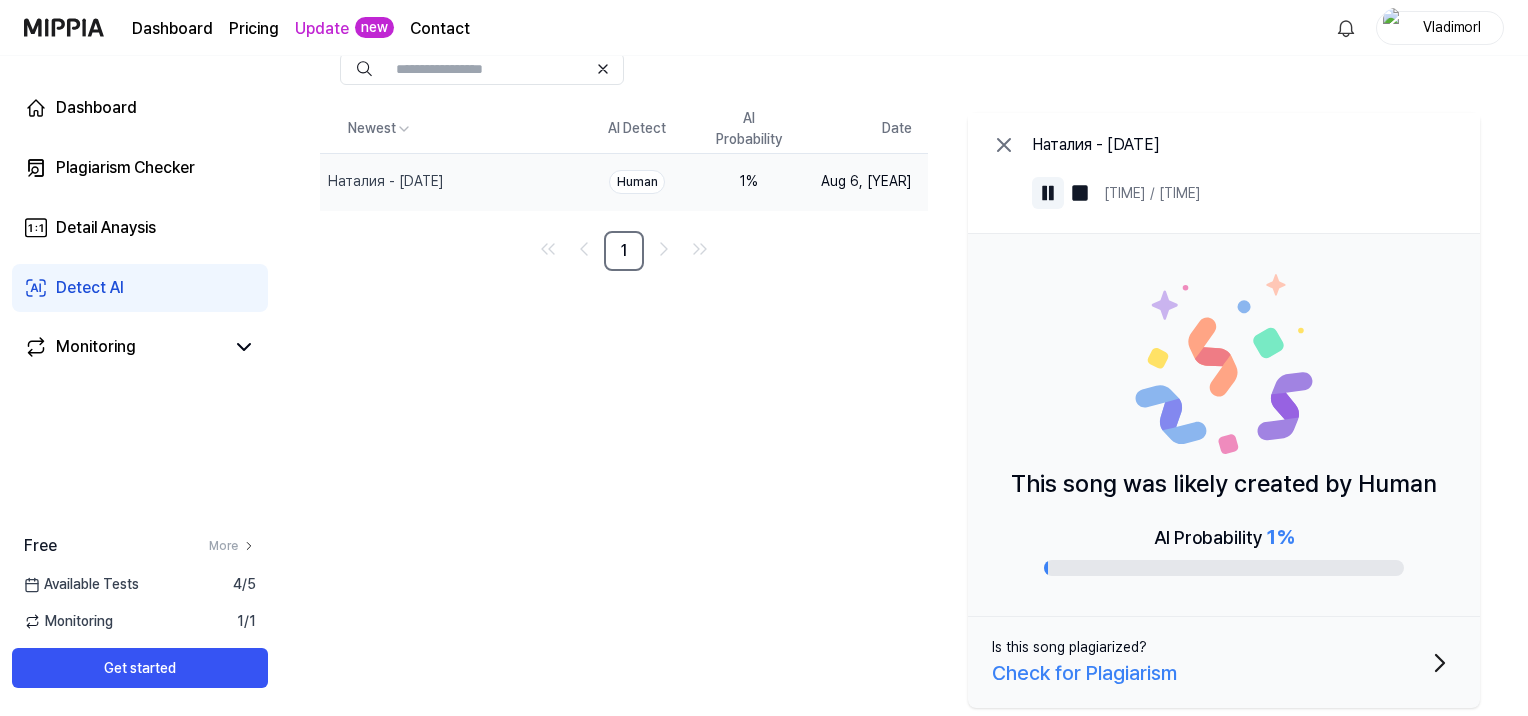 click at bounding box center (1048, 193) 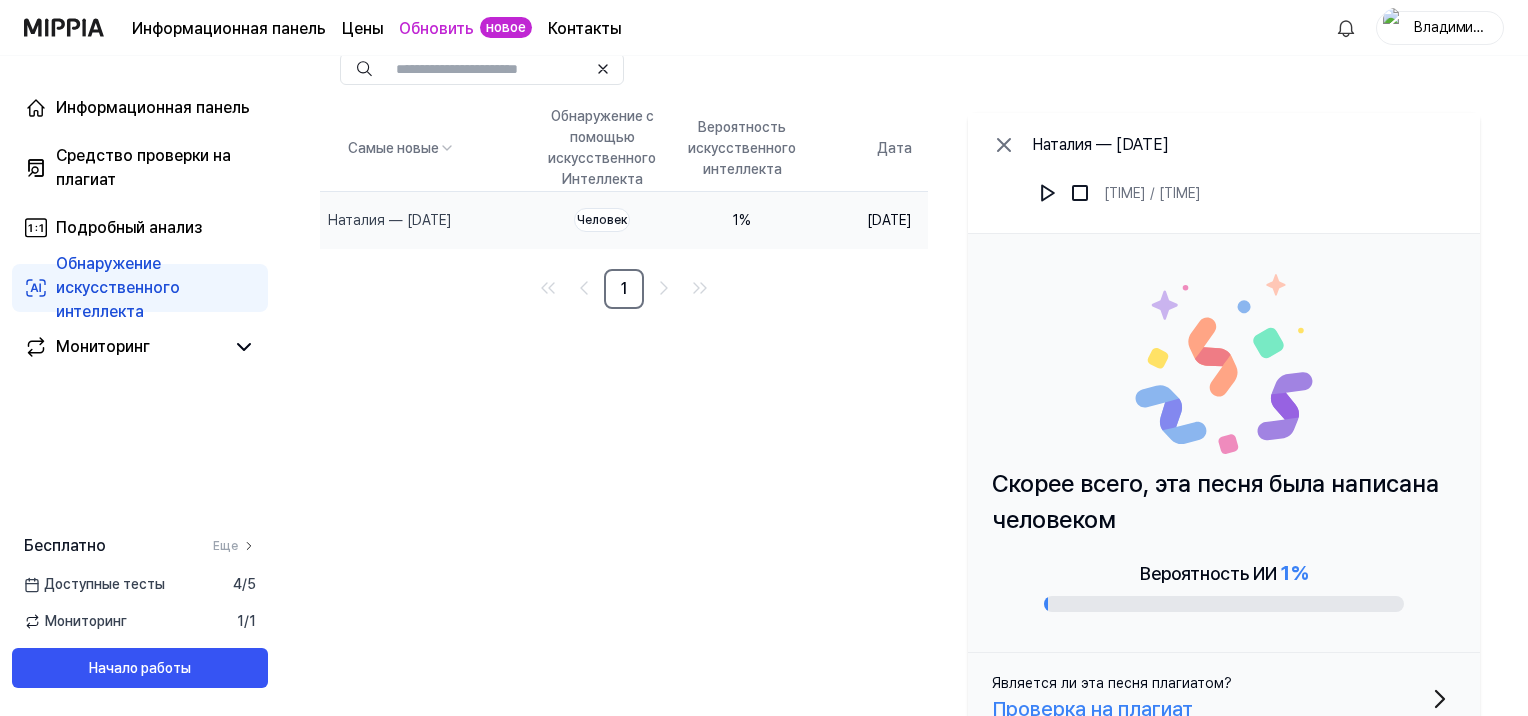 scroll, scrollTop: 0, scrollLeft: 51, axis: horizontal 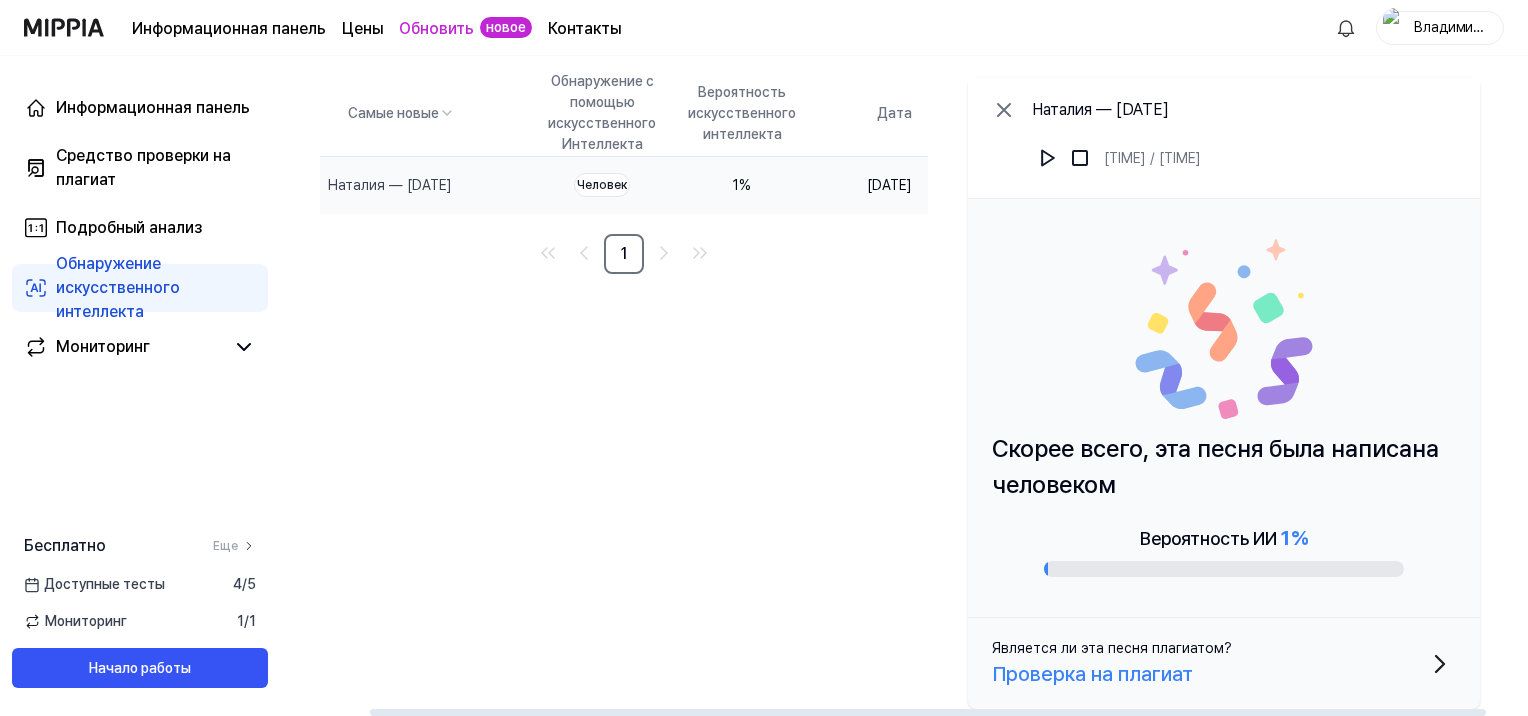 click on "Проверка на плагиат" at bounding box center [1092, 674] 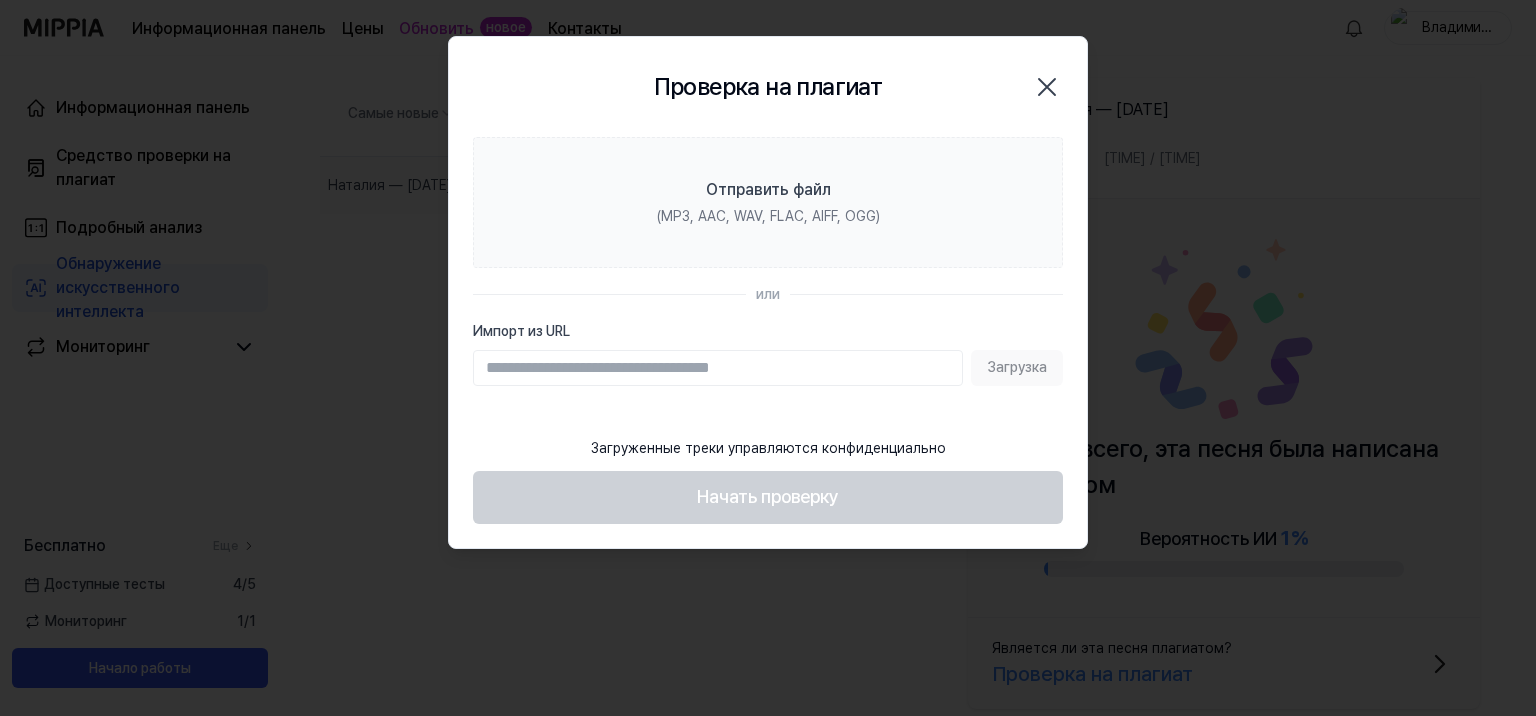 click on "Загруженные треки управляются конфиденциально Начать проверку" at bounding box center (768, 475) 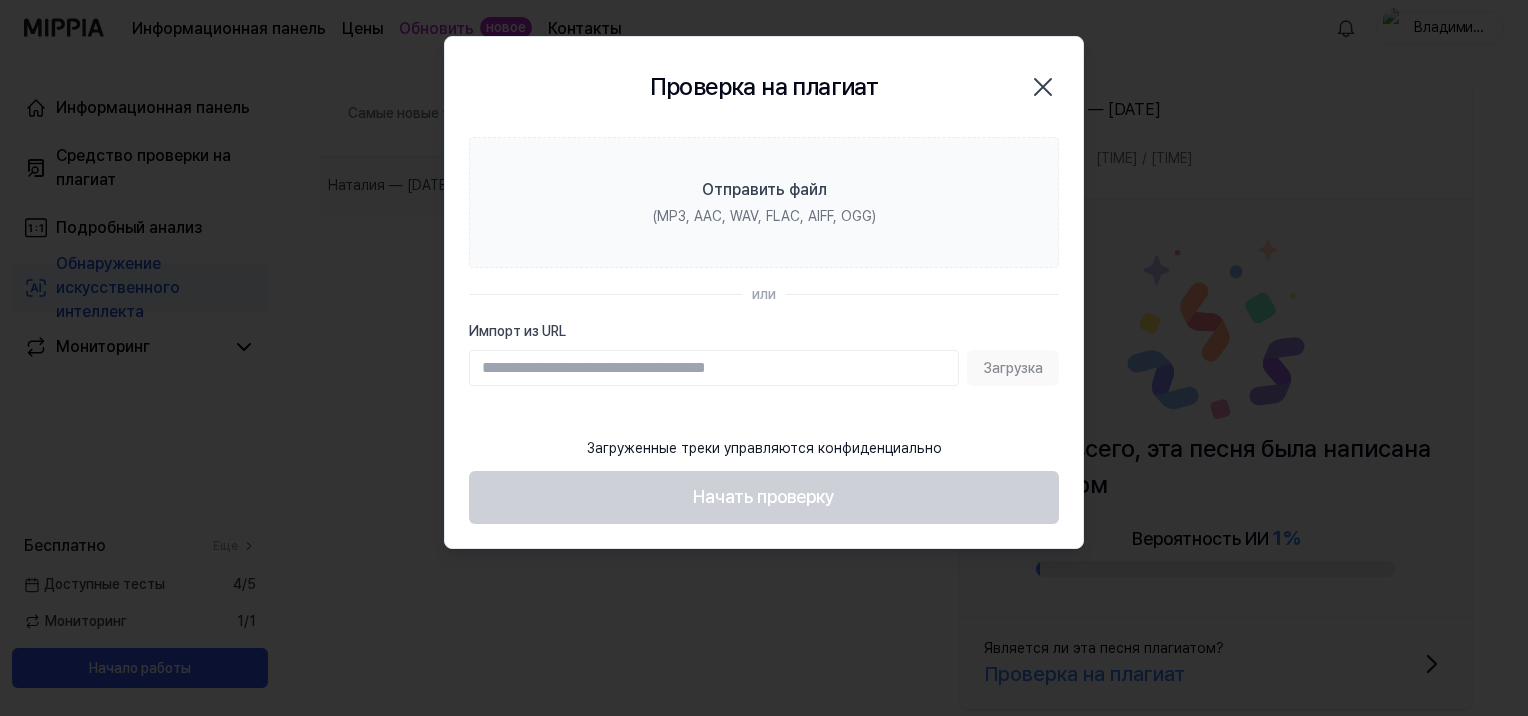 type 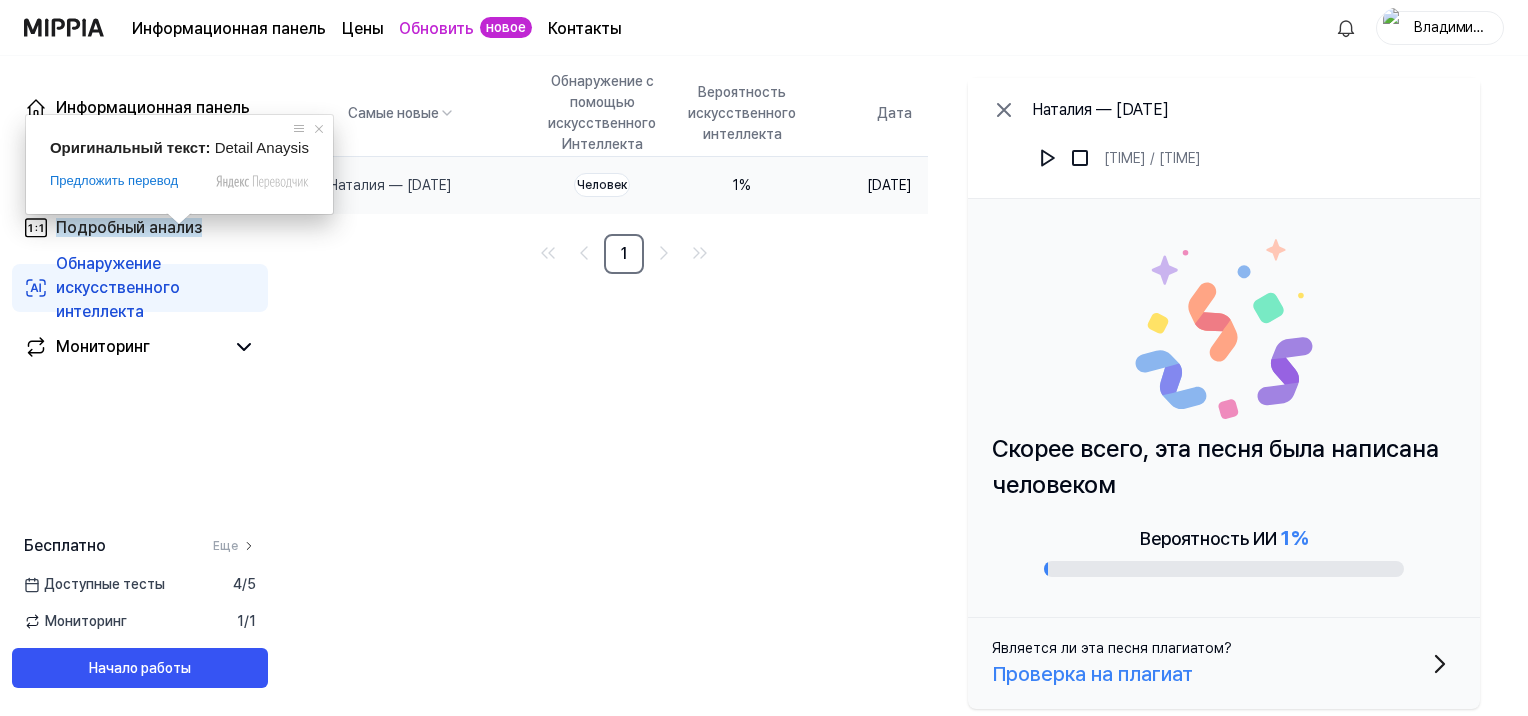 click at bounding box center (179, 219) 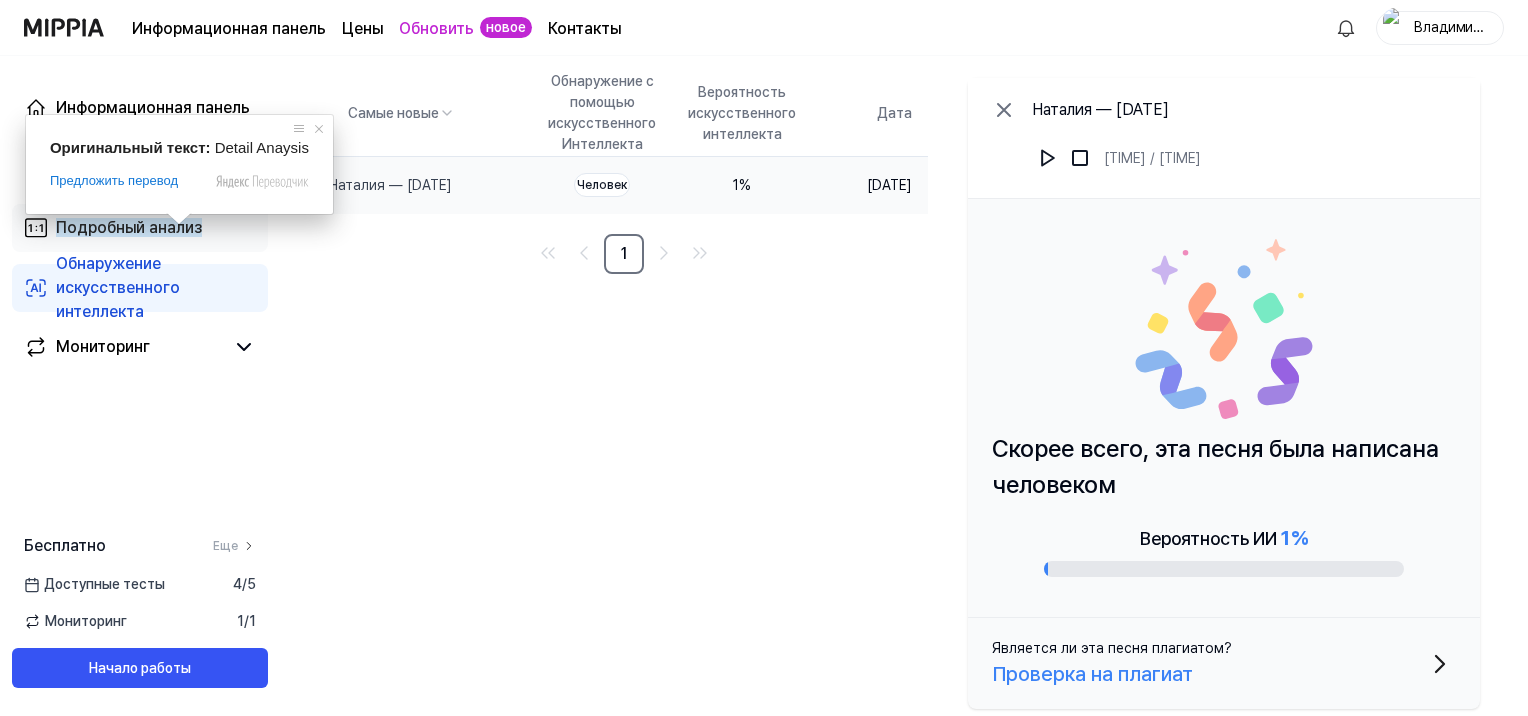 click on "Подробный анализ" at bounding box center (129, 227) 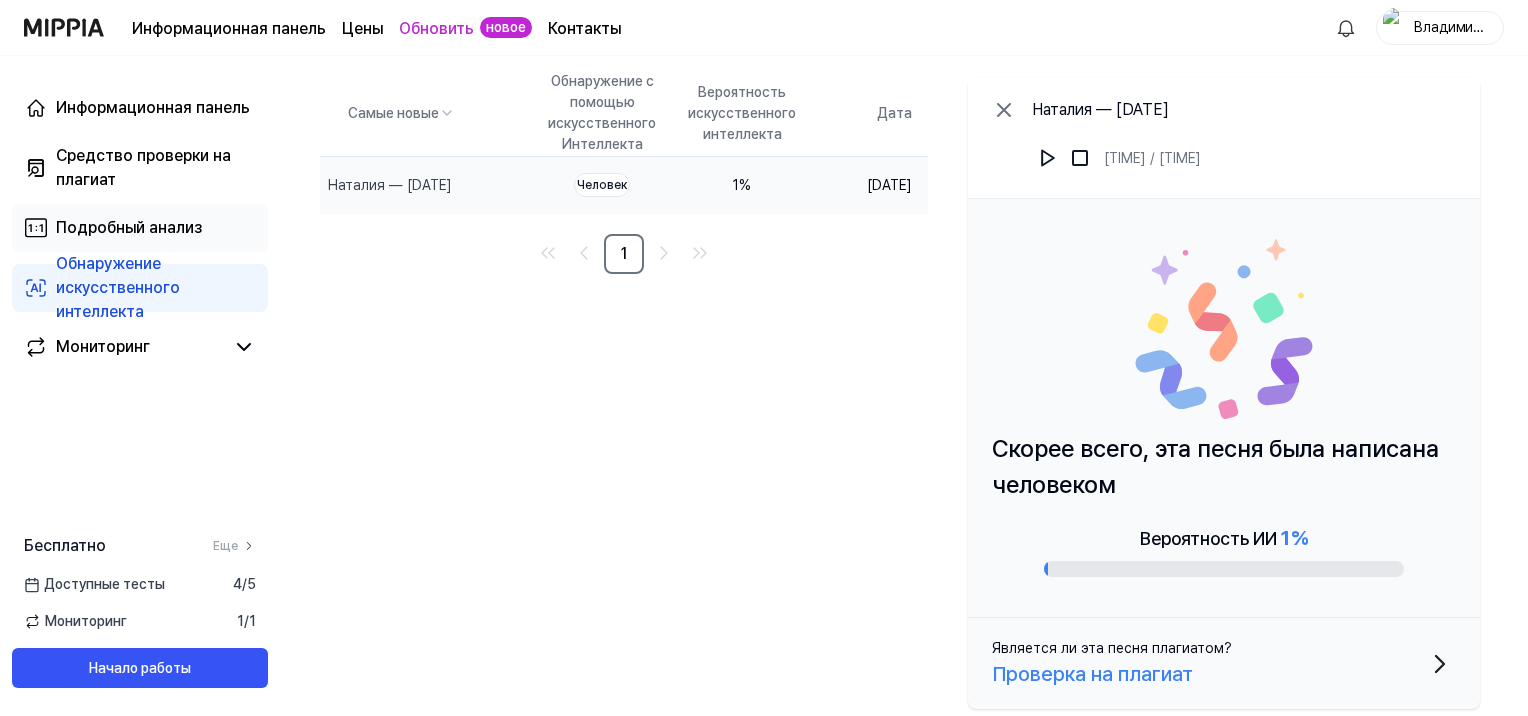 click on "Подробный анализ" at bounding box center (129, 227) 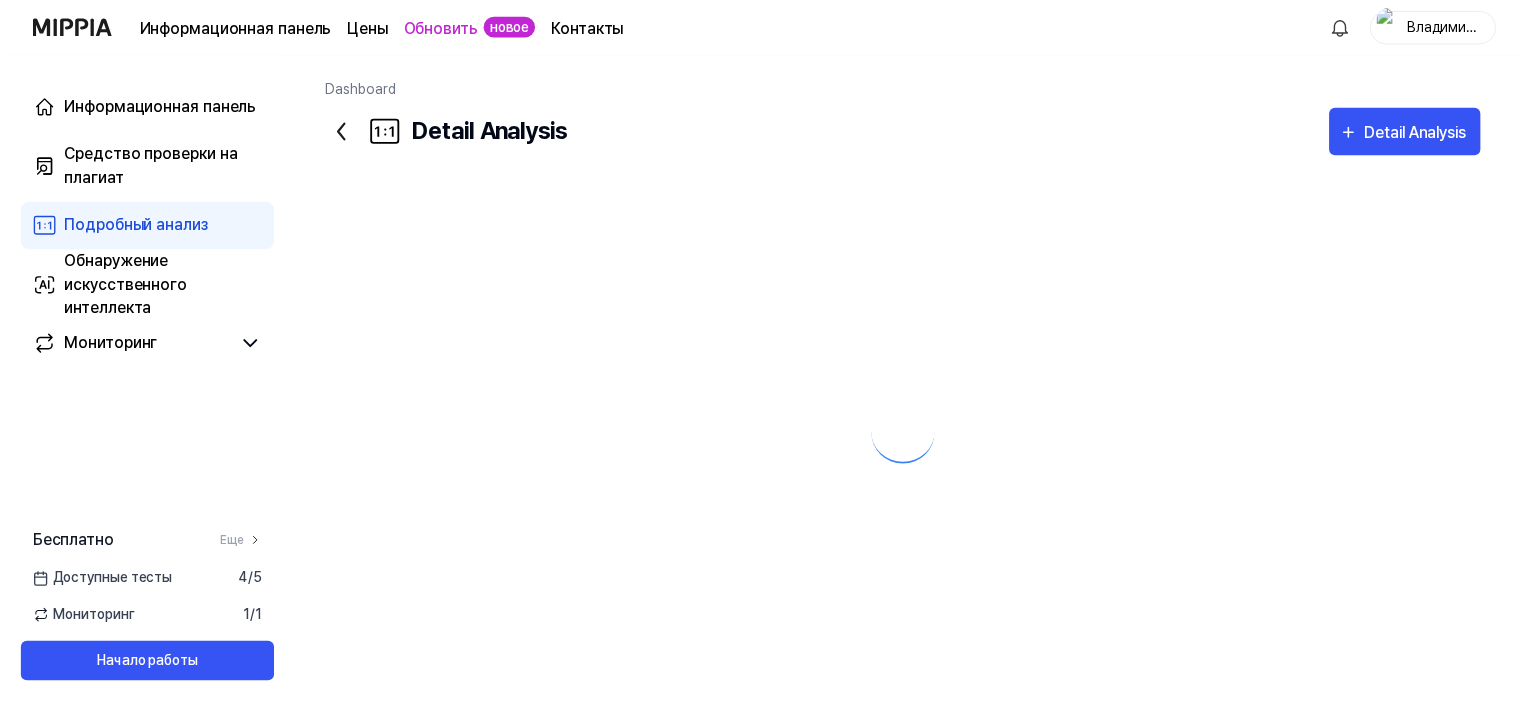 scroll, scrollTop: 0, scrollLeft: 0, axis: both 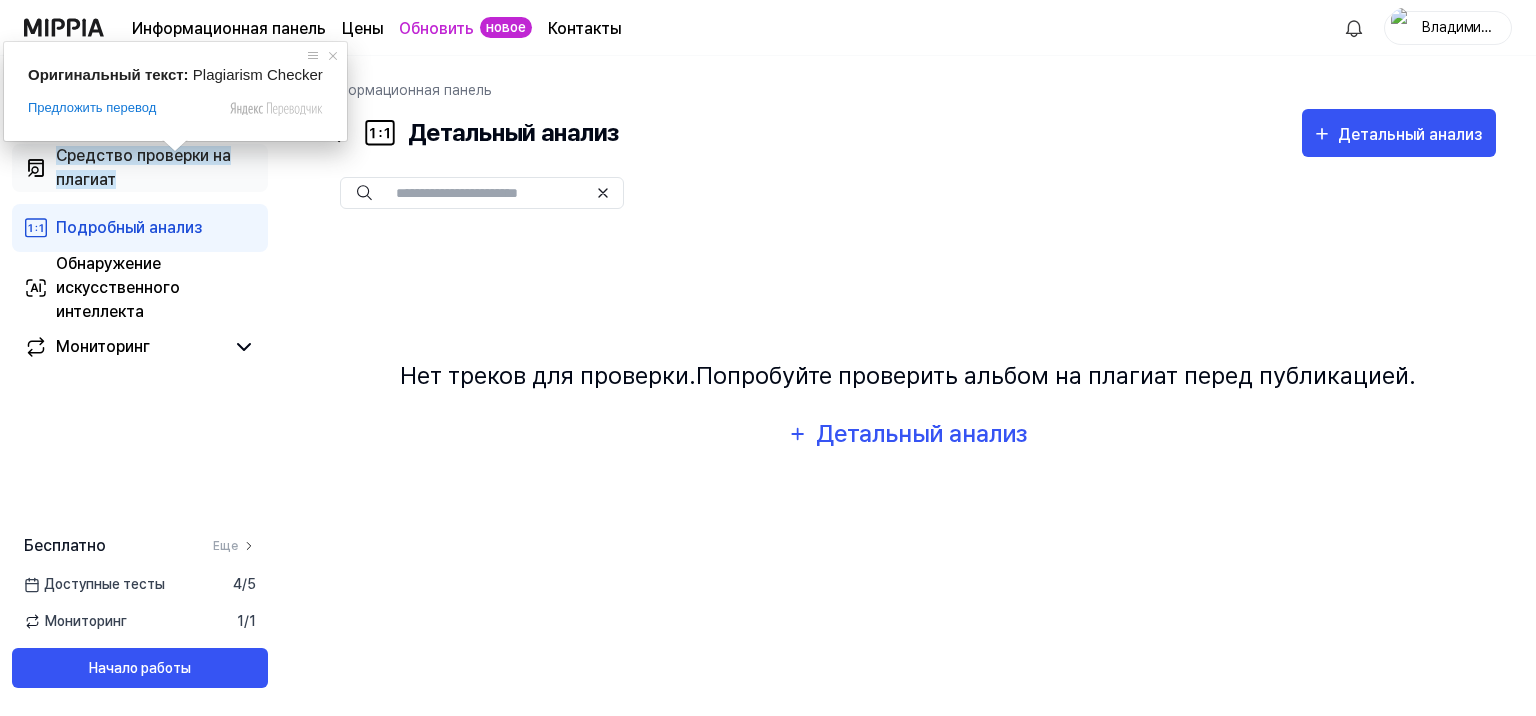 click on "Средство проверки на плагиат" at bounding box center [143, 167] 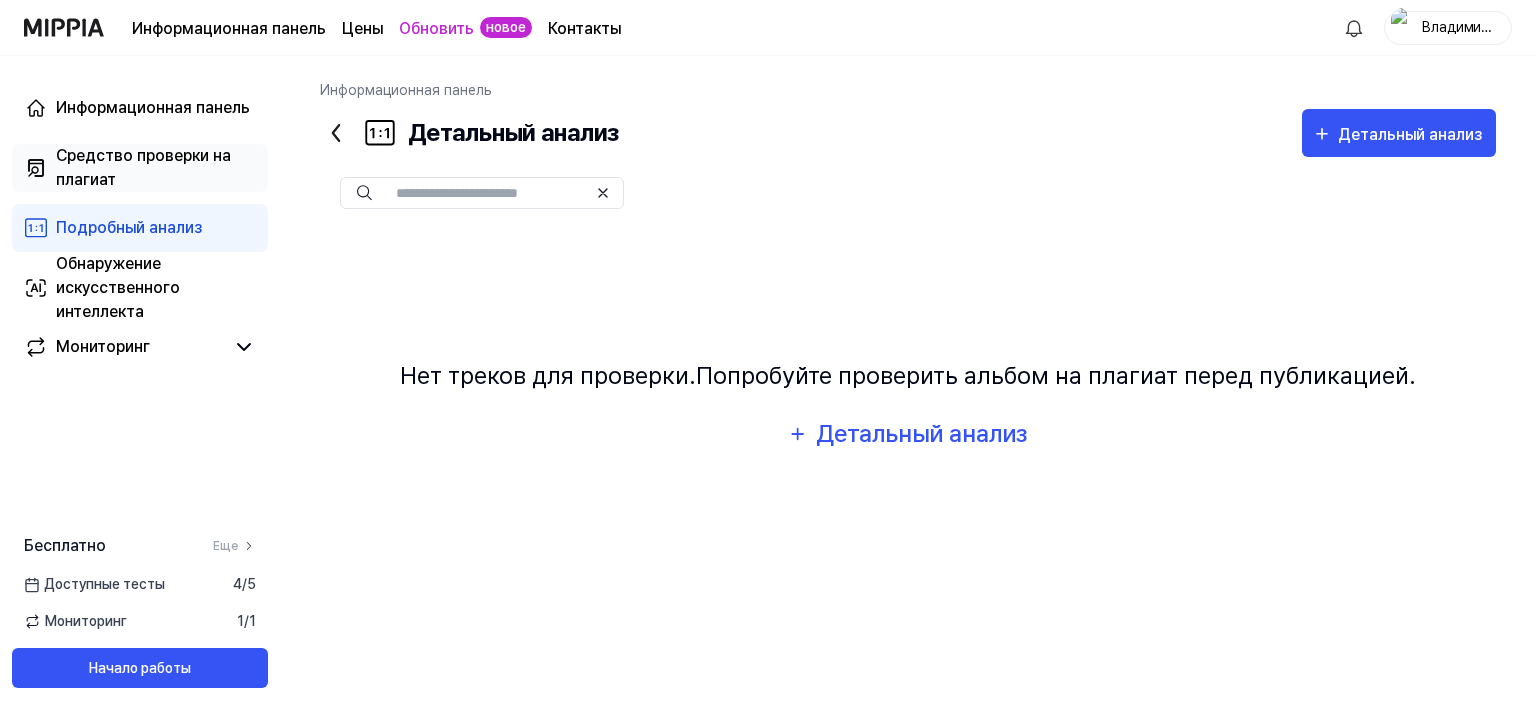 click on "Средство проверки на плагиат" at bounding box center (143, 167) 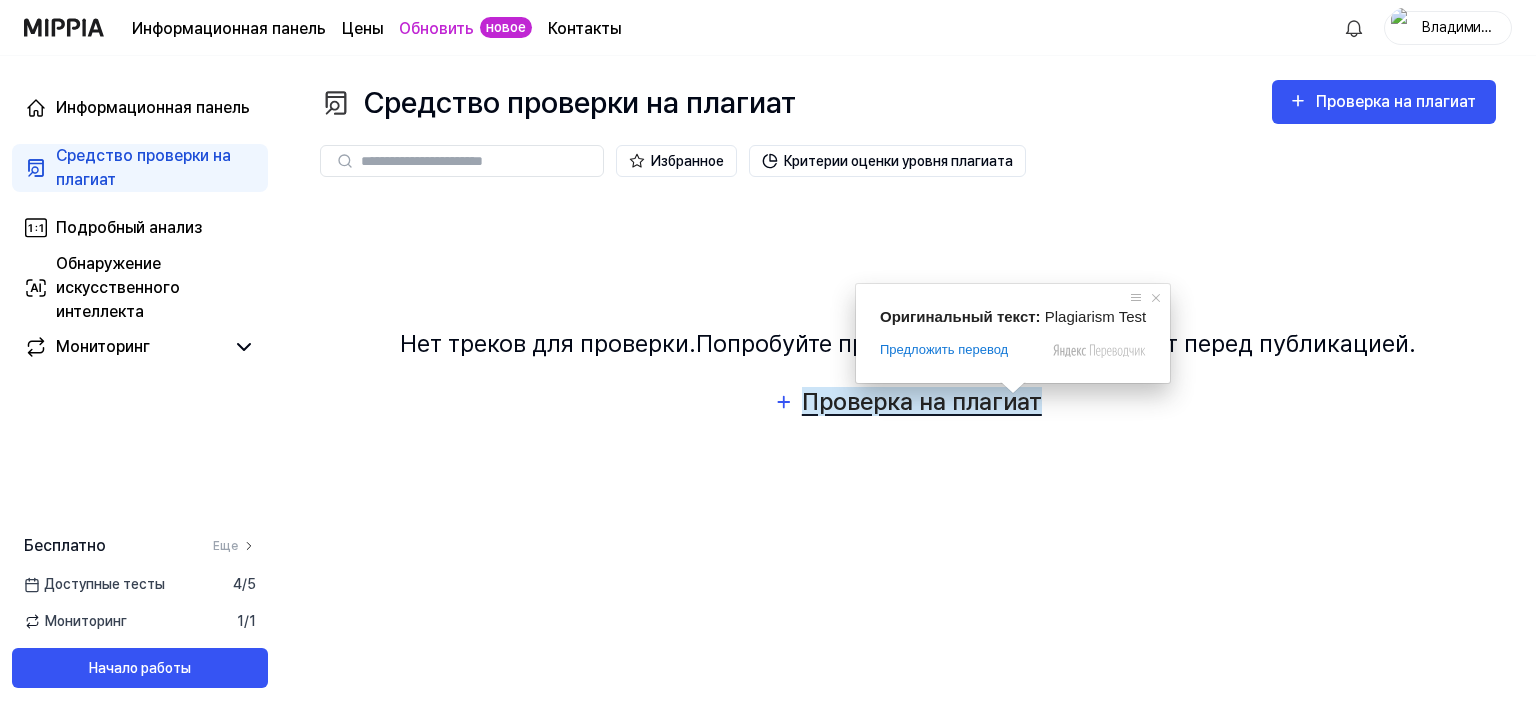 click on "Проверка на плагиат" at bounding box center (922, 401) 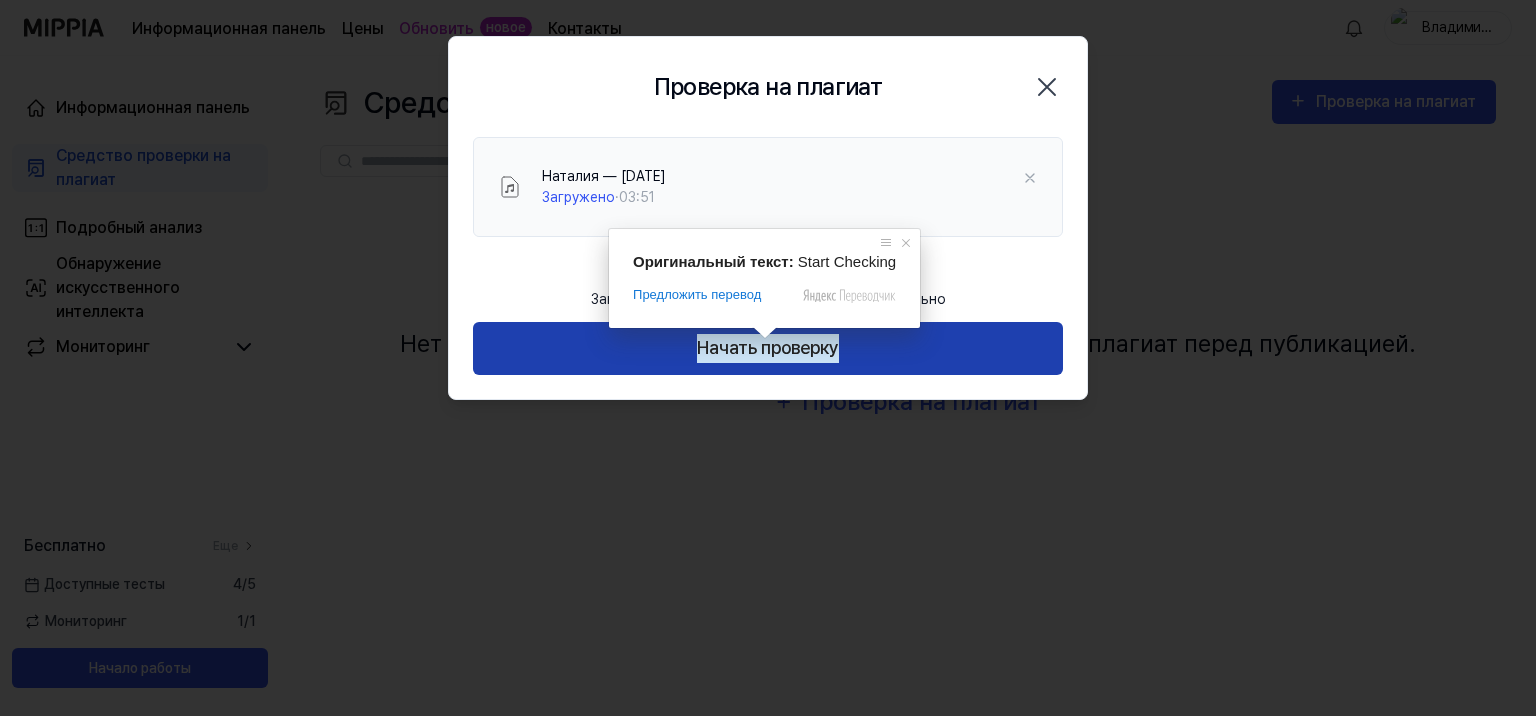 click on "Начать проверку" at bounding box center (768, 348) 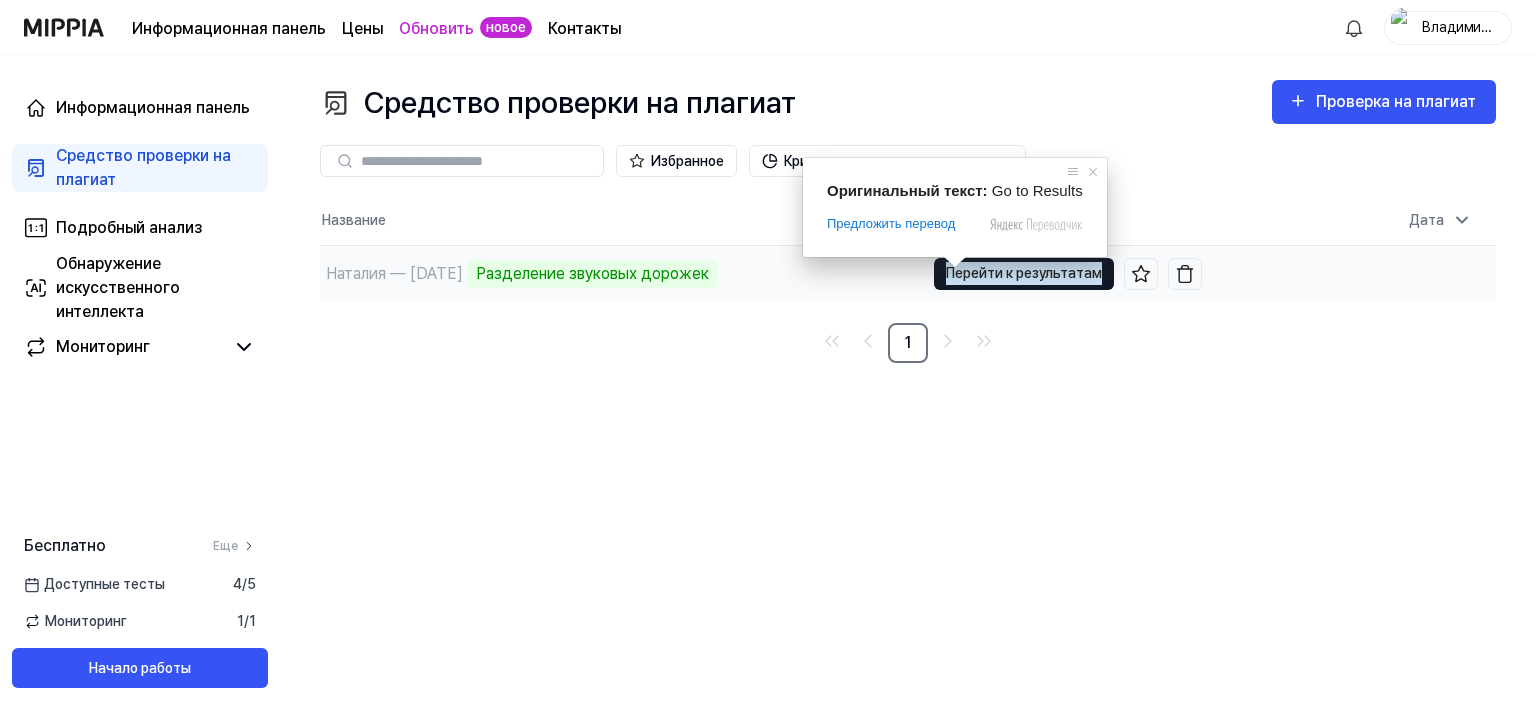 click on "Перейти к результатам" at bounding box center (1024, 273) 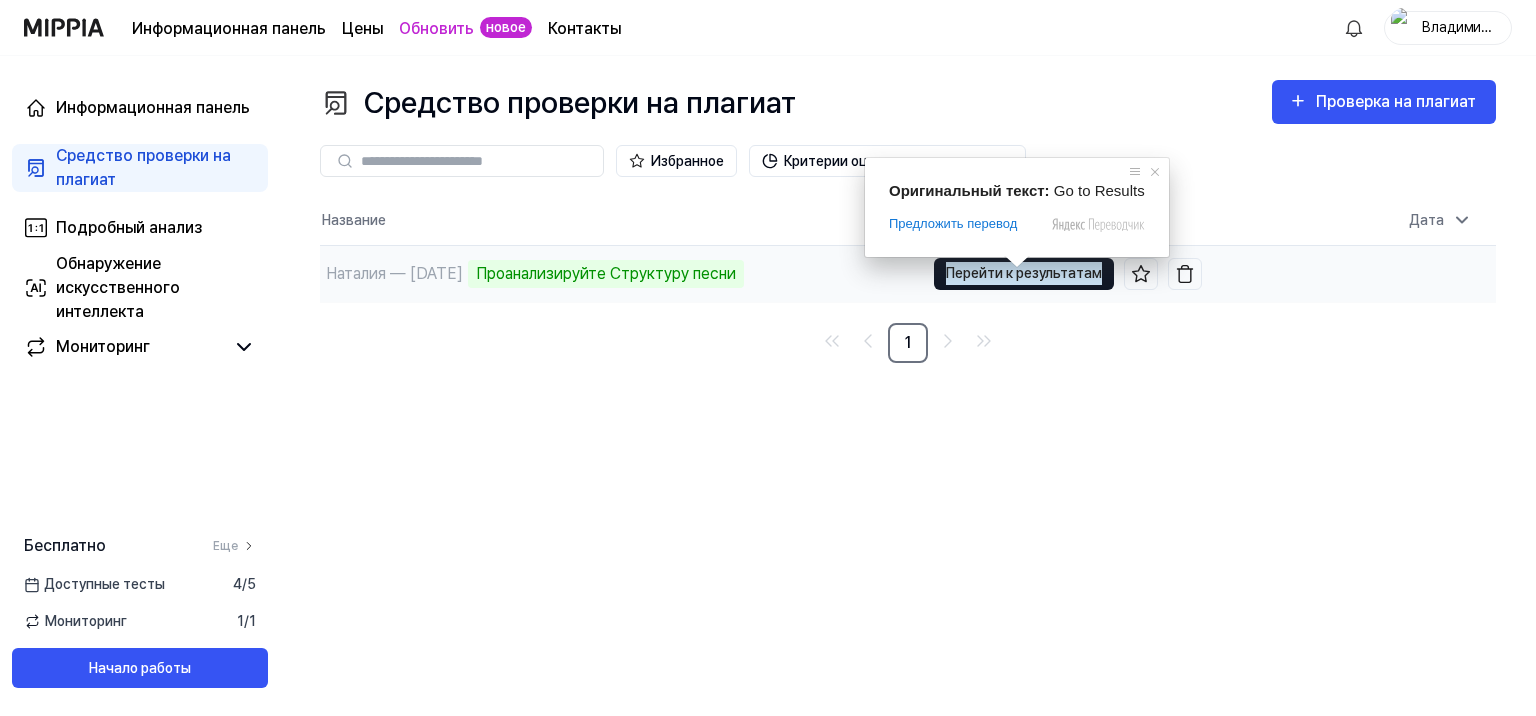 click at bounding box center (1017, 262) 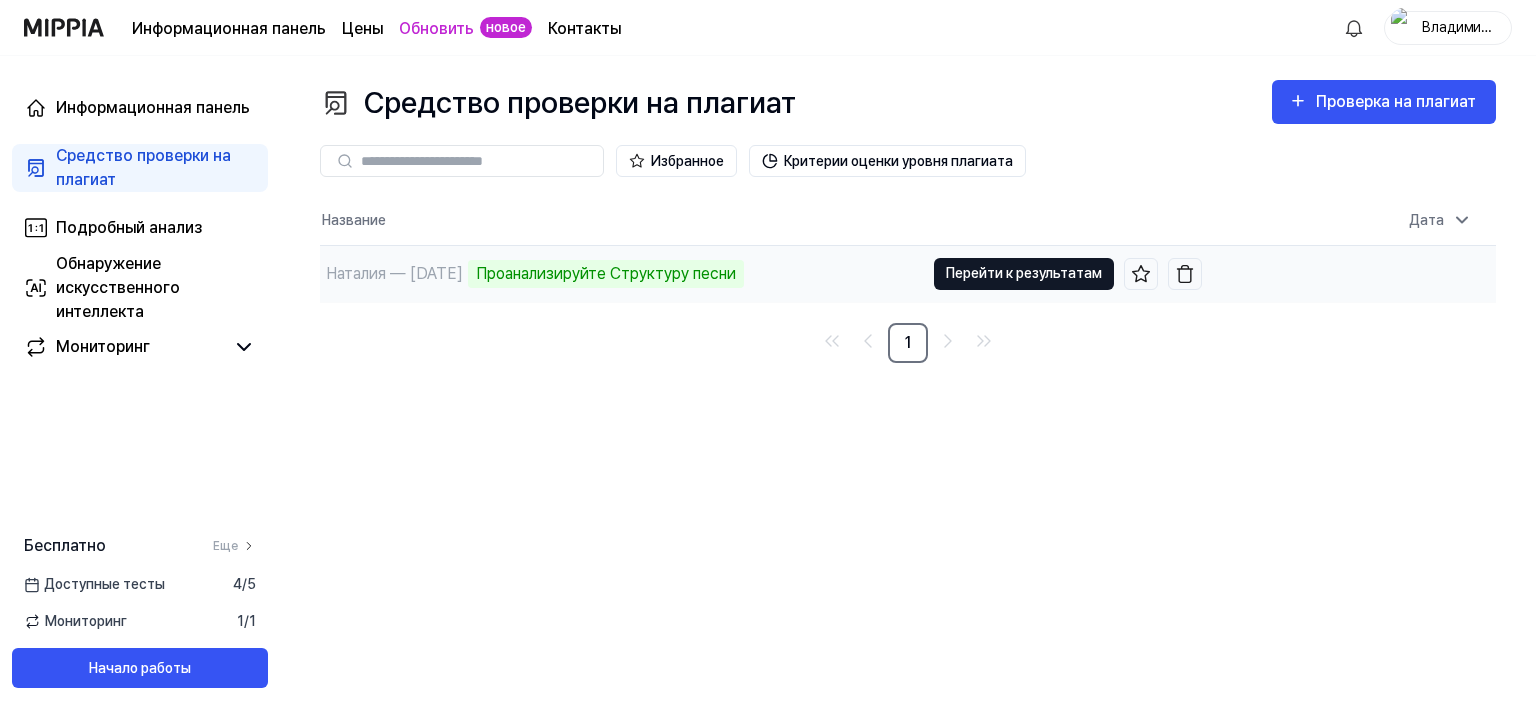 click on "Перейти к результатам" at bounding box center (1024, 273) 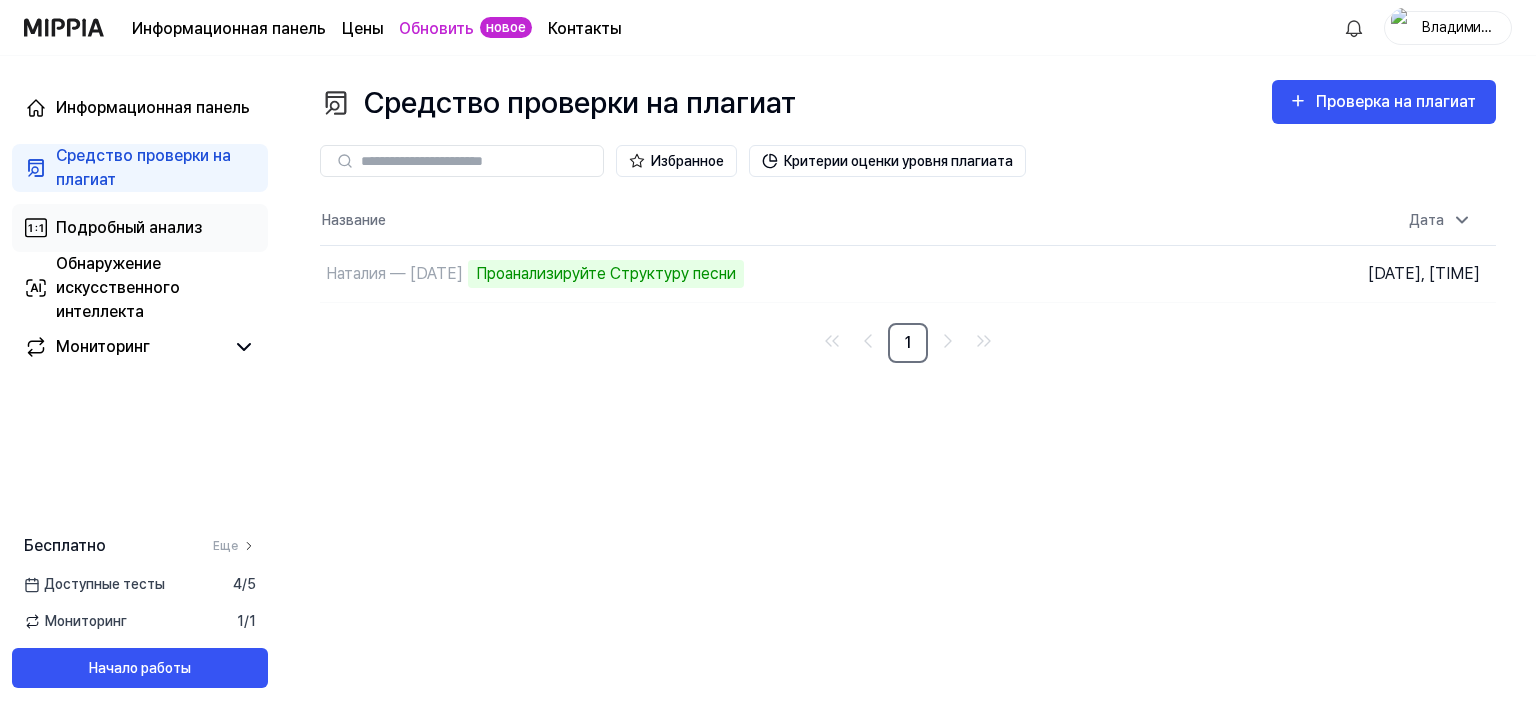 click on "Подробный анализ" at bounding box center [129, 227] 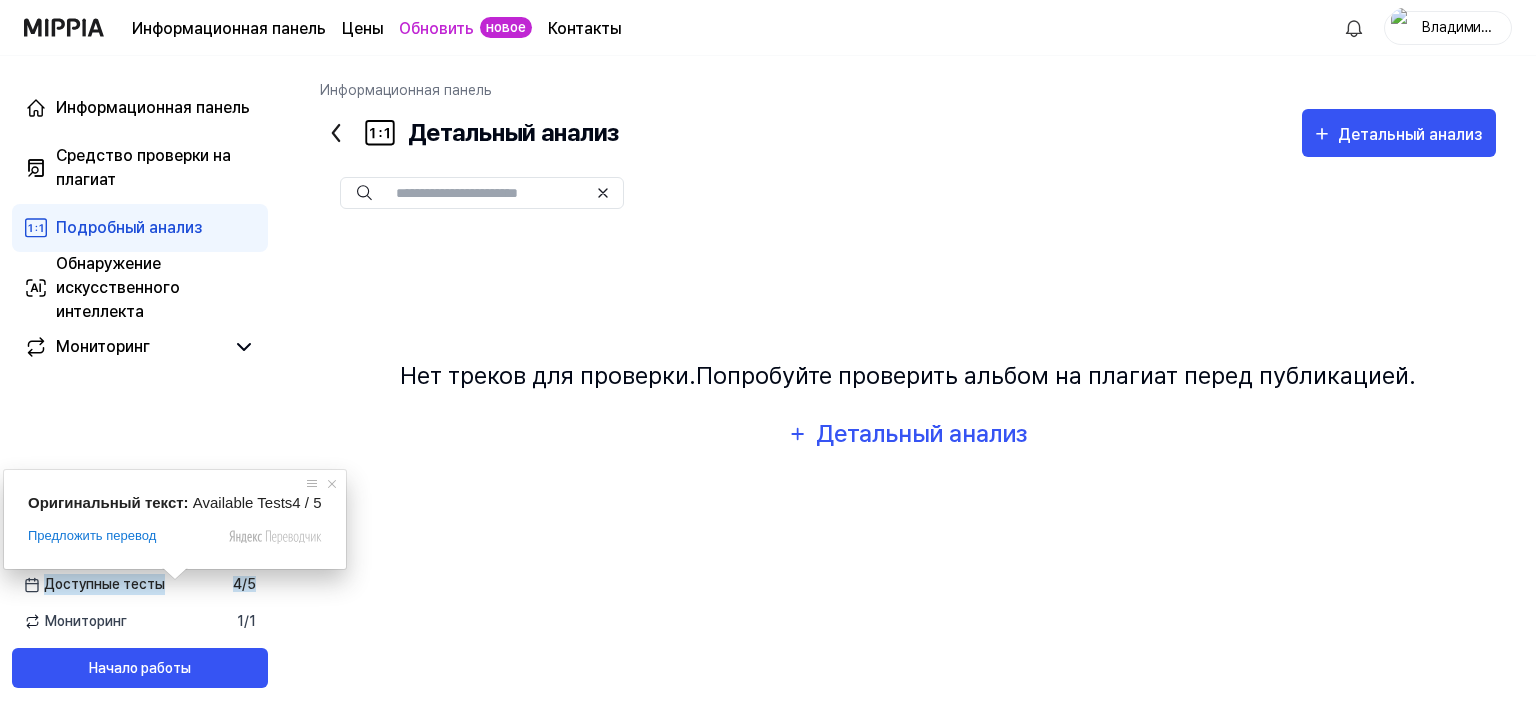 click on "Доступные тесты" at bounding box center [104, 584] 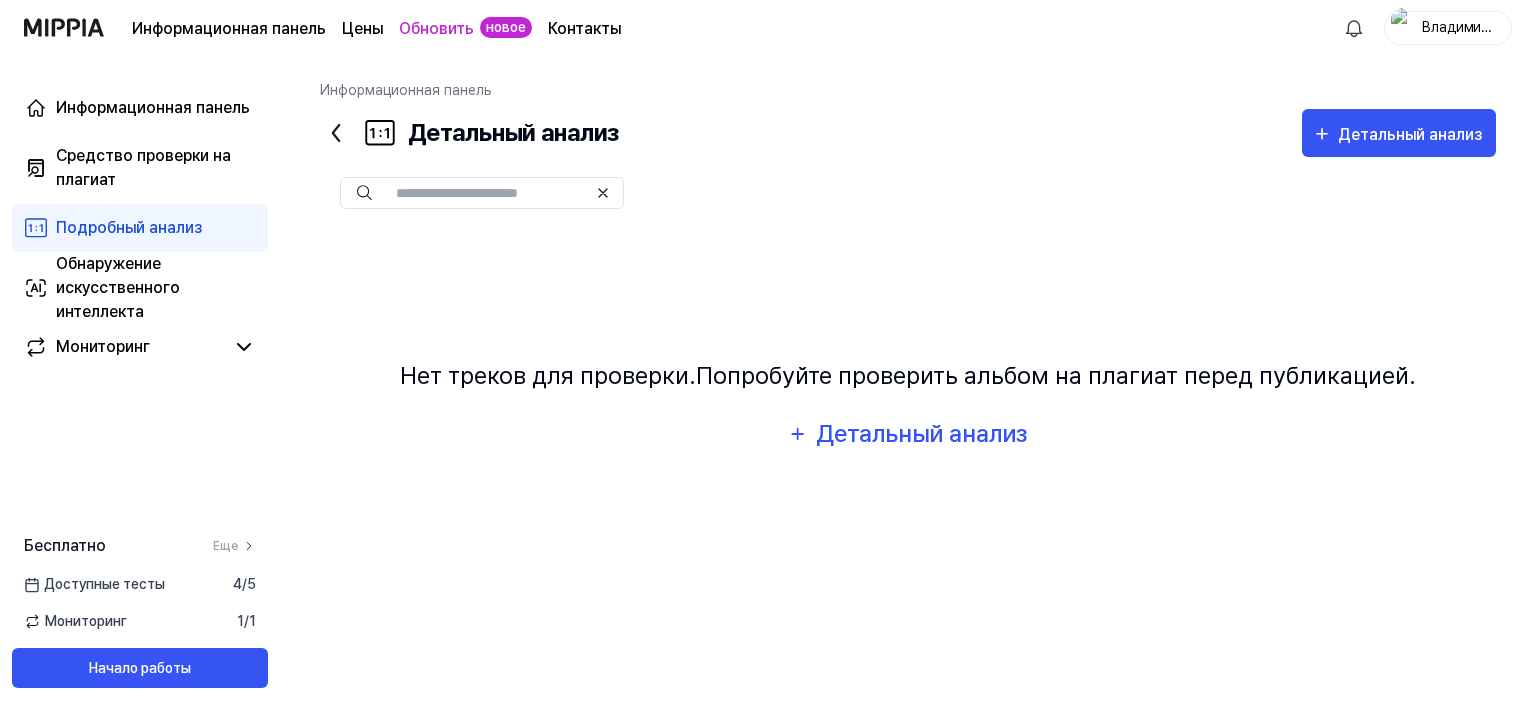 click on "4" at bounding box center [237, 584] 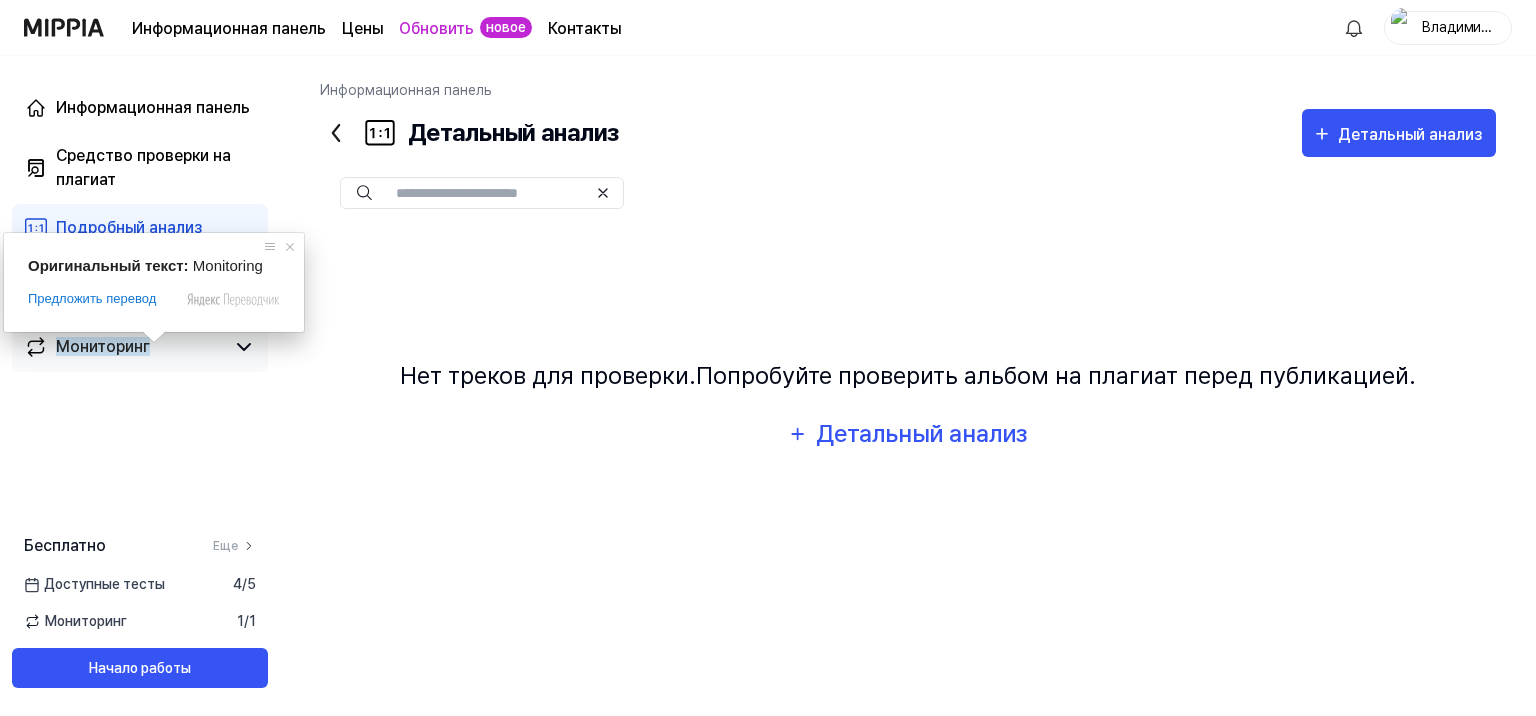 click on "Мониторинг" at bounding box center [103, 346] 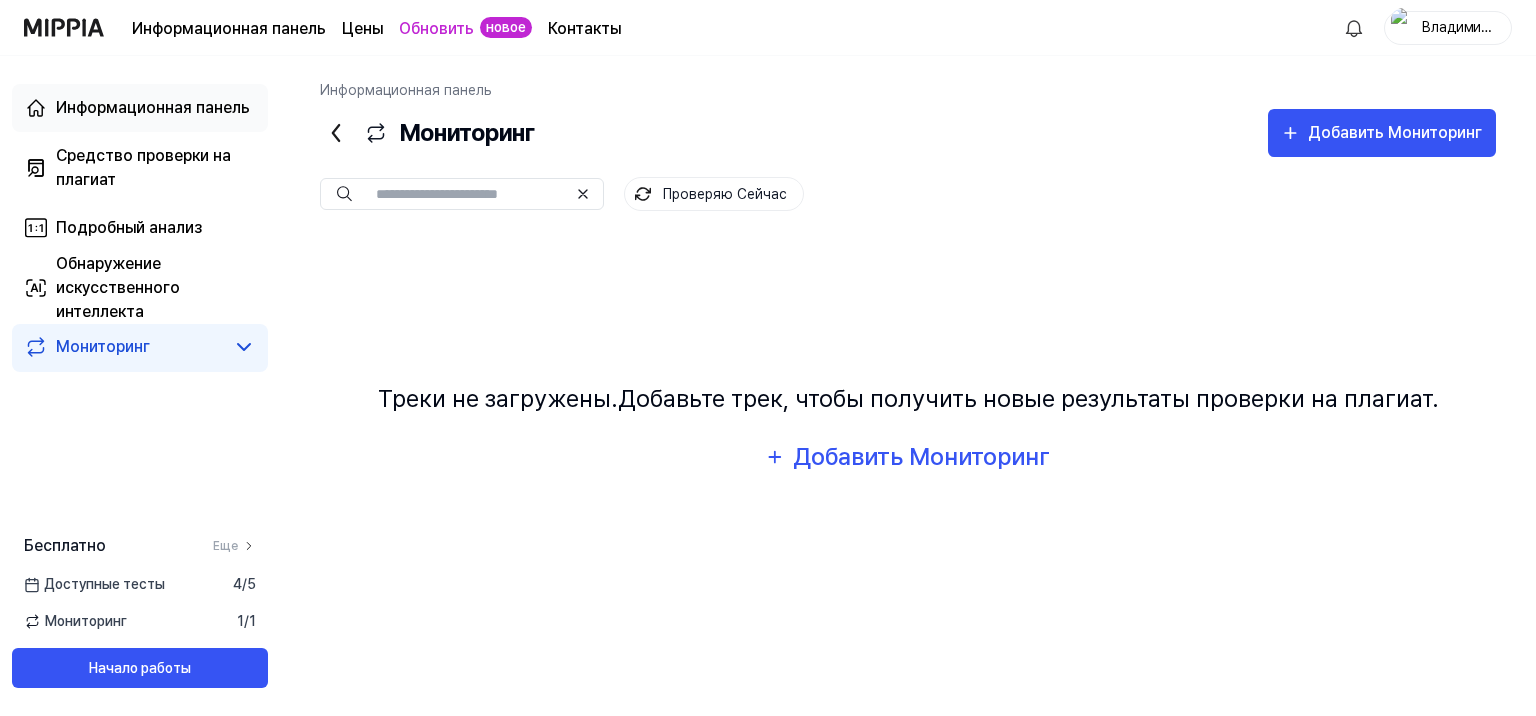 click on "Информационная панель" at bounding box center (153, 107) 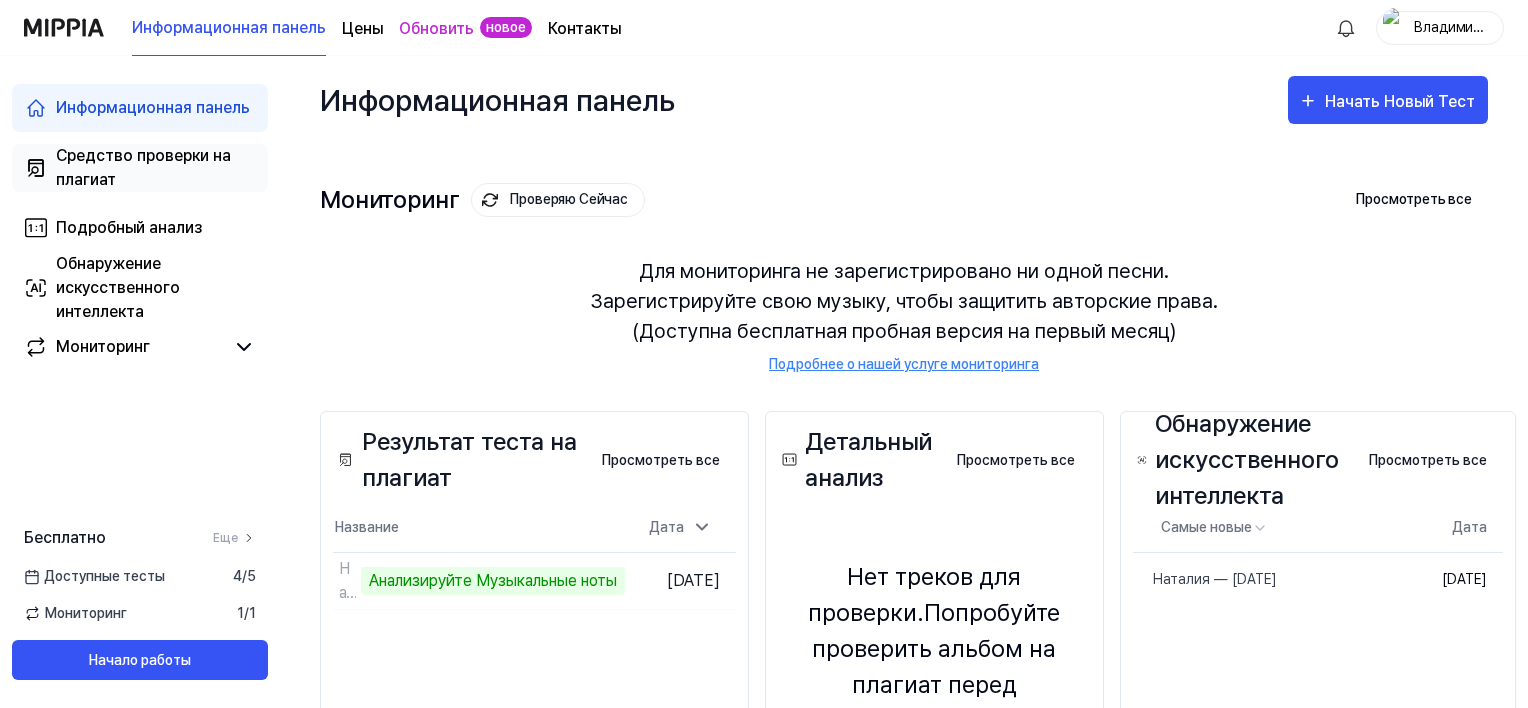 click on "Средство проверки на плагиат" at bounding box center [156, 168] 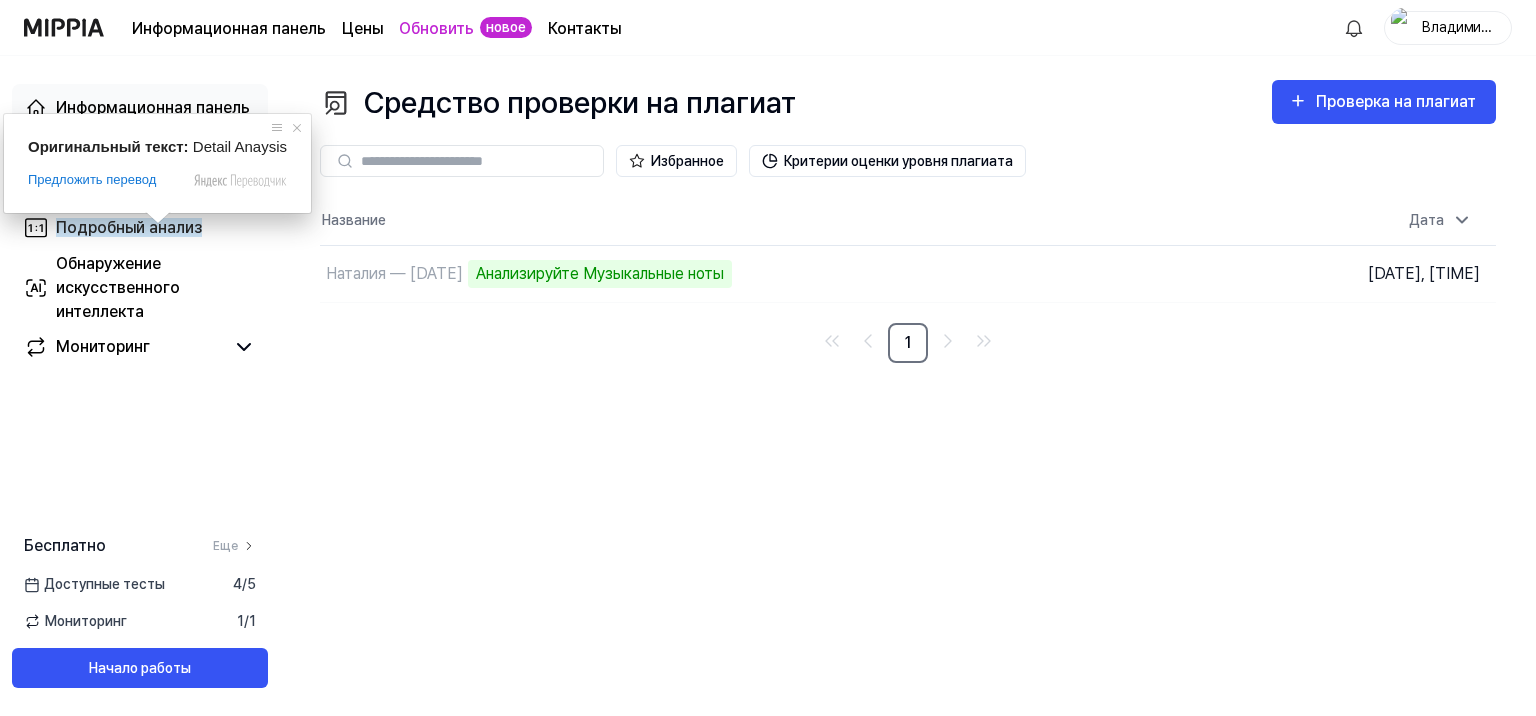 click on "Информационная панель" at bounding box center [153, 107] 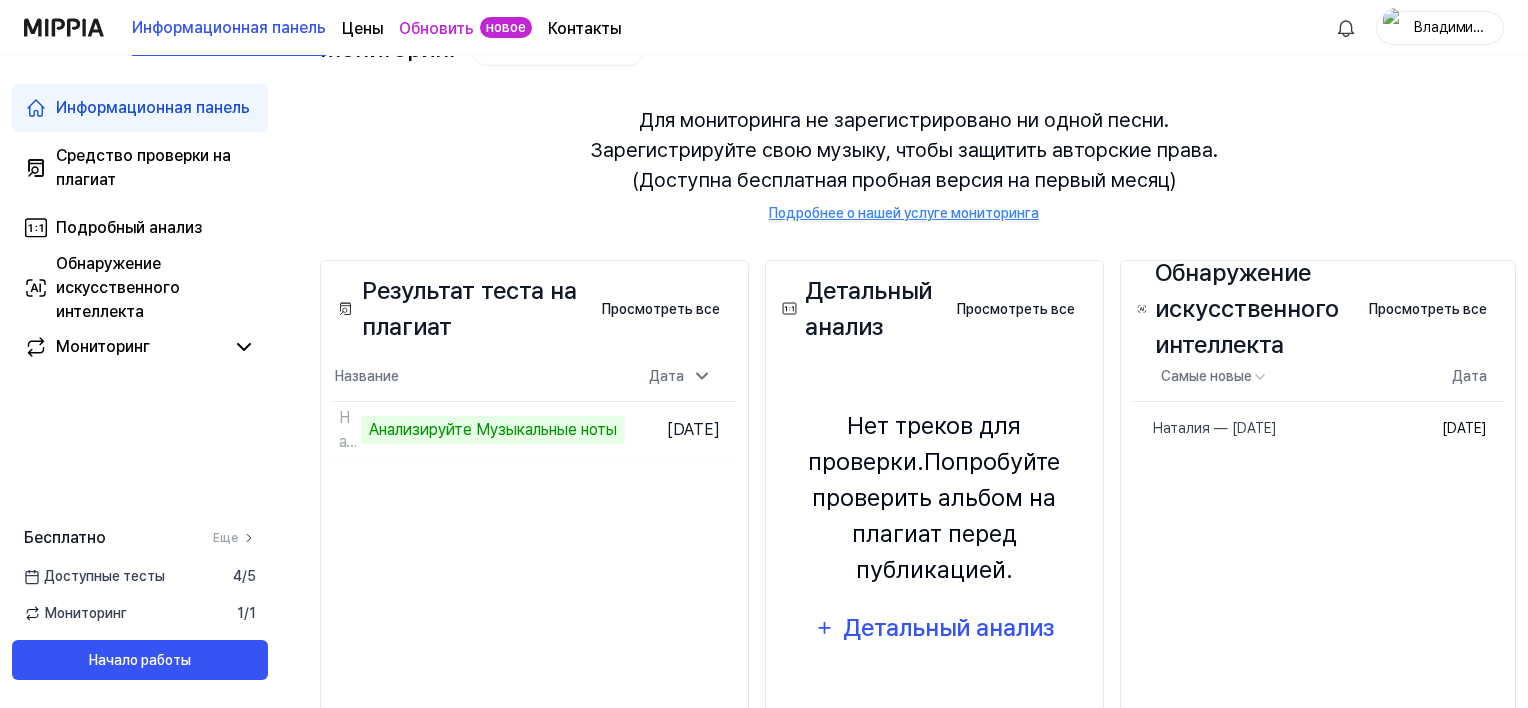 scroll, scrollTop: 218, scrollLeft: 0, axis: vertical 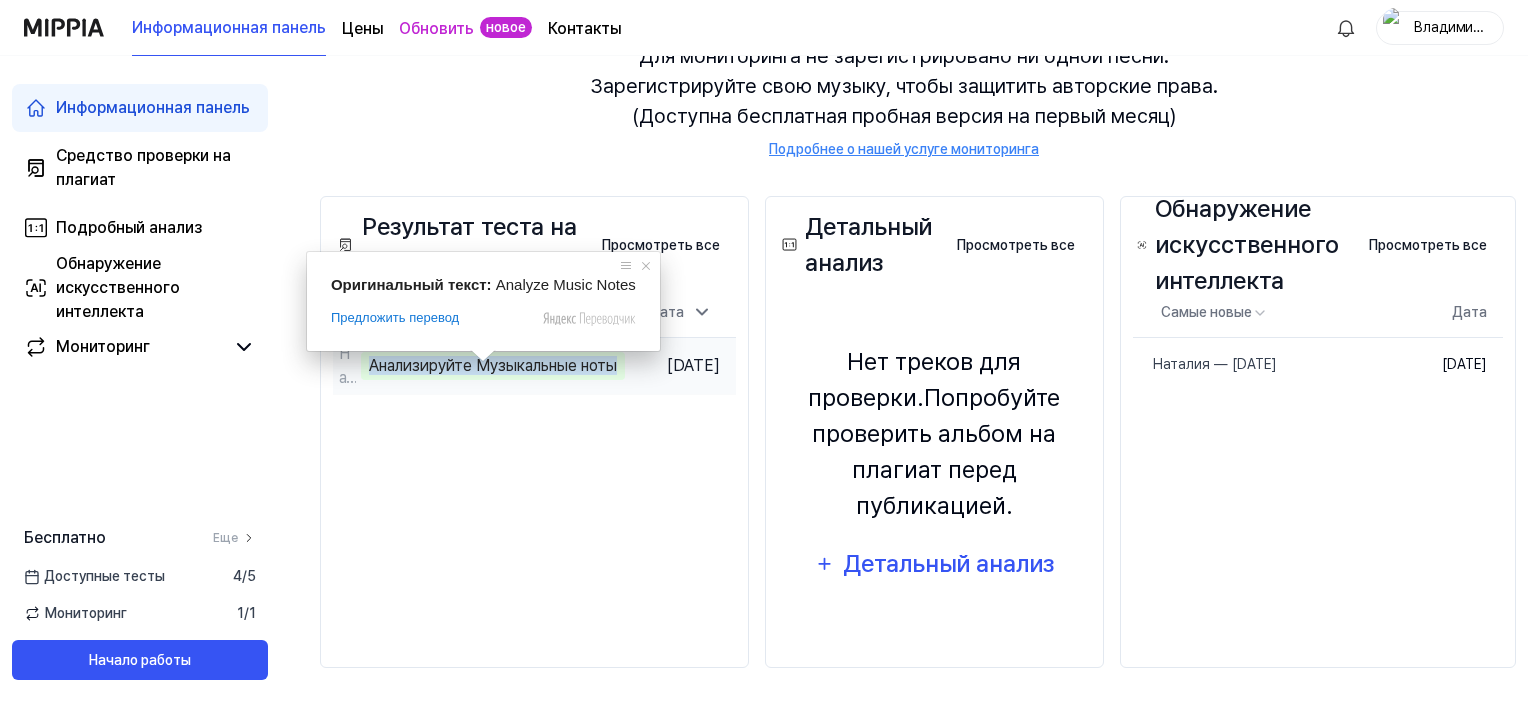 click at bounding box center (483, 356) 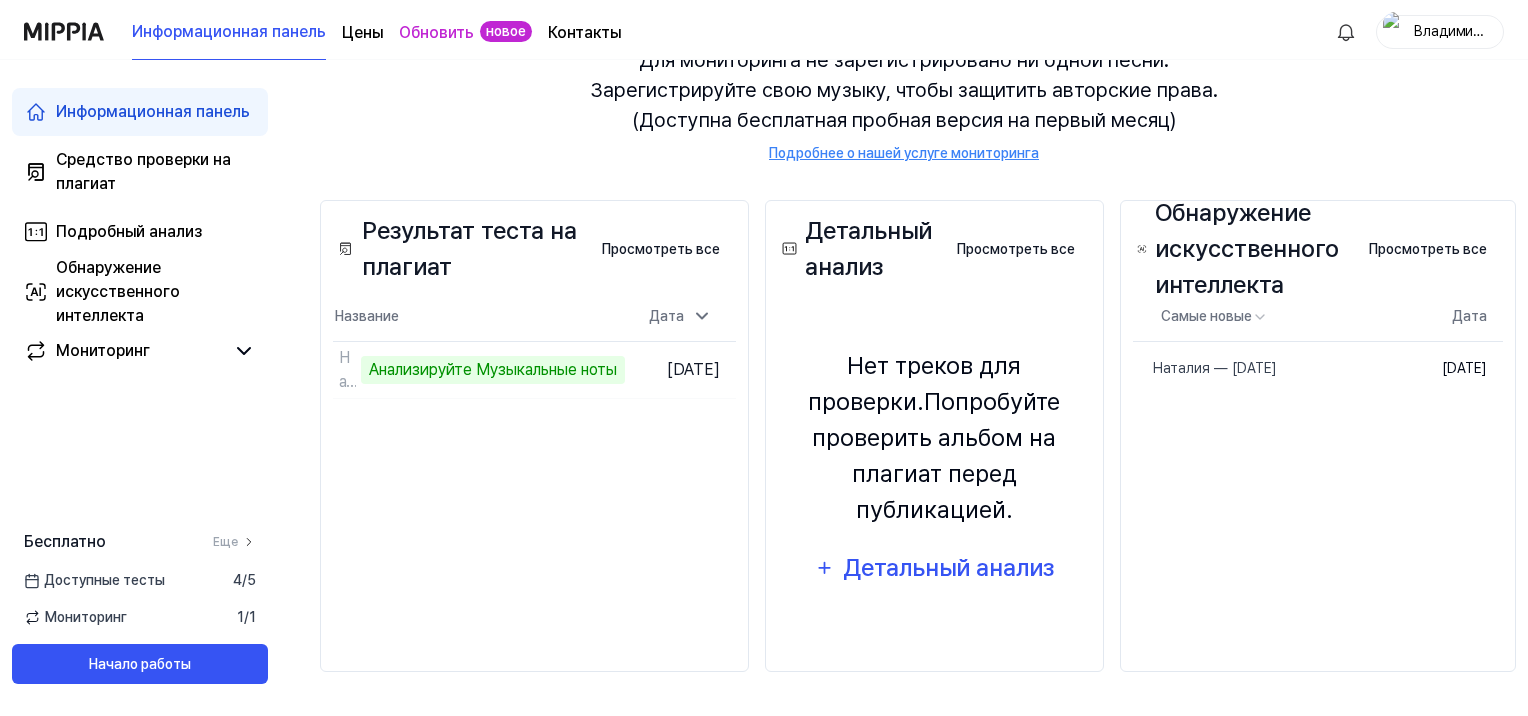 scroll, scrollTop: 210, scrollLeft: 0, axis: vertical 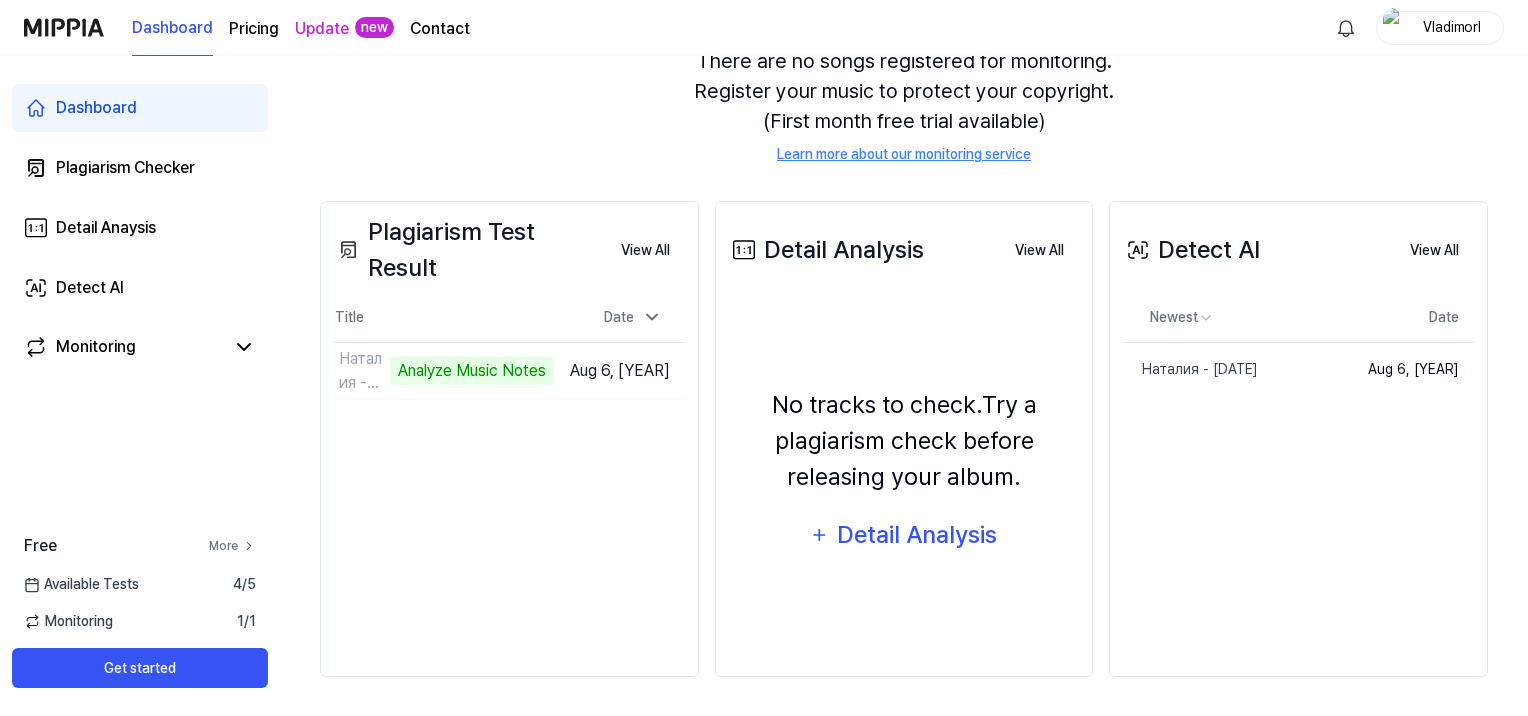 click on "More" at bounding box center [223, 546] 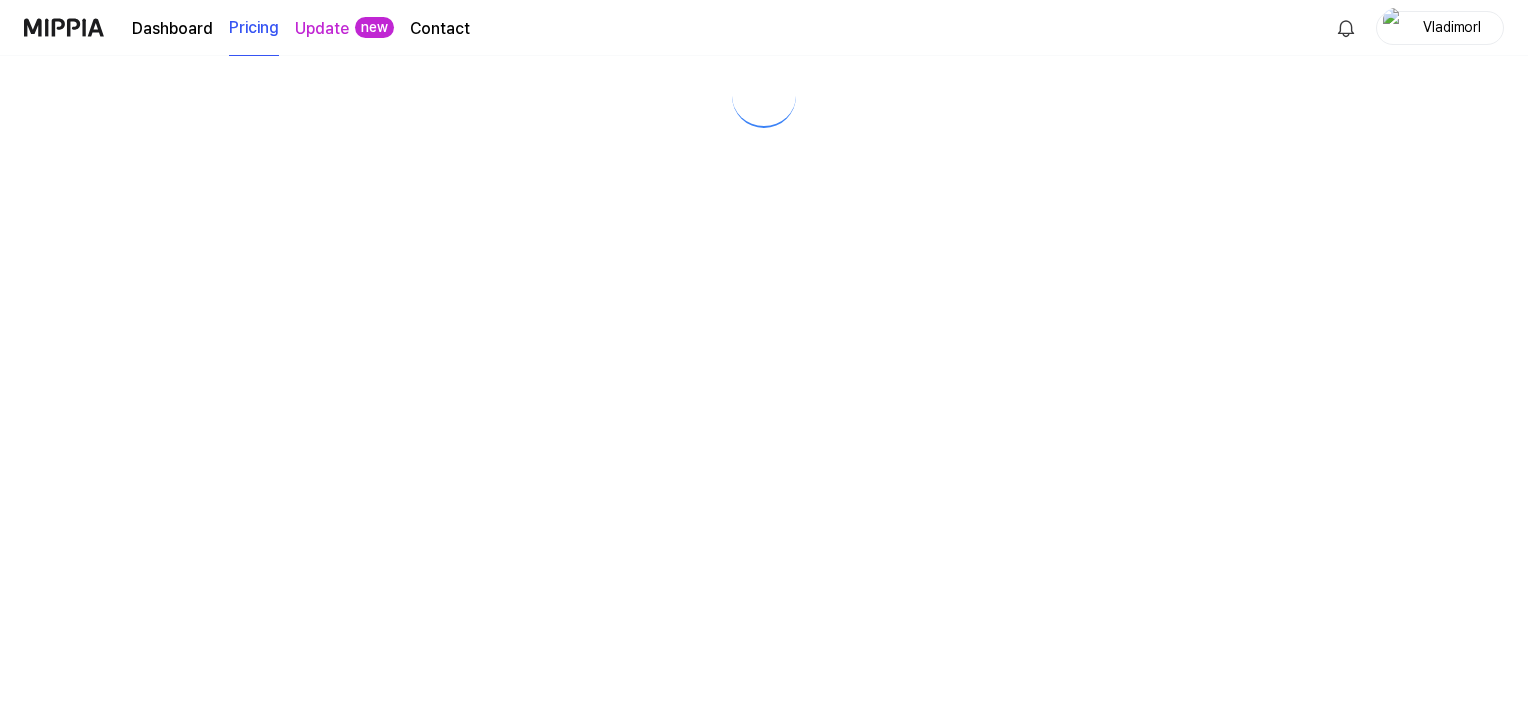 scroll, scrollTop: 0, scrollLeft: 0, axis: both 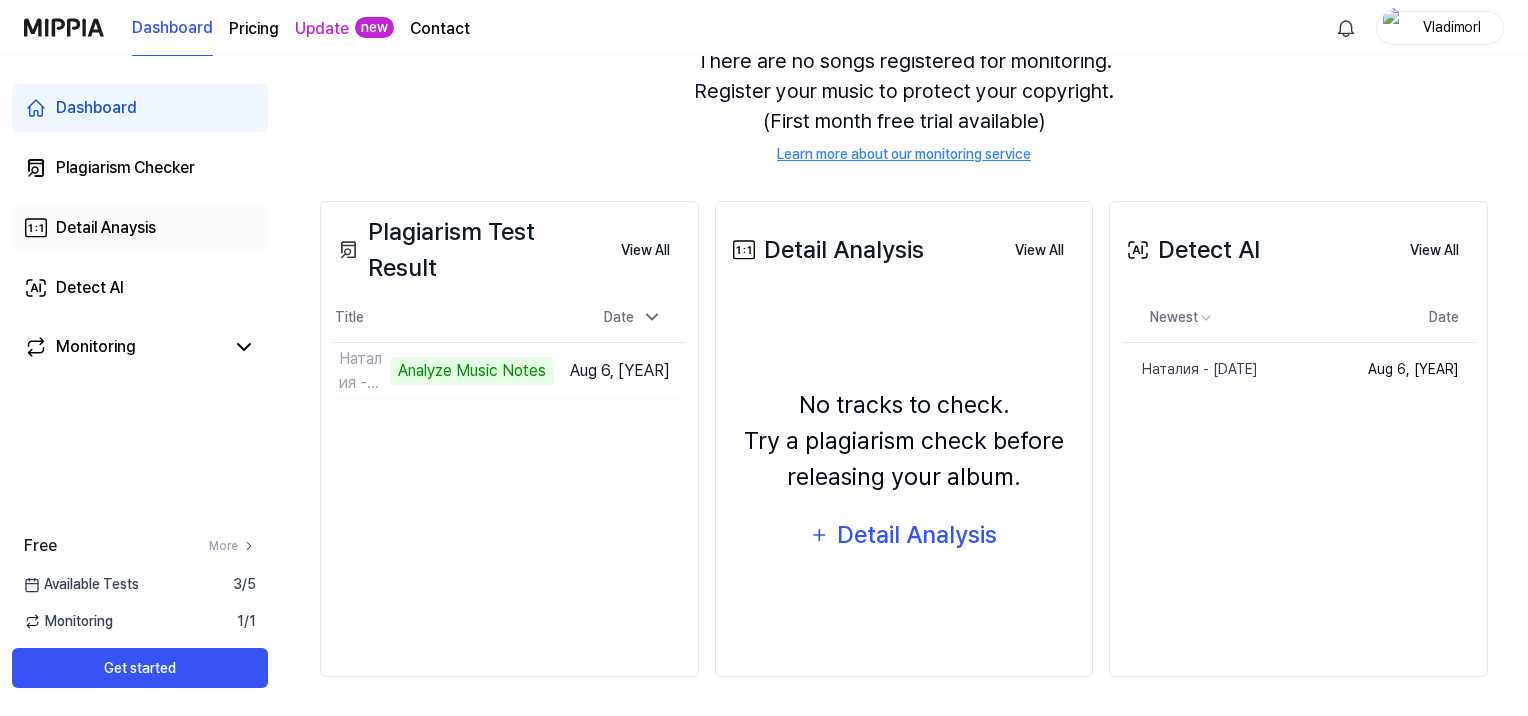 click on "Detail Anaysis" at bounding box center [106, 228] 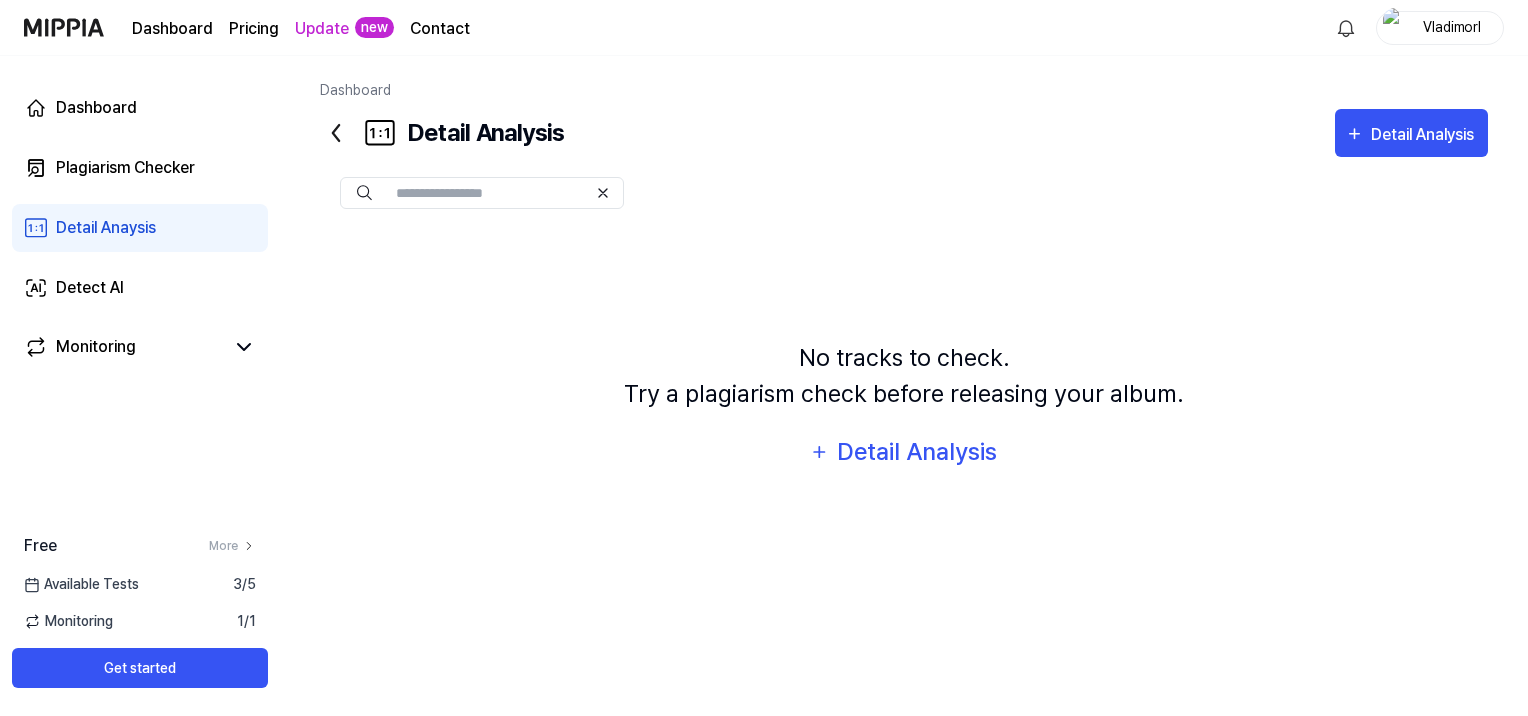 scroll, scrollTop: 0, scrollLeft: 0, axis: both 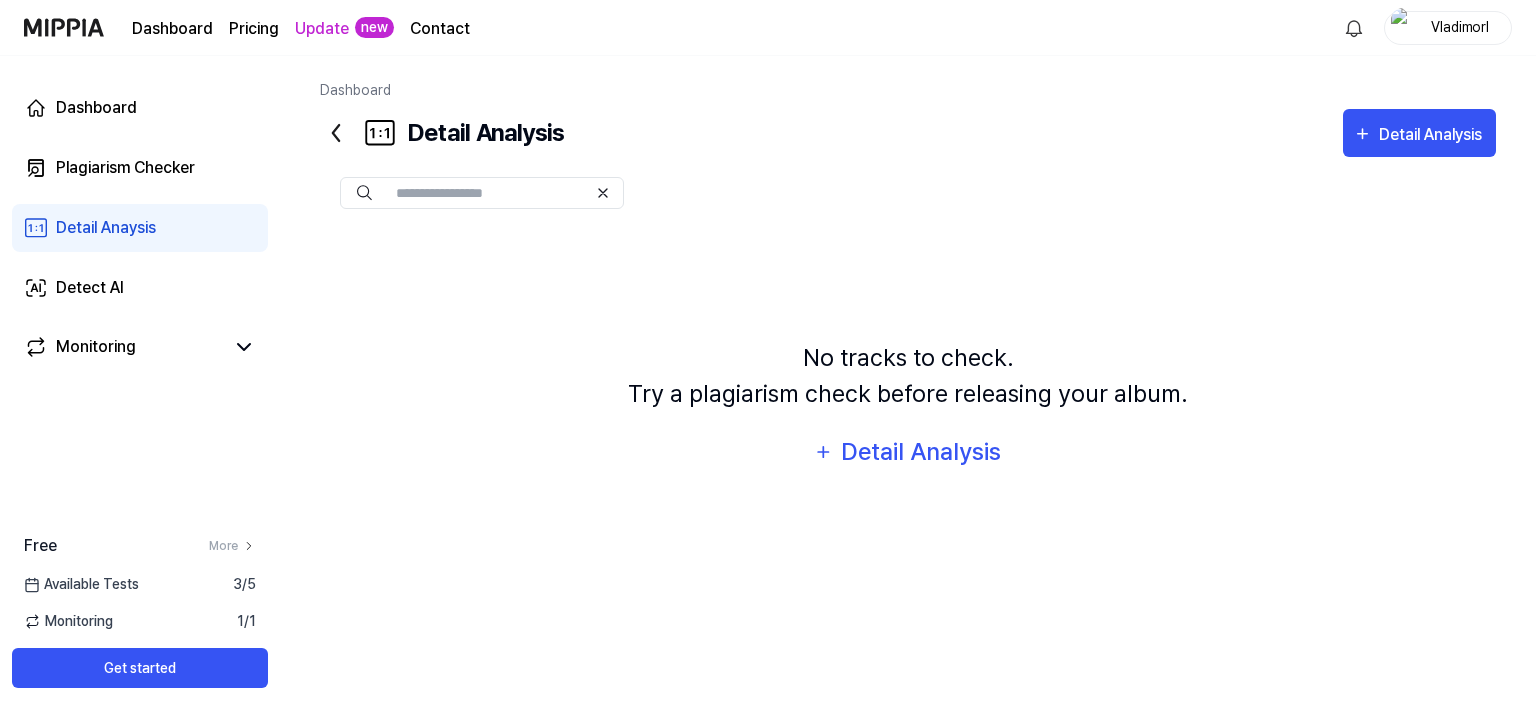 click on "Available Tests" at bounding box center [81, 584] 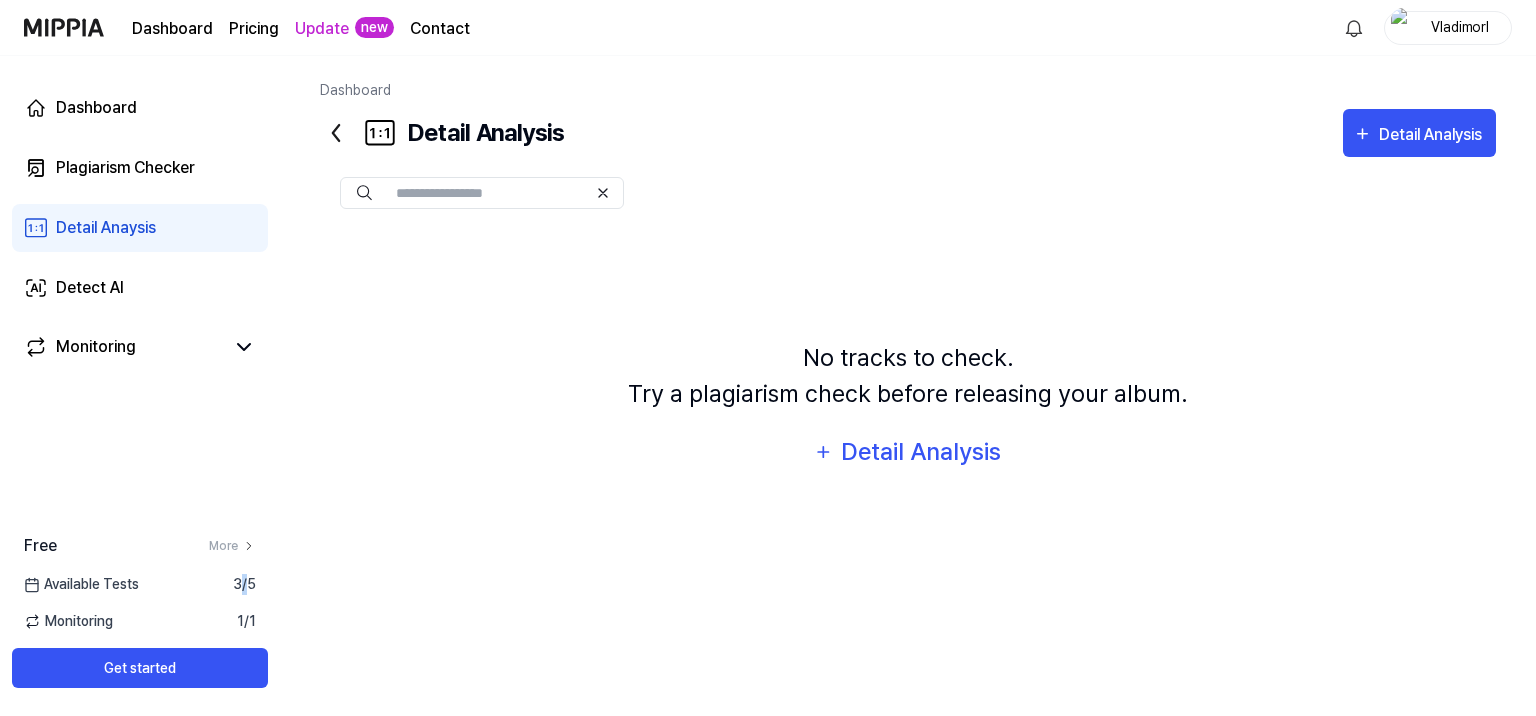 click on "3  /  5" at bounding box center (244, 584) 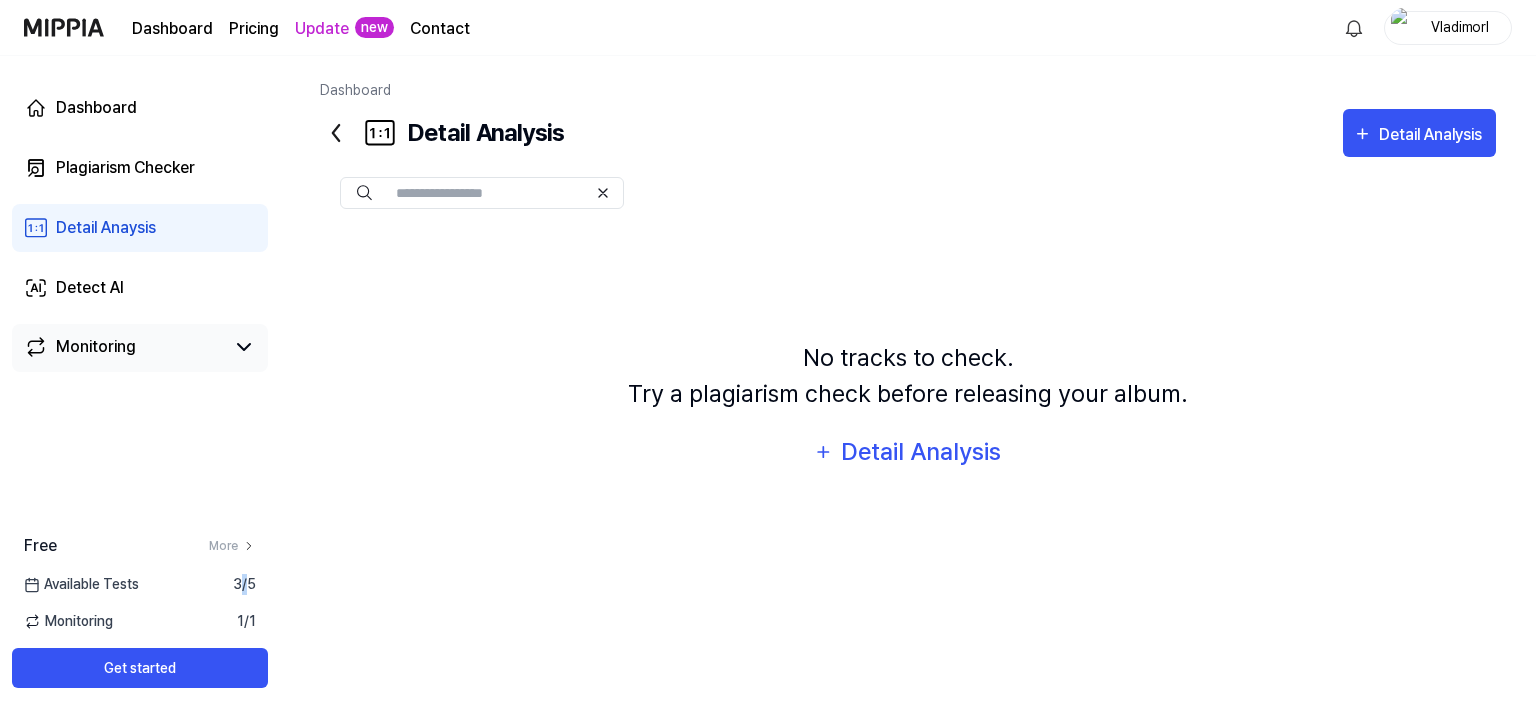 click on "Monitoring" at bounding box center (96, 347) 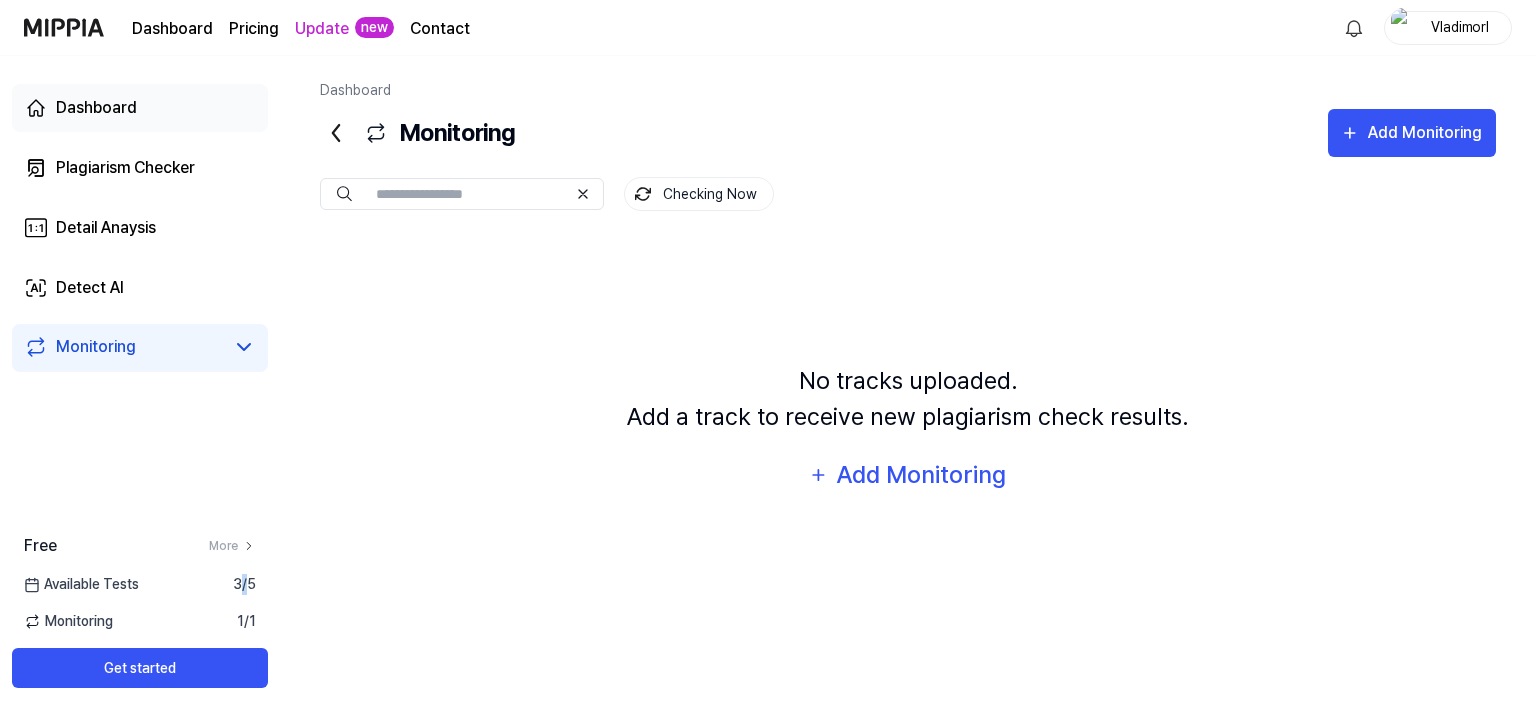 click on "Dashboard" at bounding box center (96, 108) 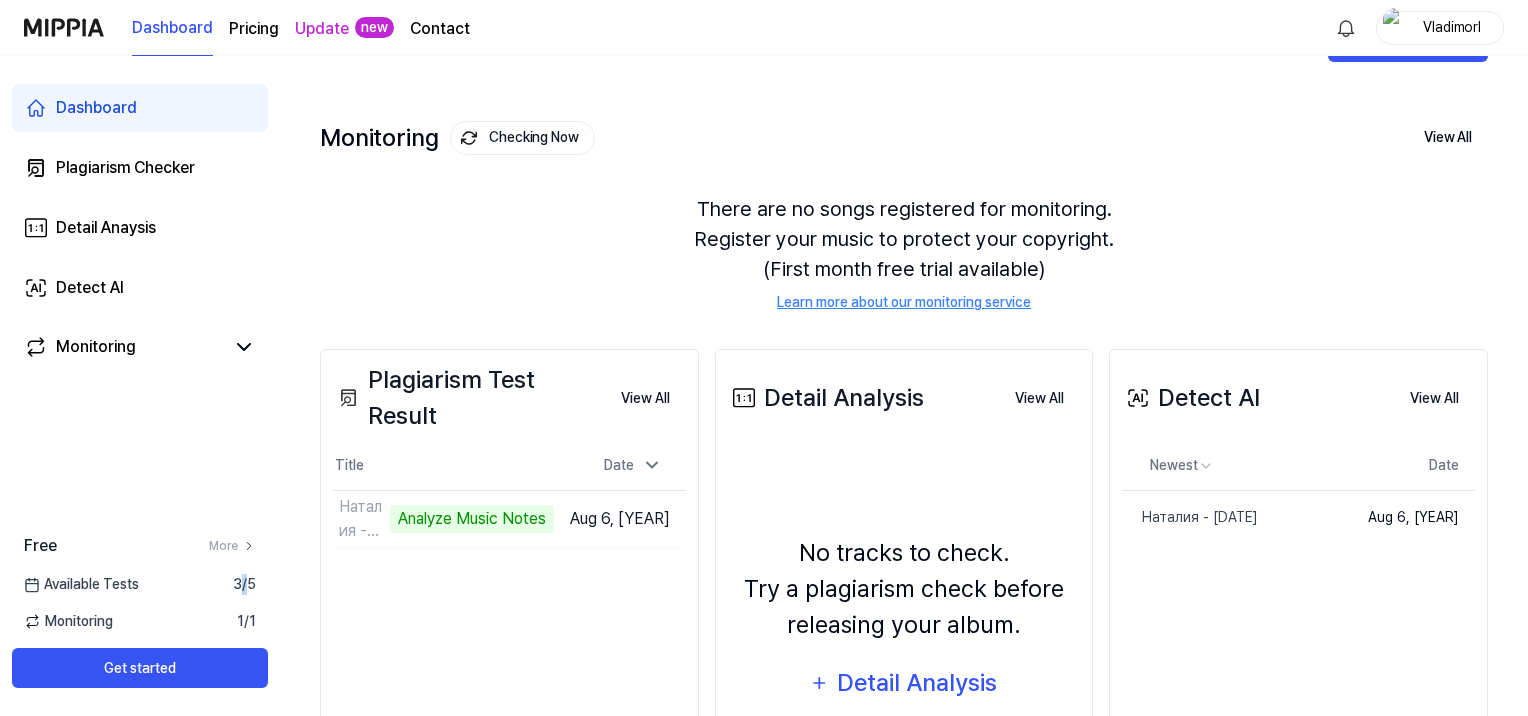 scroll, scrollTop: 88, scrollLeft: 0, axis: vertical 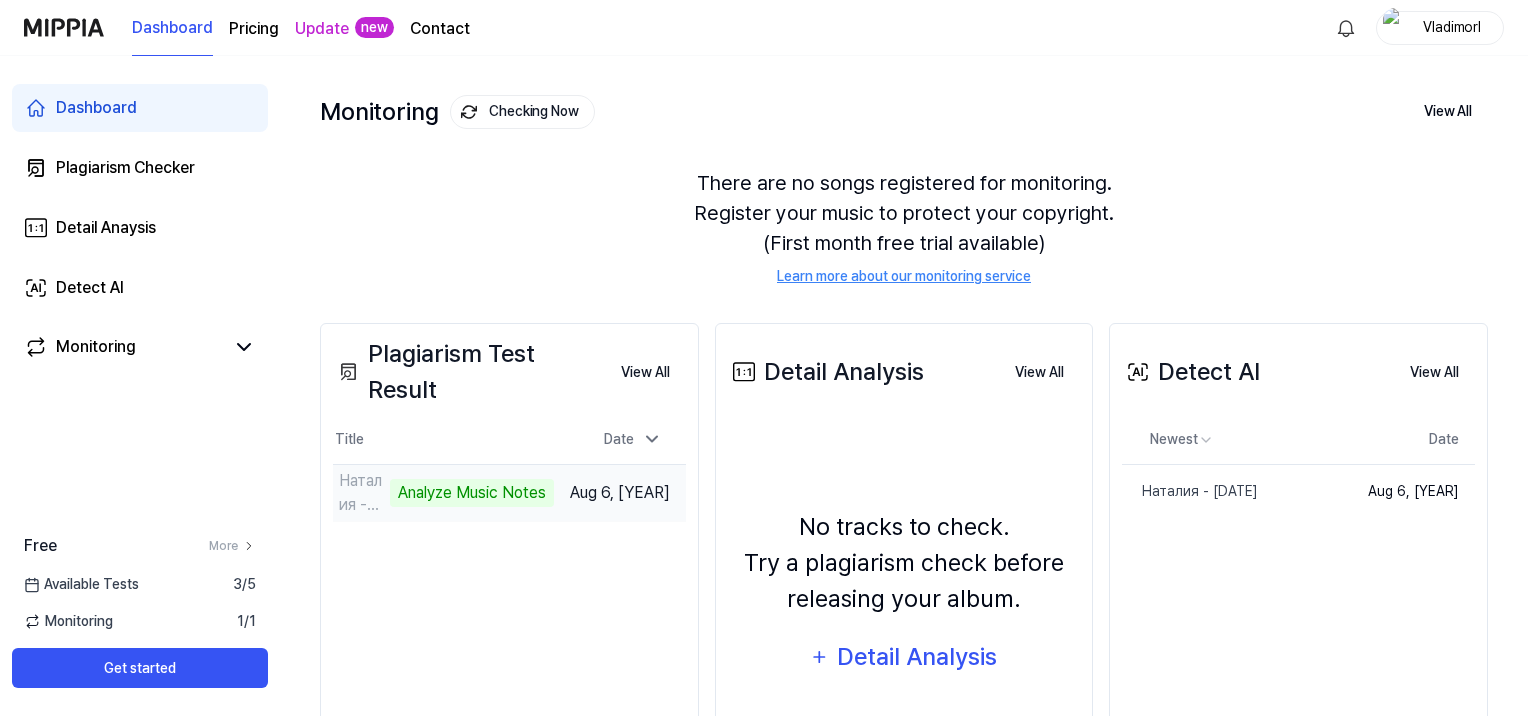 click on "Наталия - [DATE]" at bounding box center [362, 493] 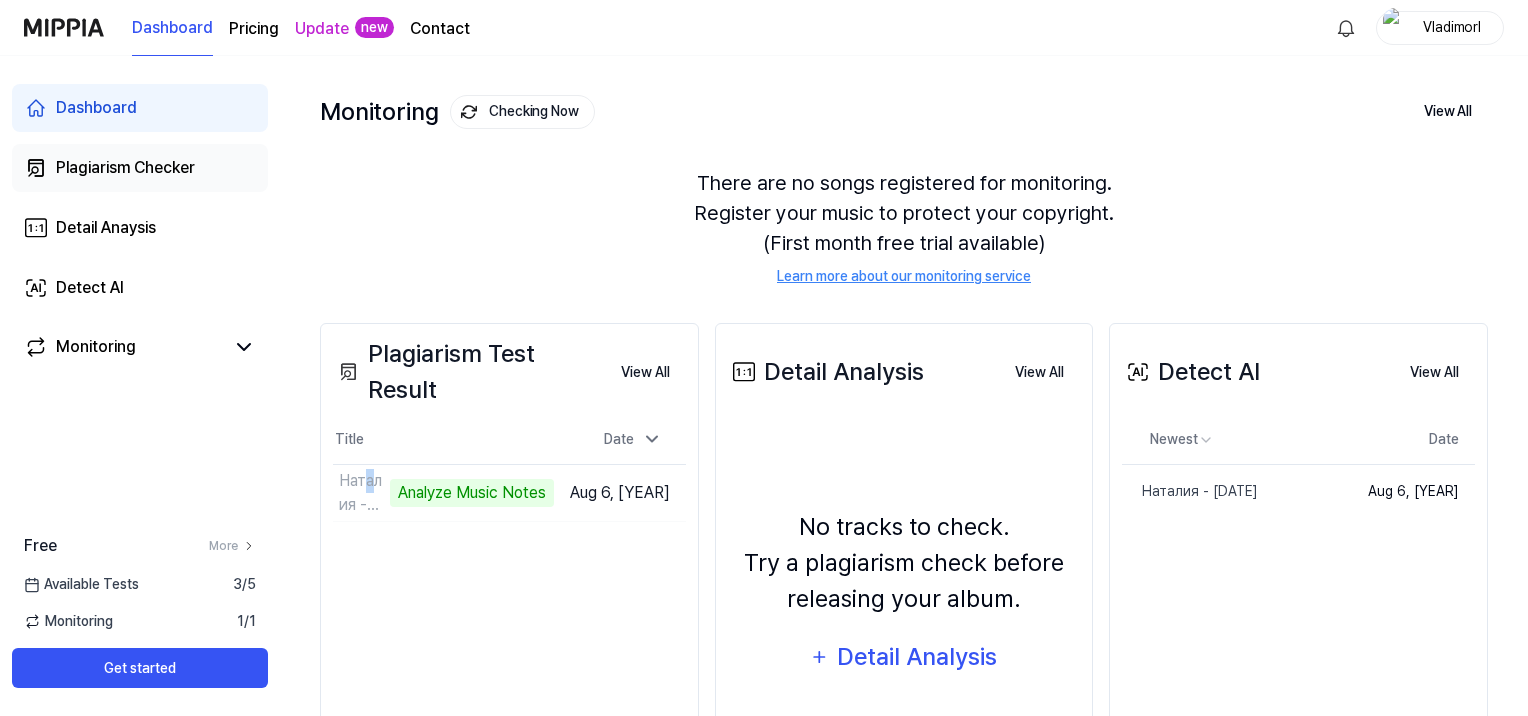 click on "Plagiarism Checker" at bounding box center (140, 168) 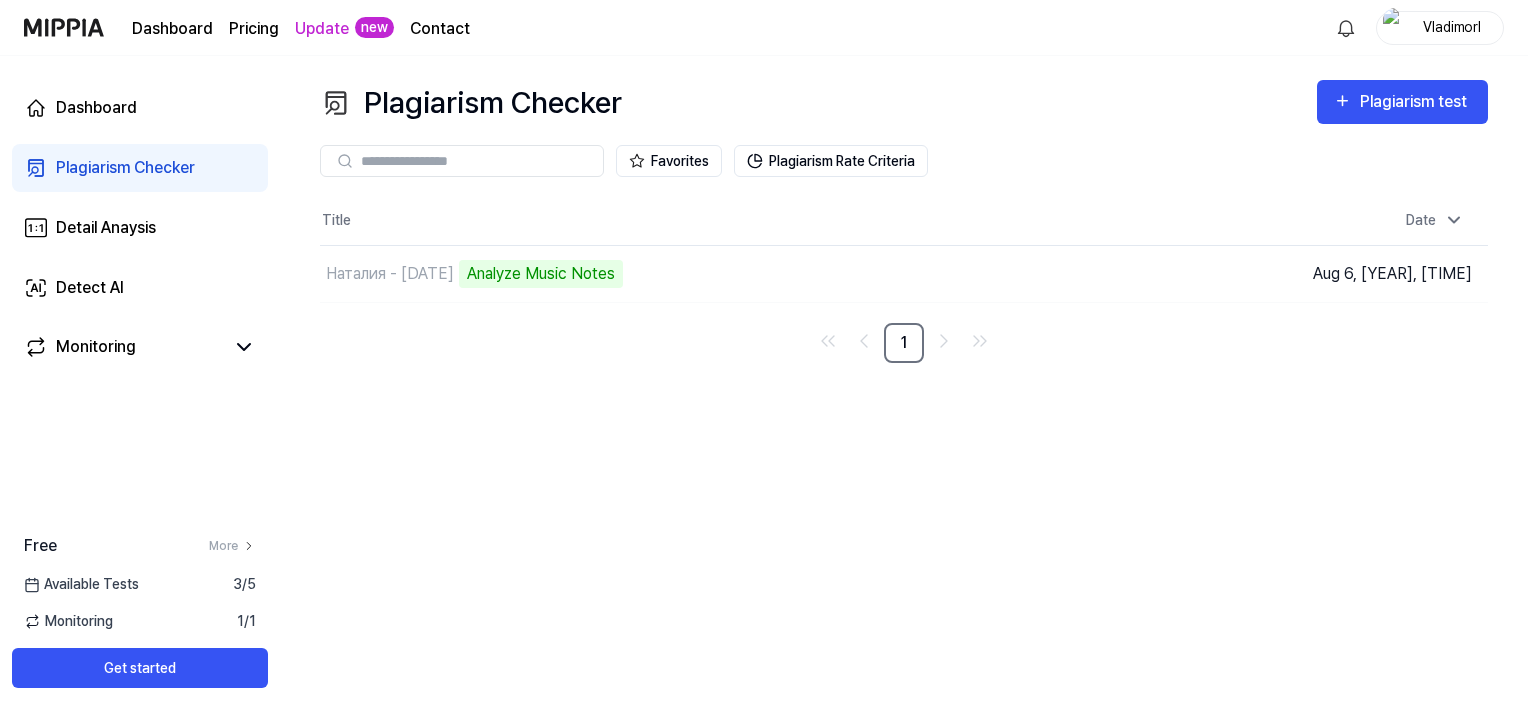 scroll, scrollTop: 0, scrollLeft: 0, axis: both 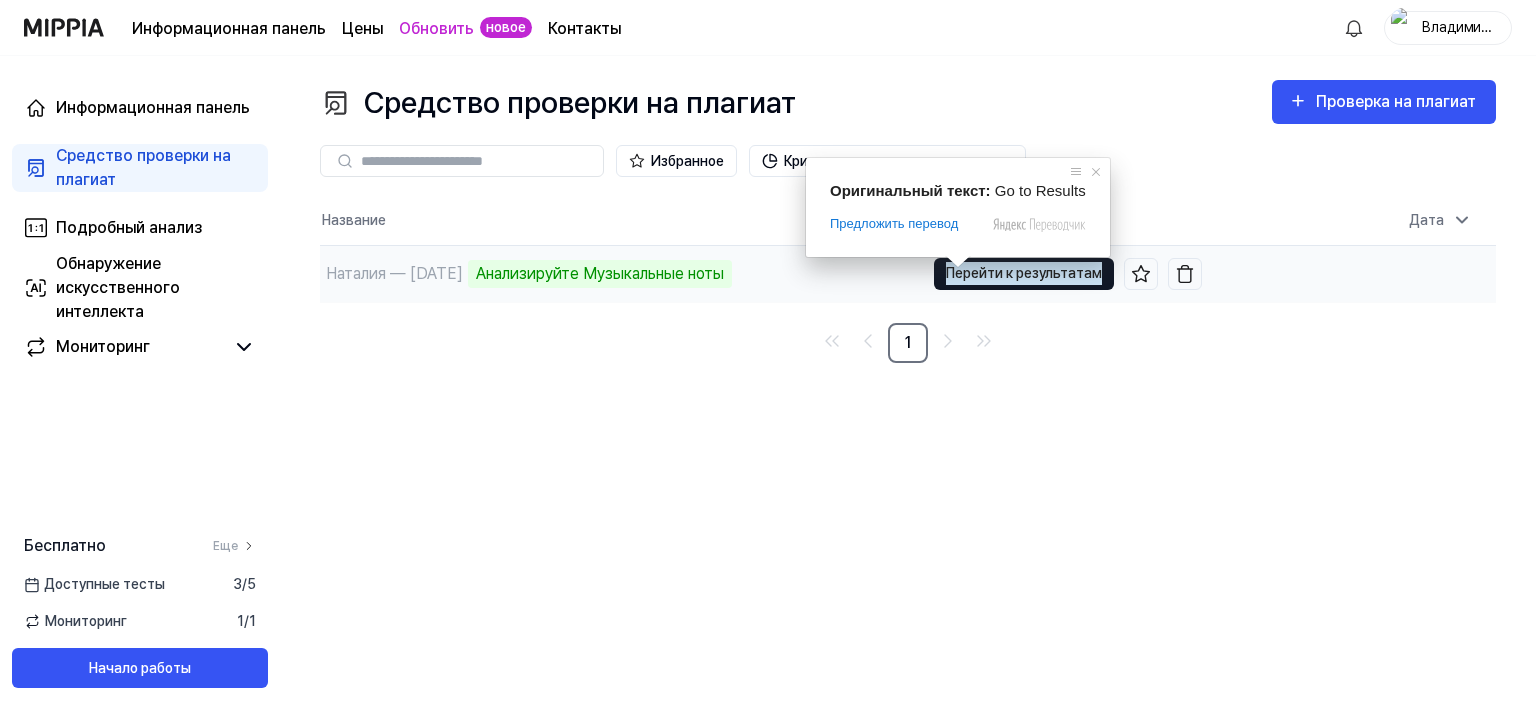 click on "Перейти к результатам" at bounding box center (1024, 273) 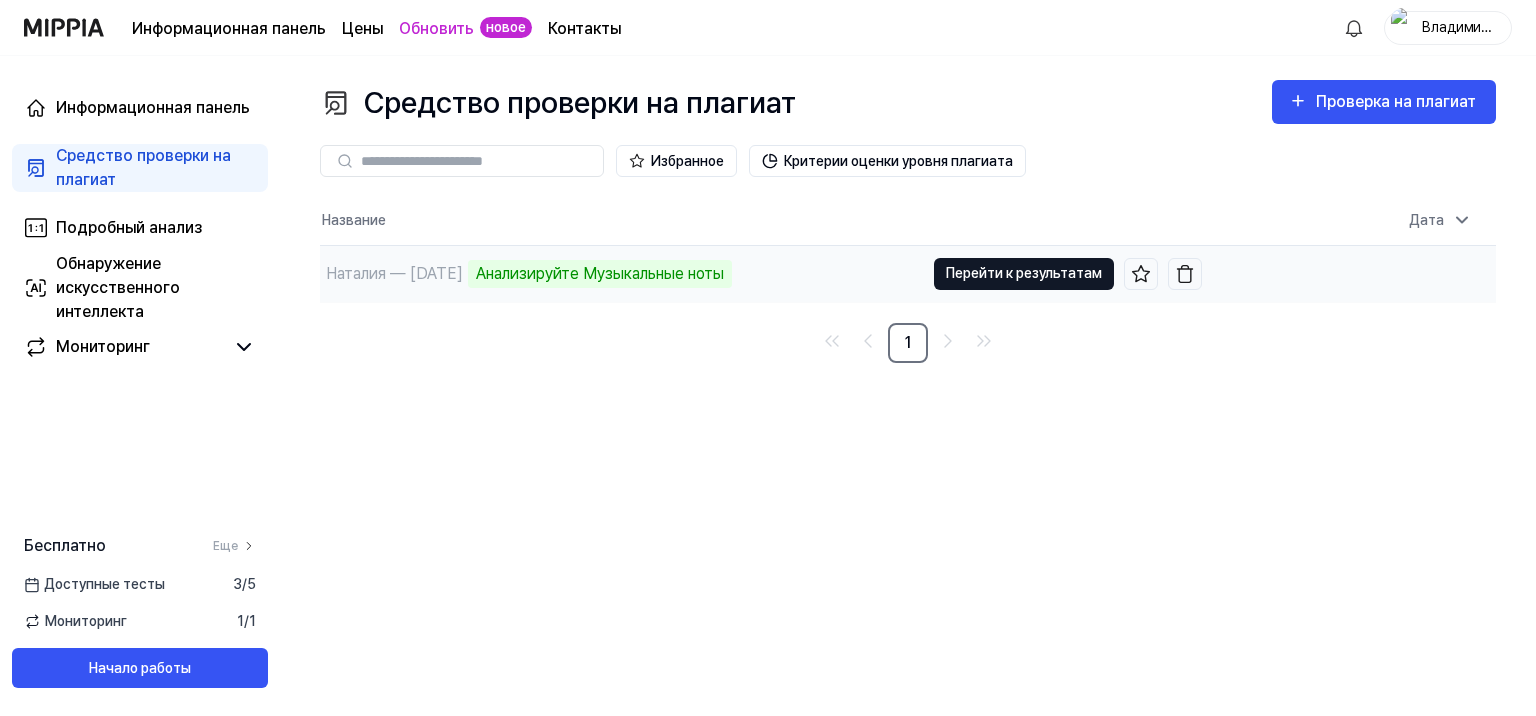 click on "Перейти к результатам" at bounding box center [1024, 273] 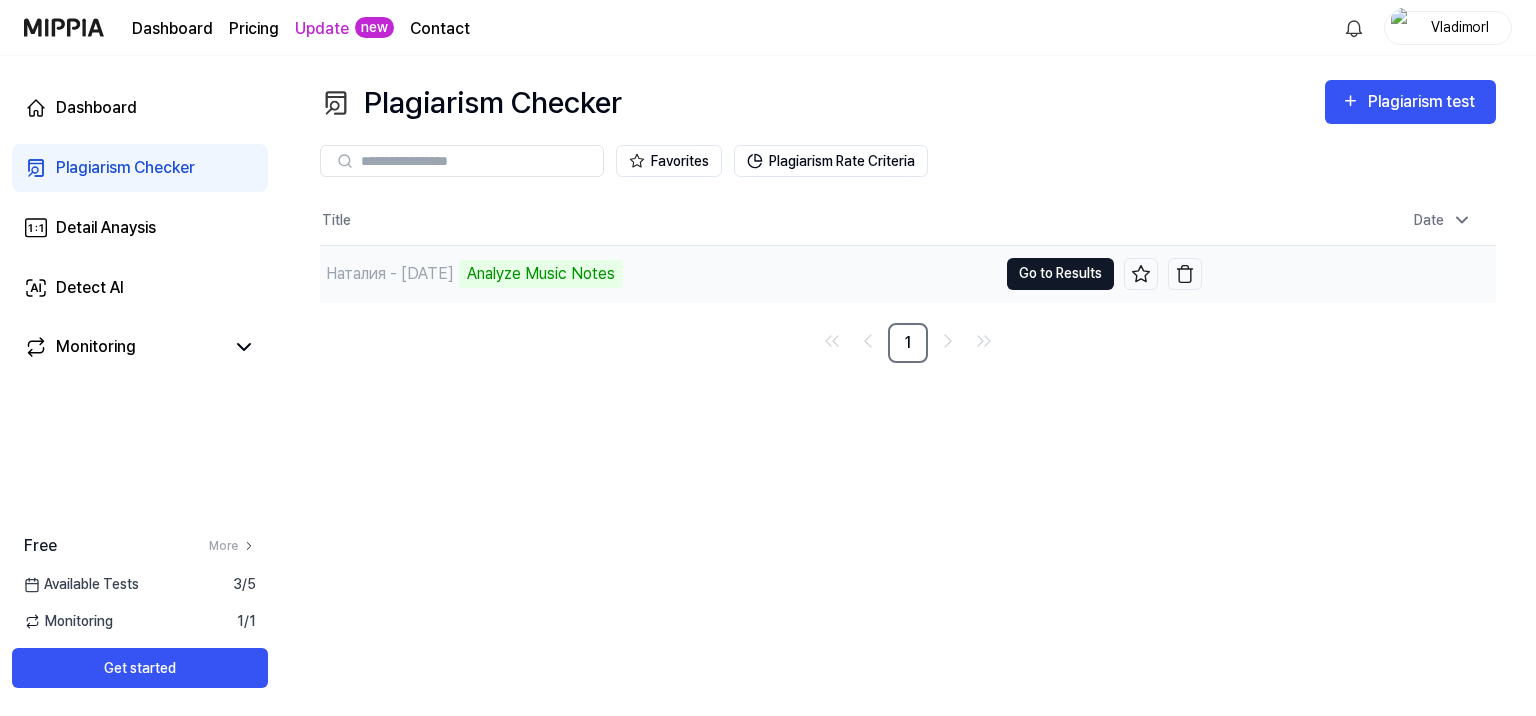 click on "Go to Results" at bounding box center (1060, 273) 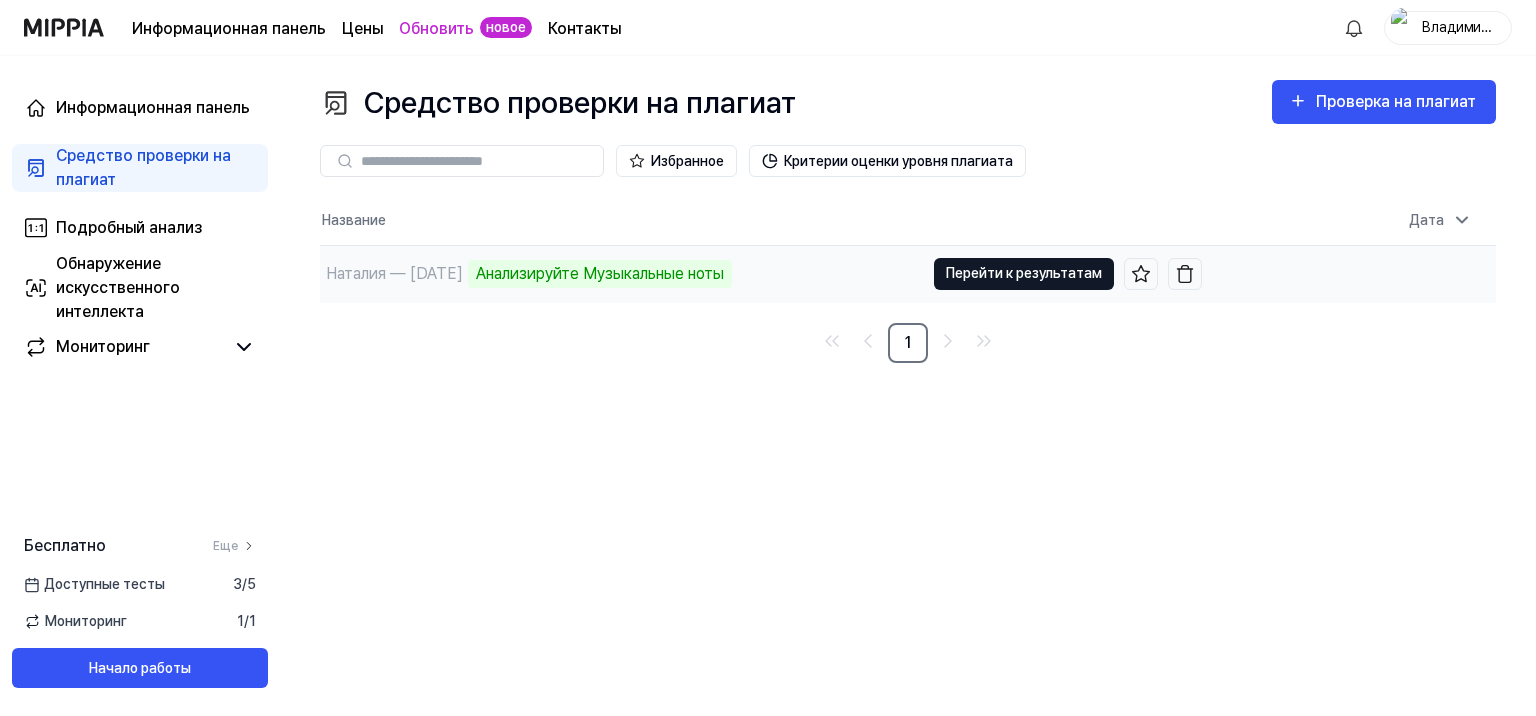 click on "Перейти к результатам" at bounding box center [1024, 273] 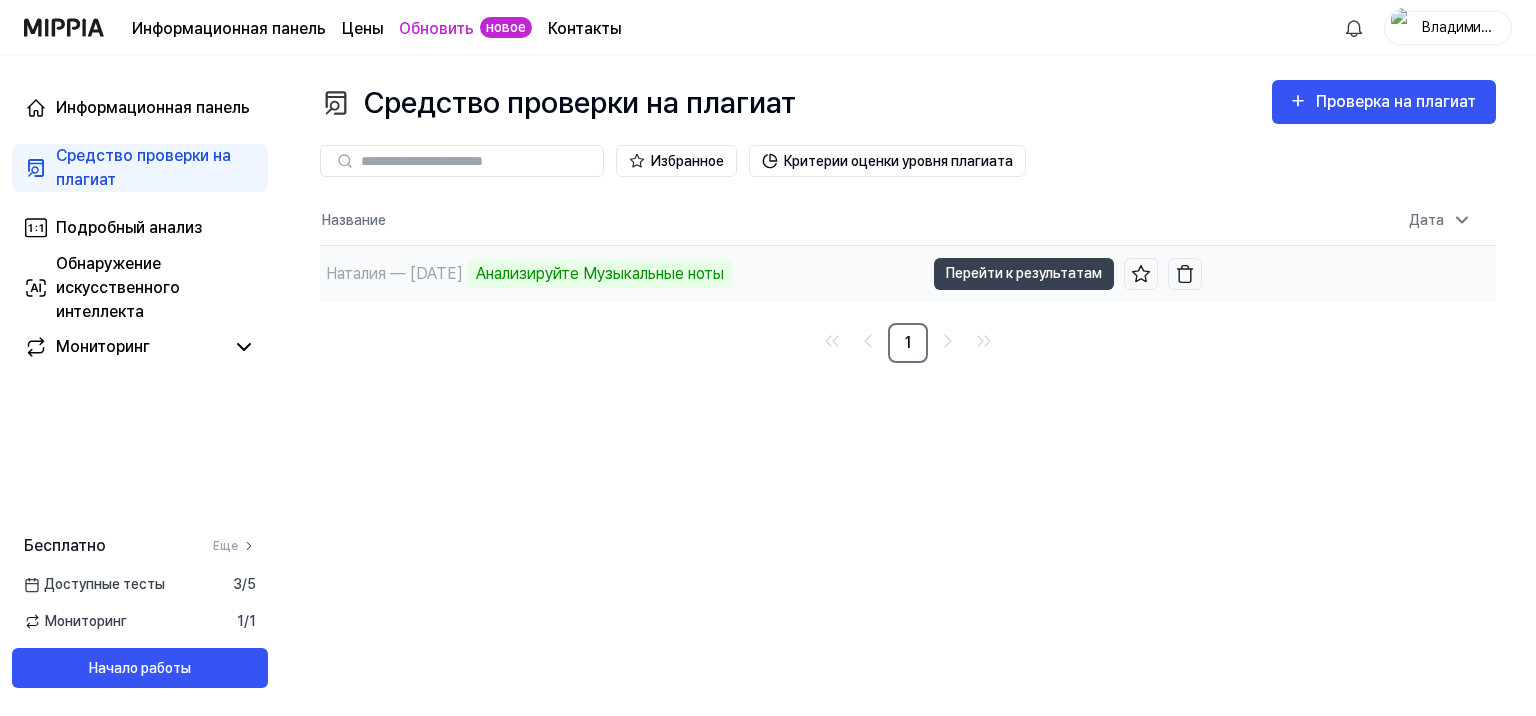 click on "Анализируйте Музыкальные ноты" at bounding box center (600, 273) 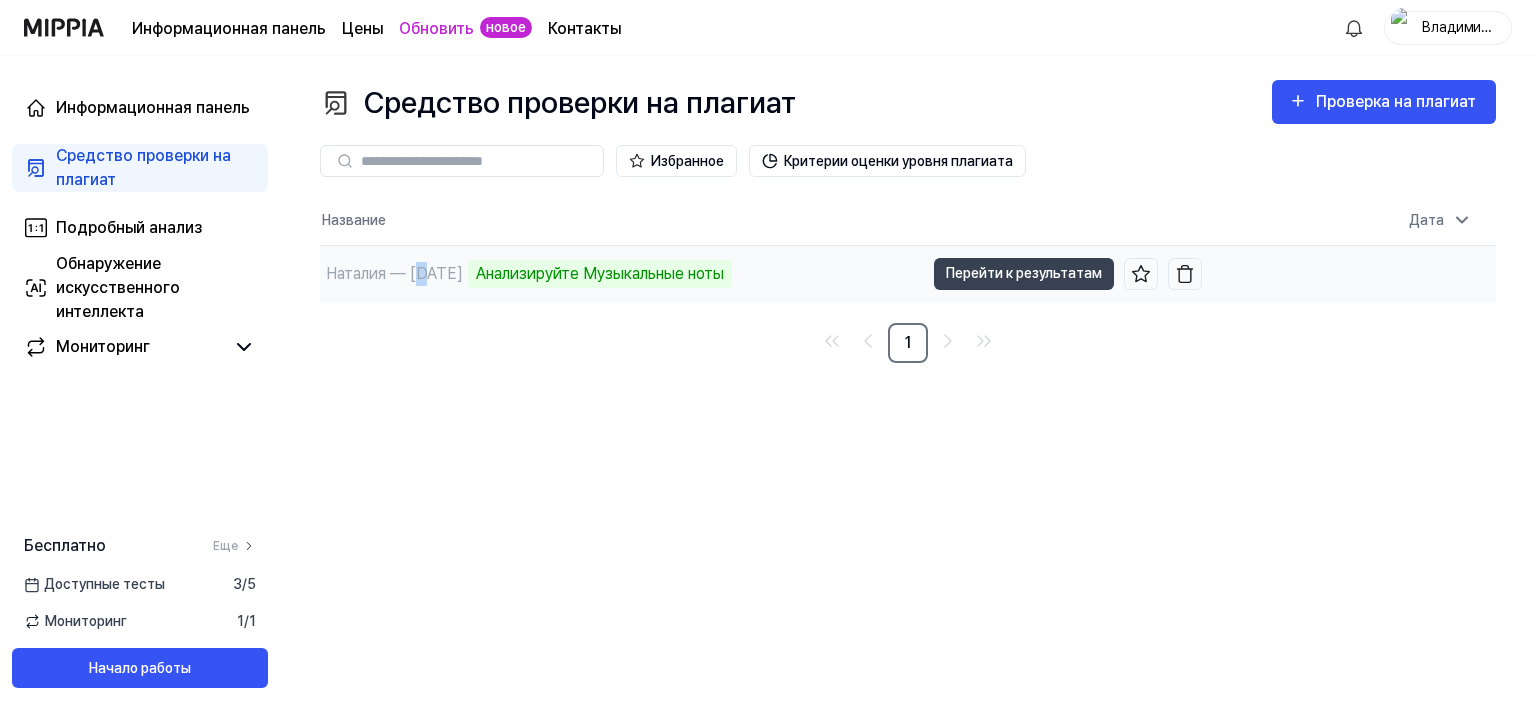 click on "Наталия — [DATE]" at bounding box center [394, 273] 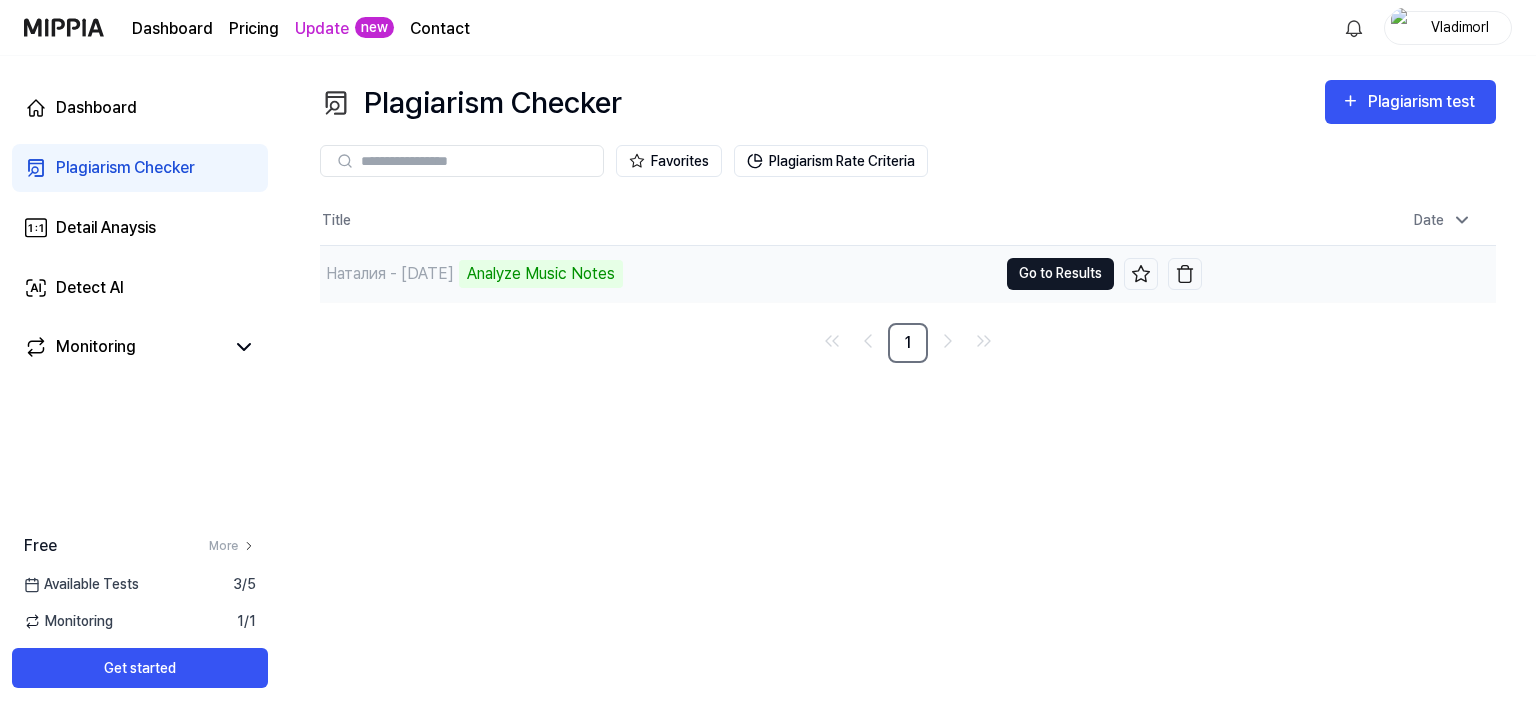 click on "Go to Results" at bounding box center [1060, 274] 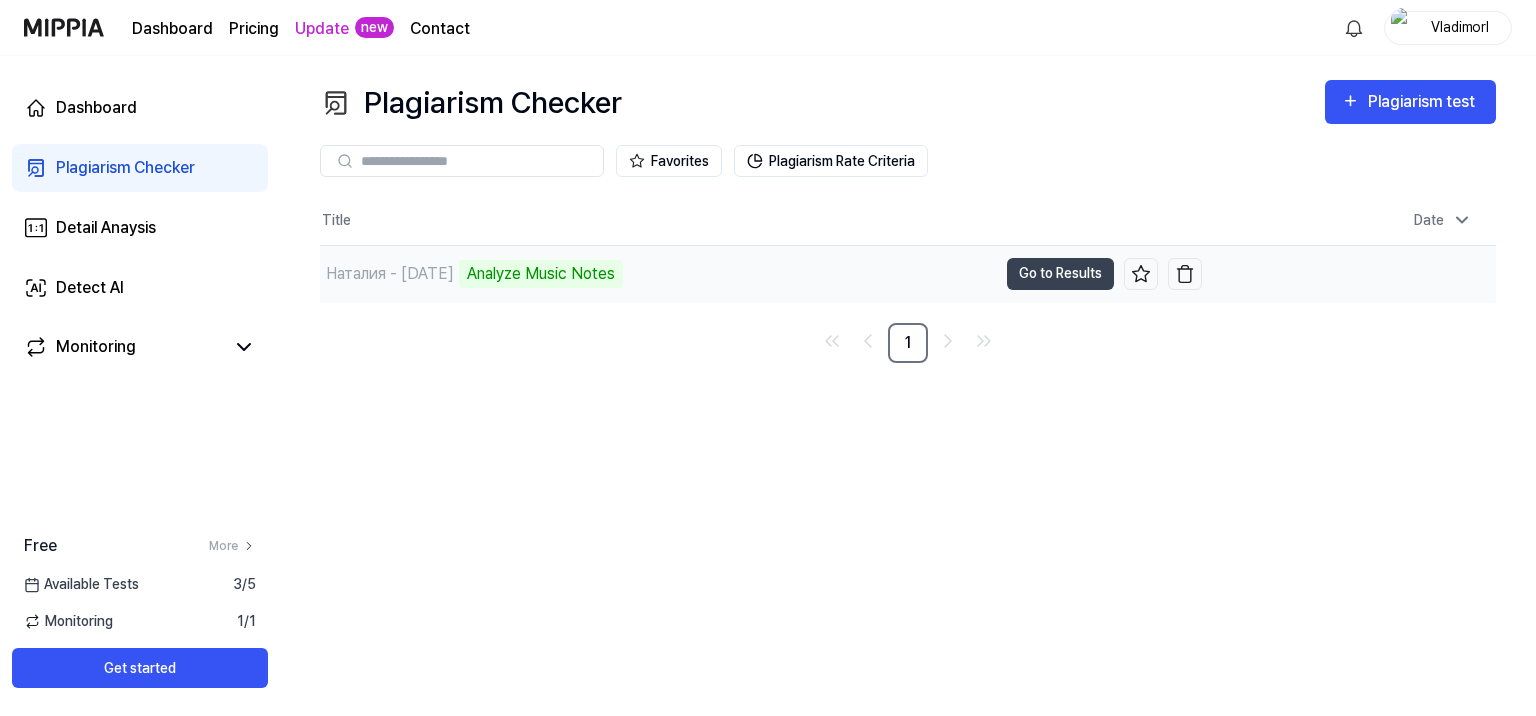 click on "Наталия - [DATE] Analyze Music Notes" at bounding box center (658, 274) 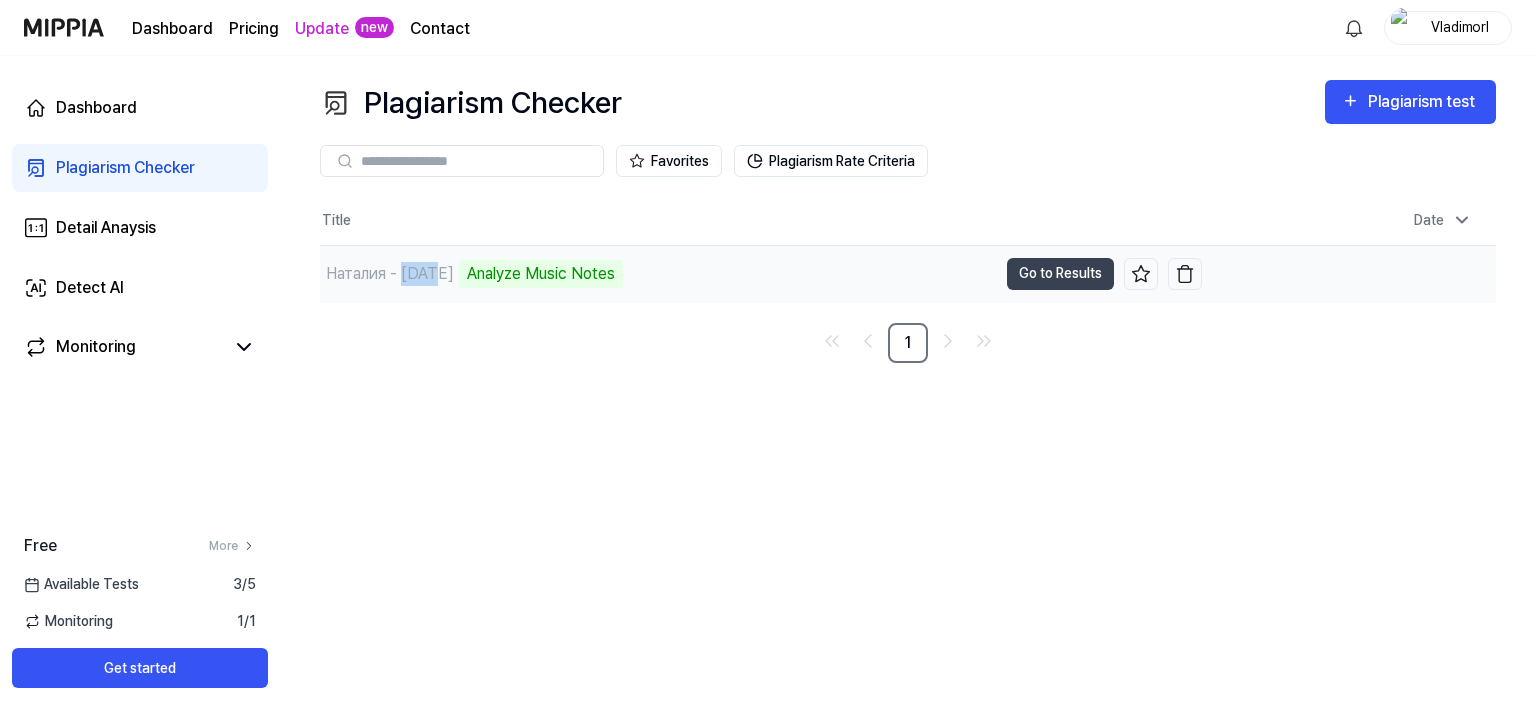 click on "Наталия - [DATE]" at bounding box center [390, 273] 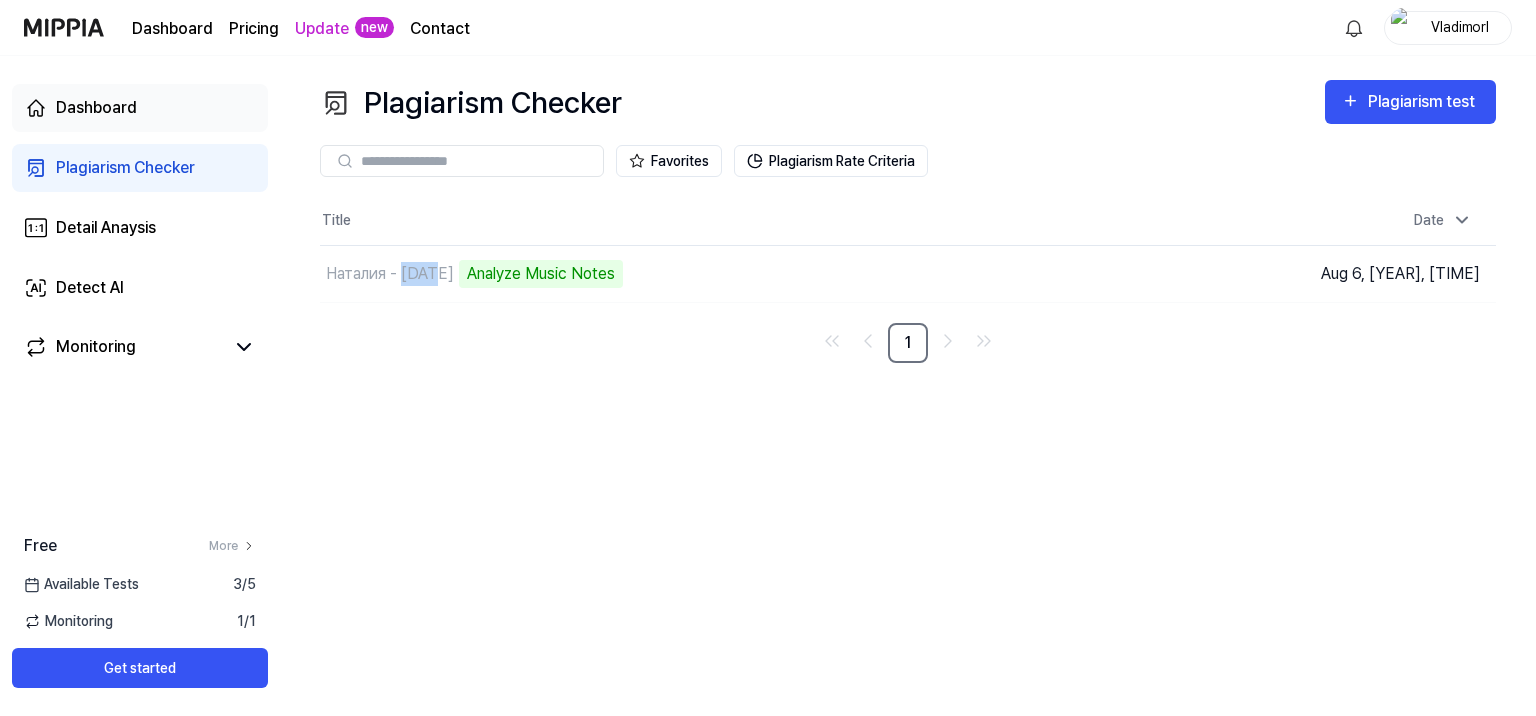 click on "Dashboard" at bounding box center [140, 108] 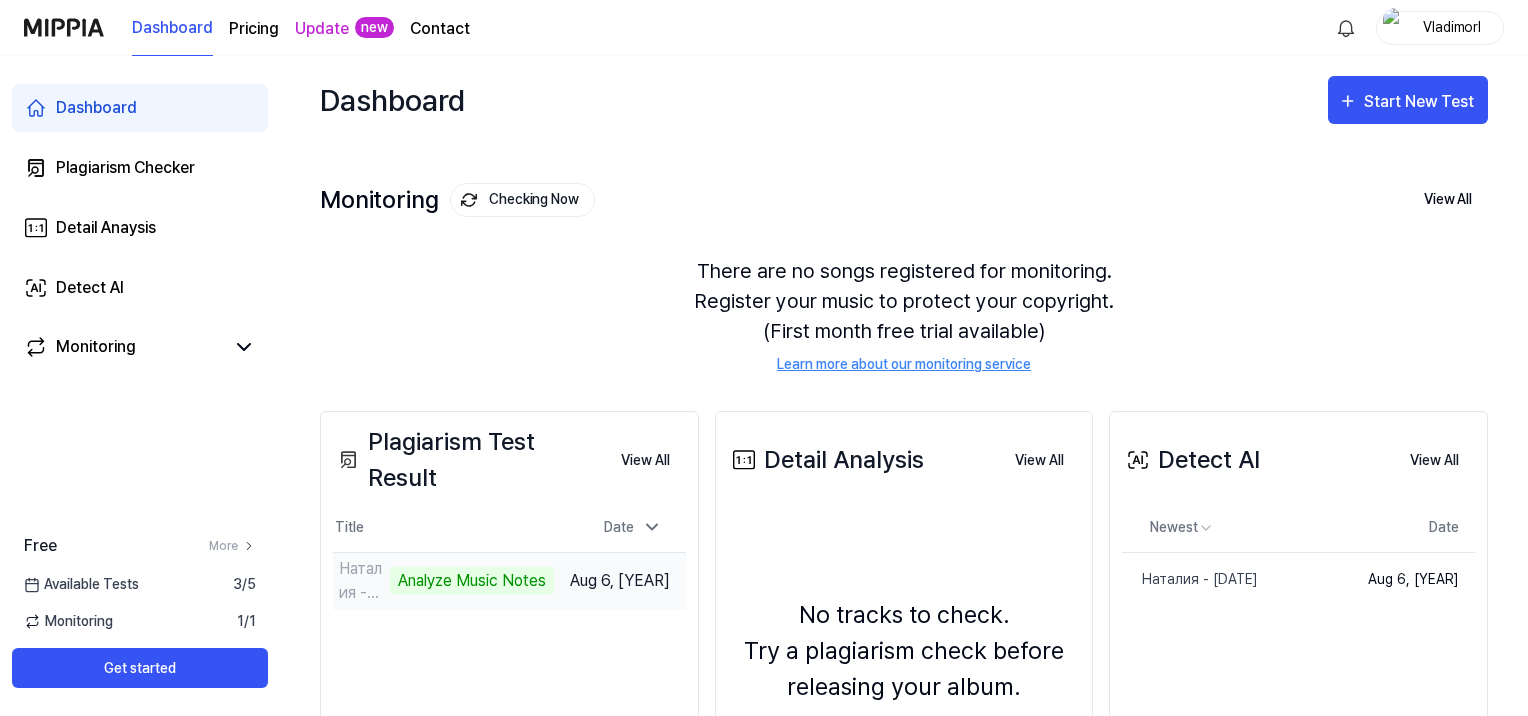 click on "Analyze Music Notes" at bounding box center [472, 581] 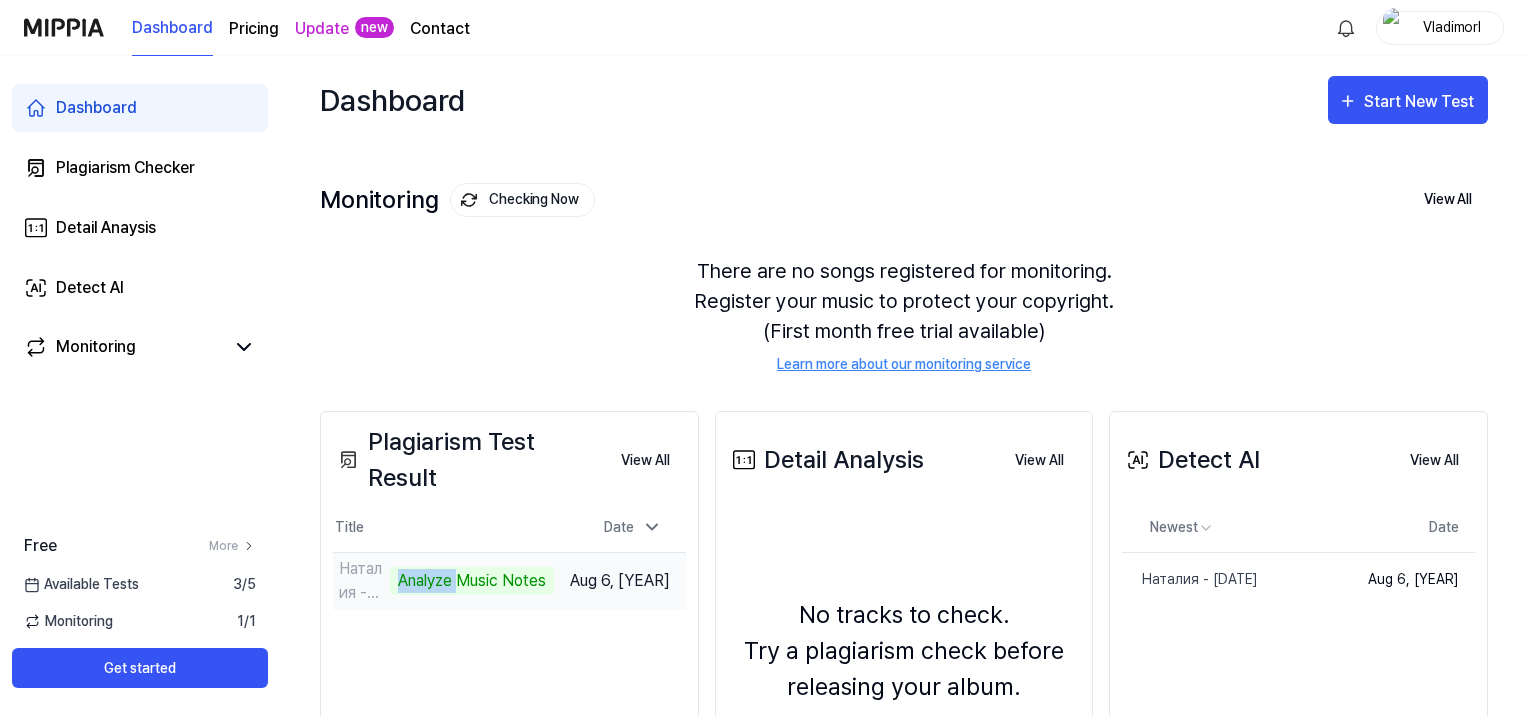 click on "Analyze Music Notes" at bounding box center [472, 581] 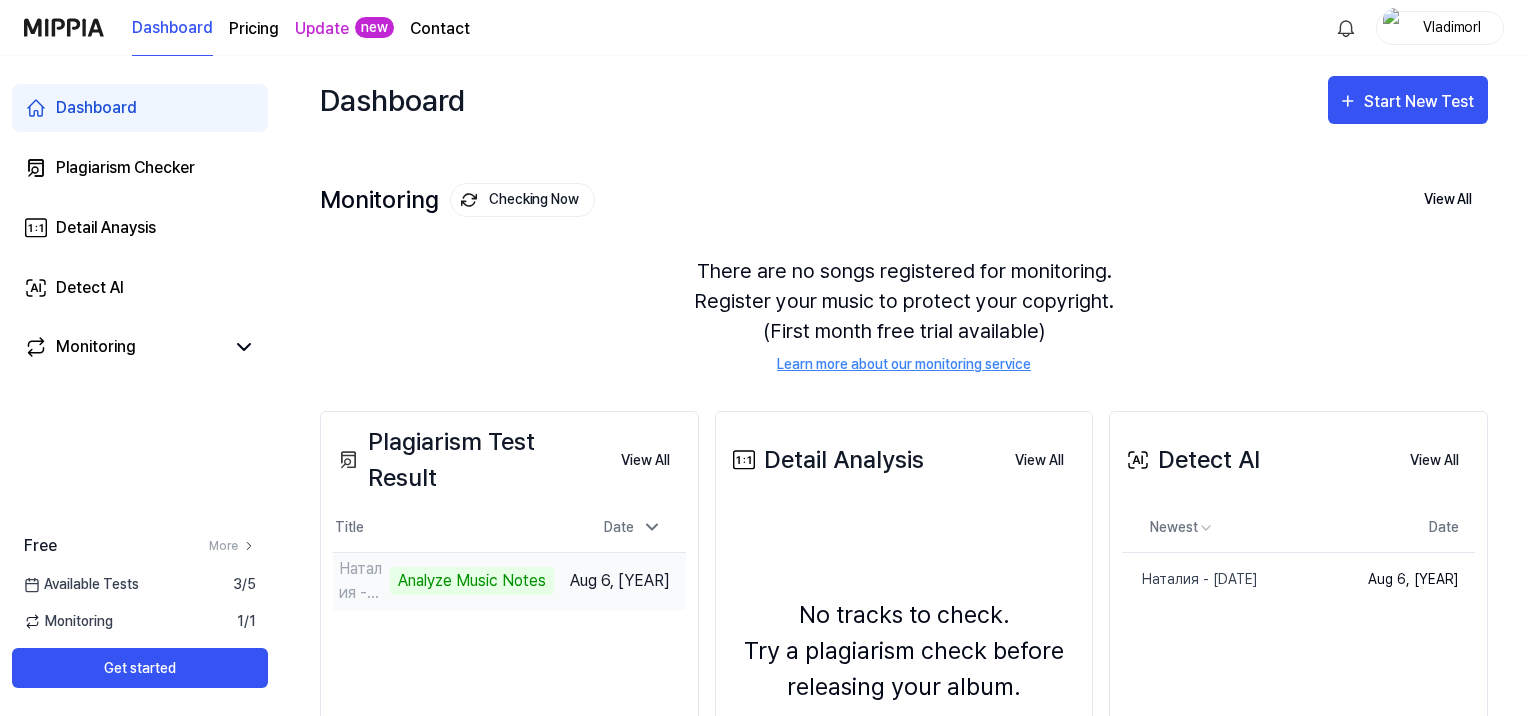 click on "Aug 6, [YEAR]" at bounding box center (620, 580) 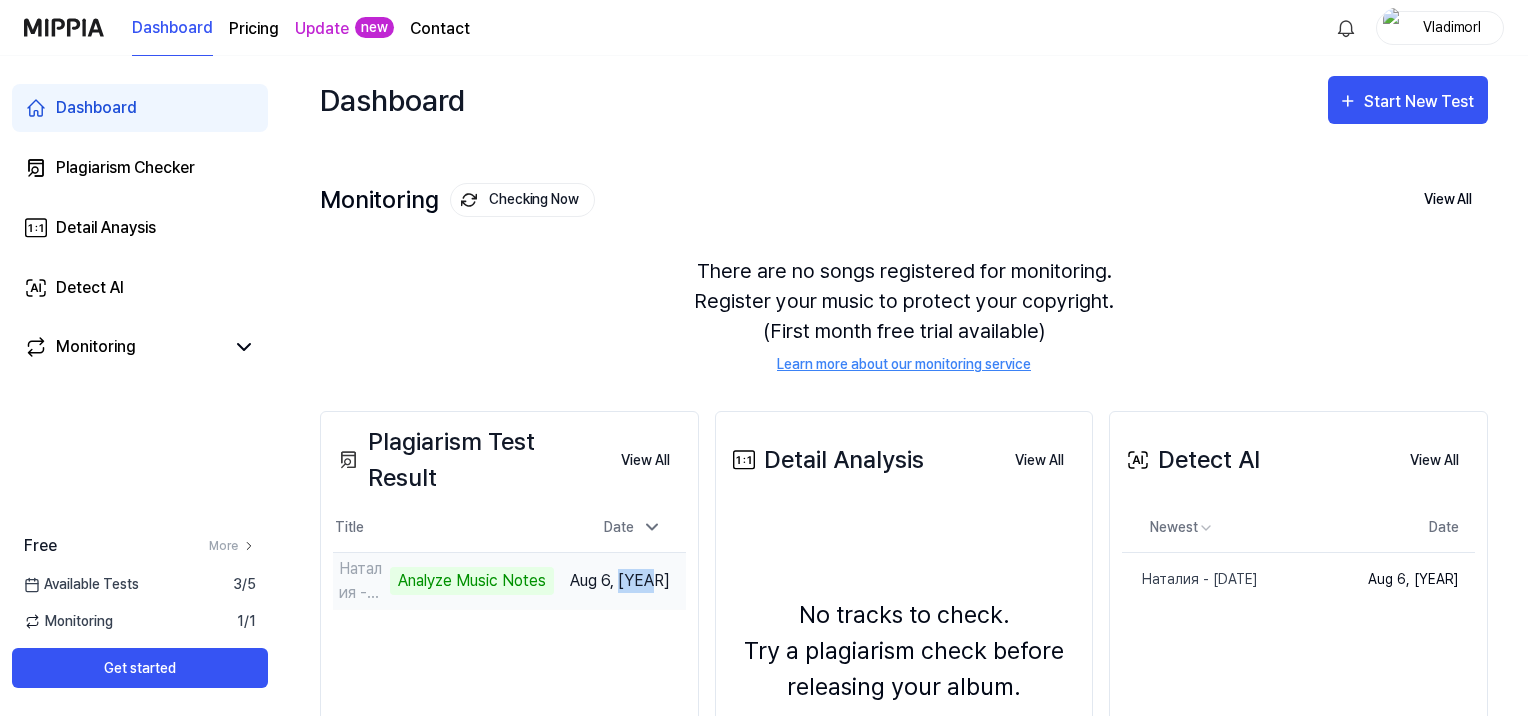 click on "Aug 6, [YEAR]" at bounding box center (620, 580) 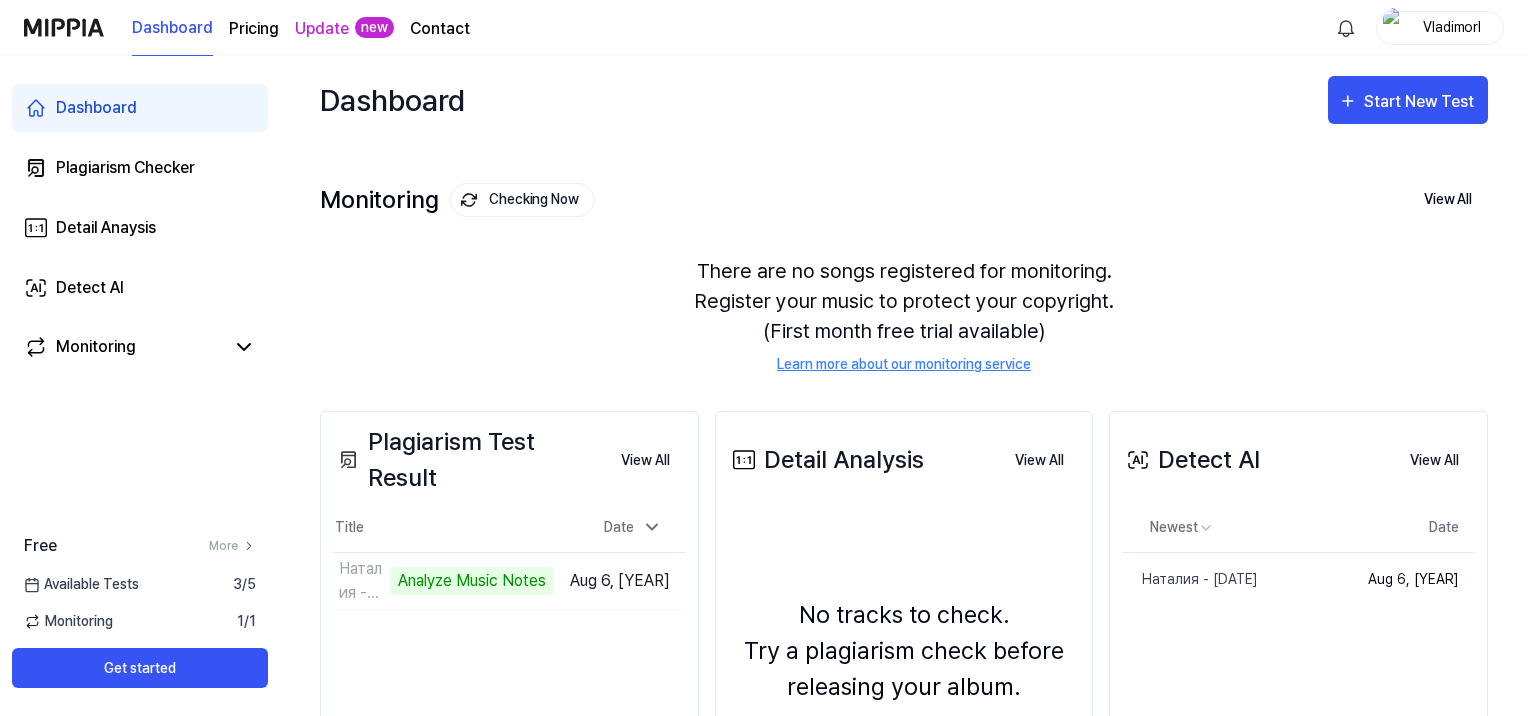 click on "Plagiarism Test Result View All Plagiarism Test Result Title Date Наталия - [DATE] Analyze Music Notes Go to Results Aug 6, [YEAR] View All" at bounding box center [509, 649] 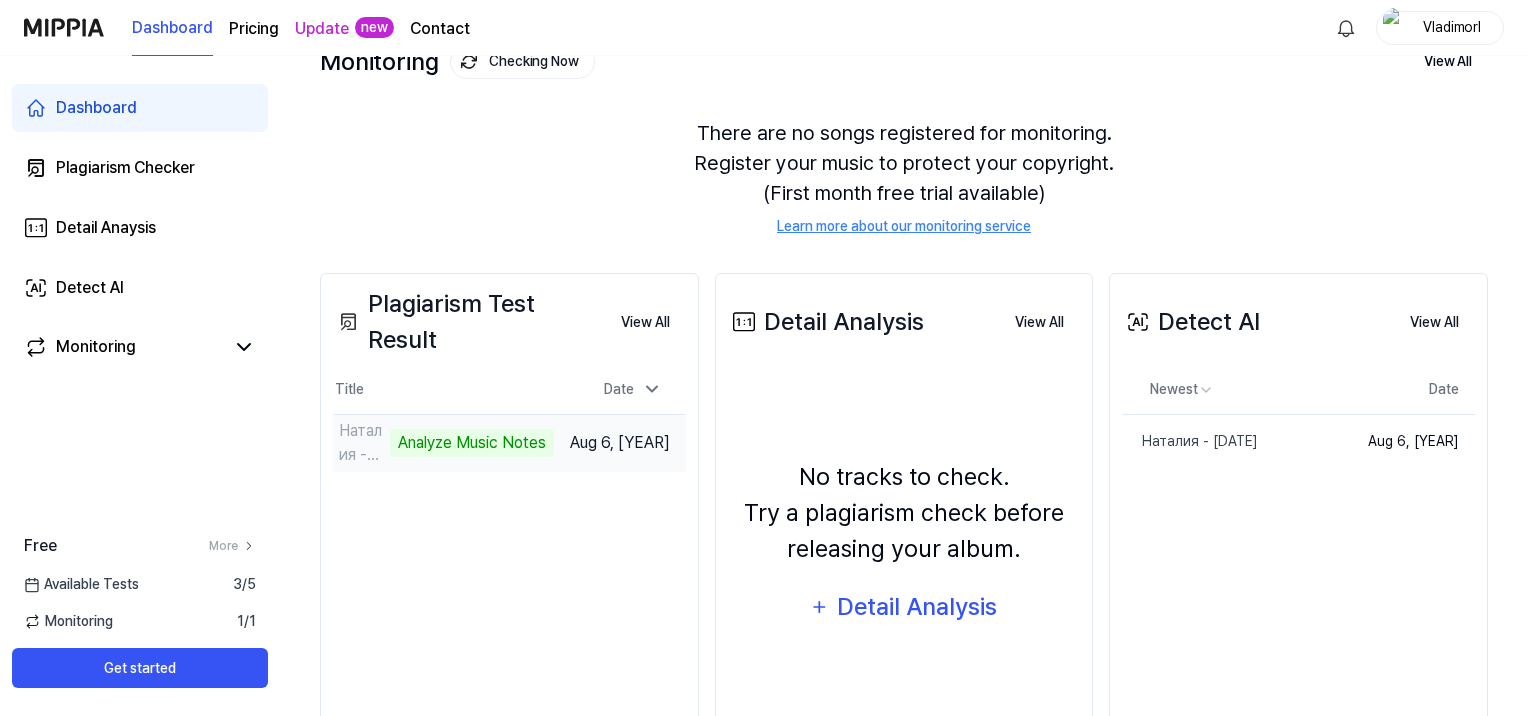 click on "Наталия - [DATE]" at bounding box center (362, 443) 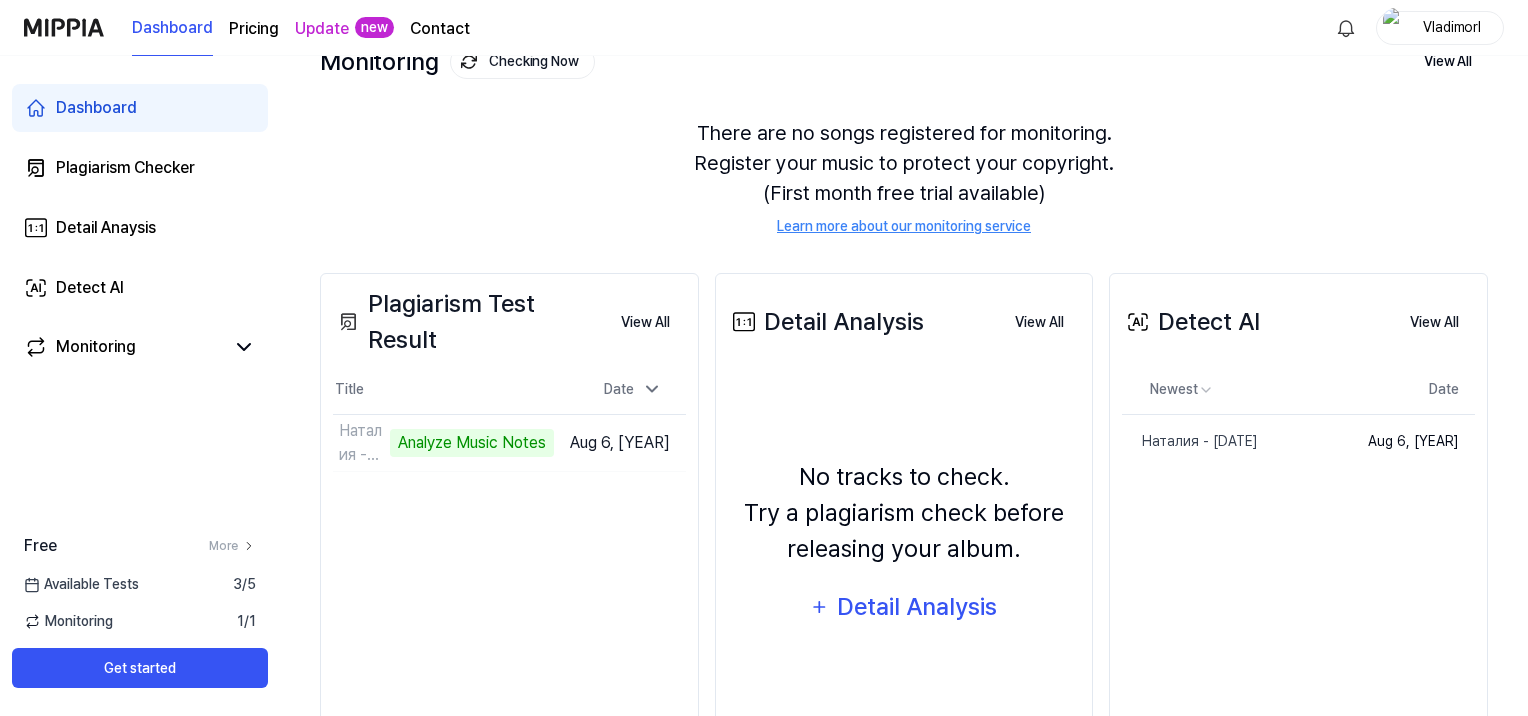 click on "Plagiarism Test Result" at bounding box center [469, 322] 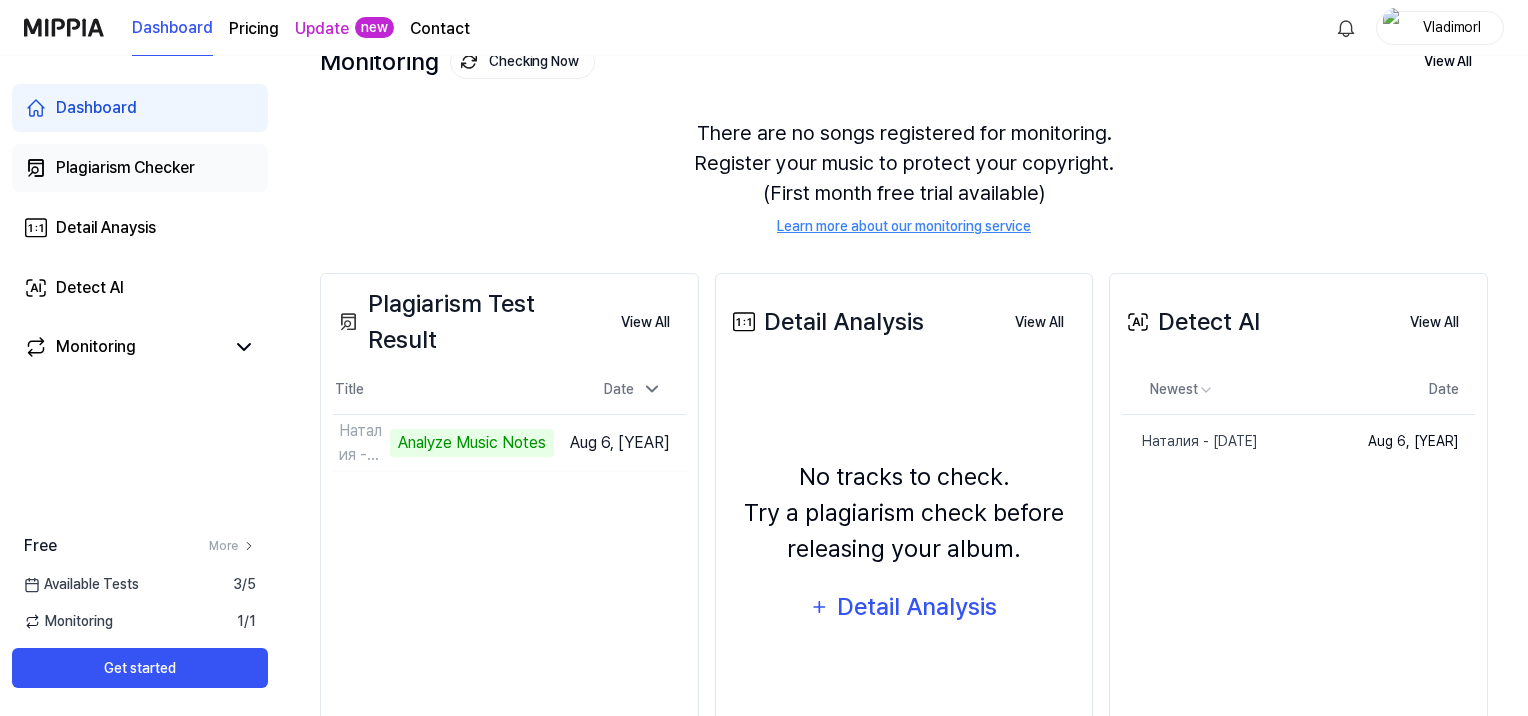 click on "Plagiarism Checker" at bounding box center [125, 167] 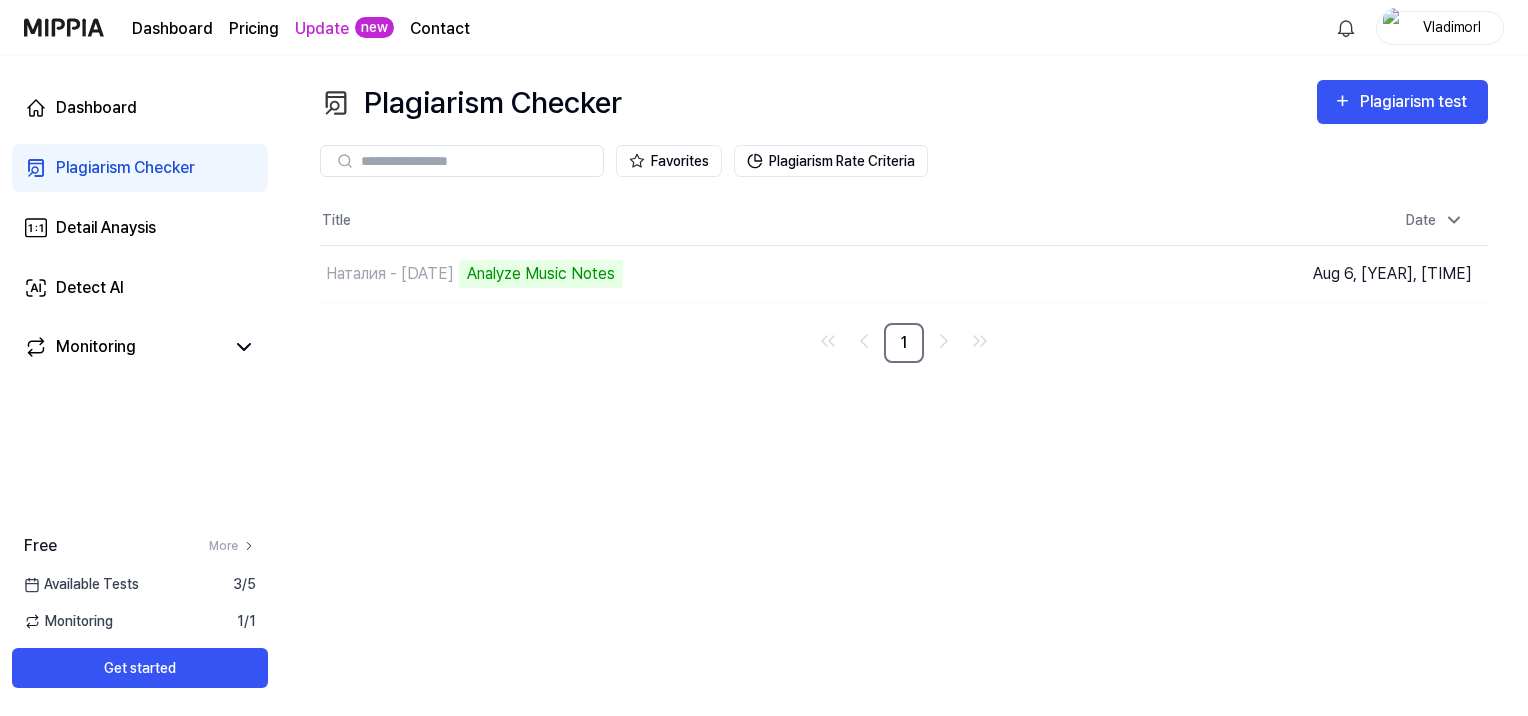 scroll, scrollTop: 0, scrollLeft: 0, axis: both 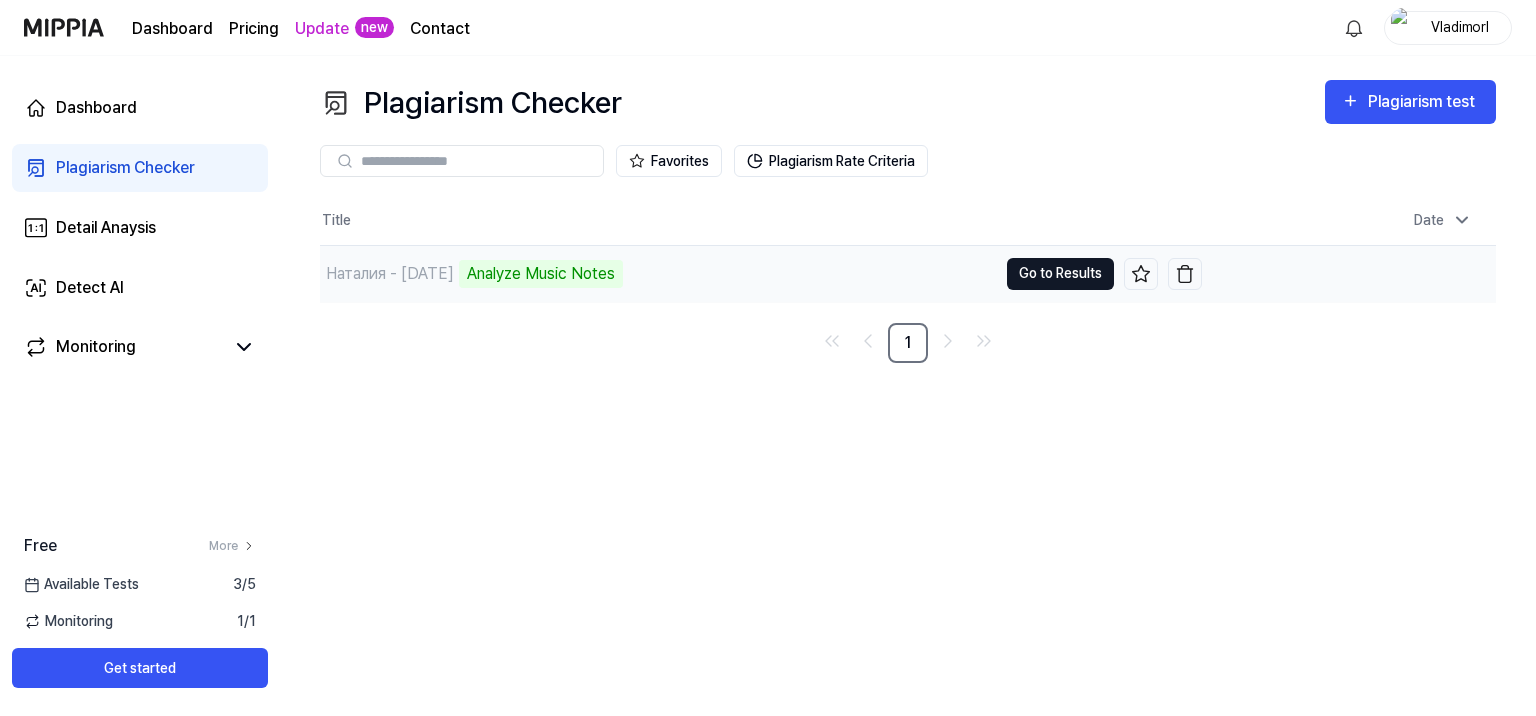click on "Go to Results" at bounding box center [1060, 274] 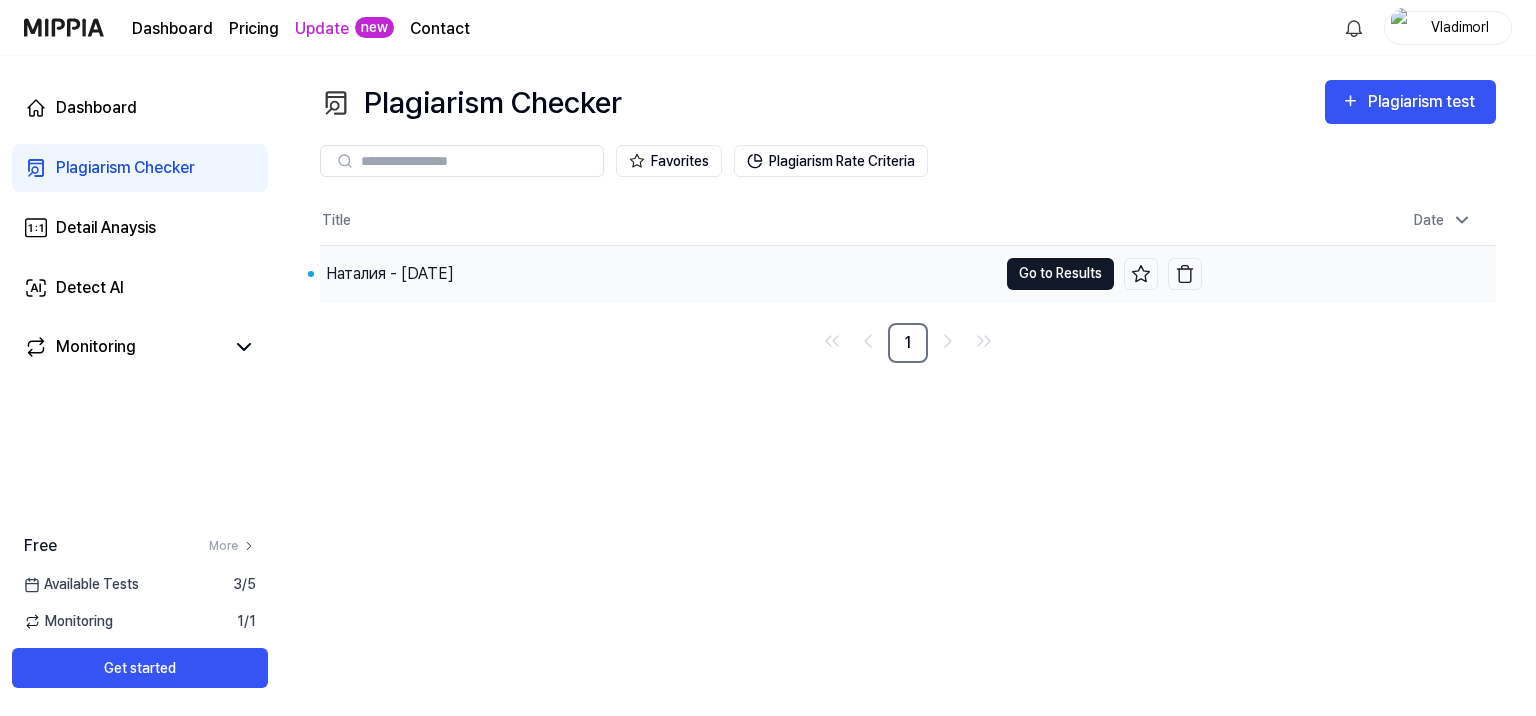 click on "Go to Results" at bounding box center [1060, 274] 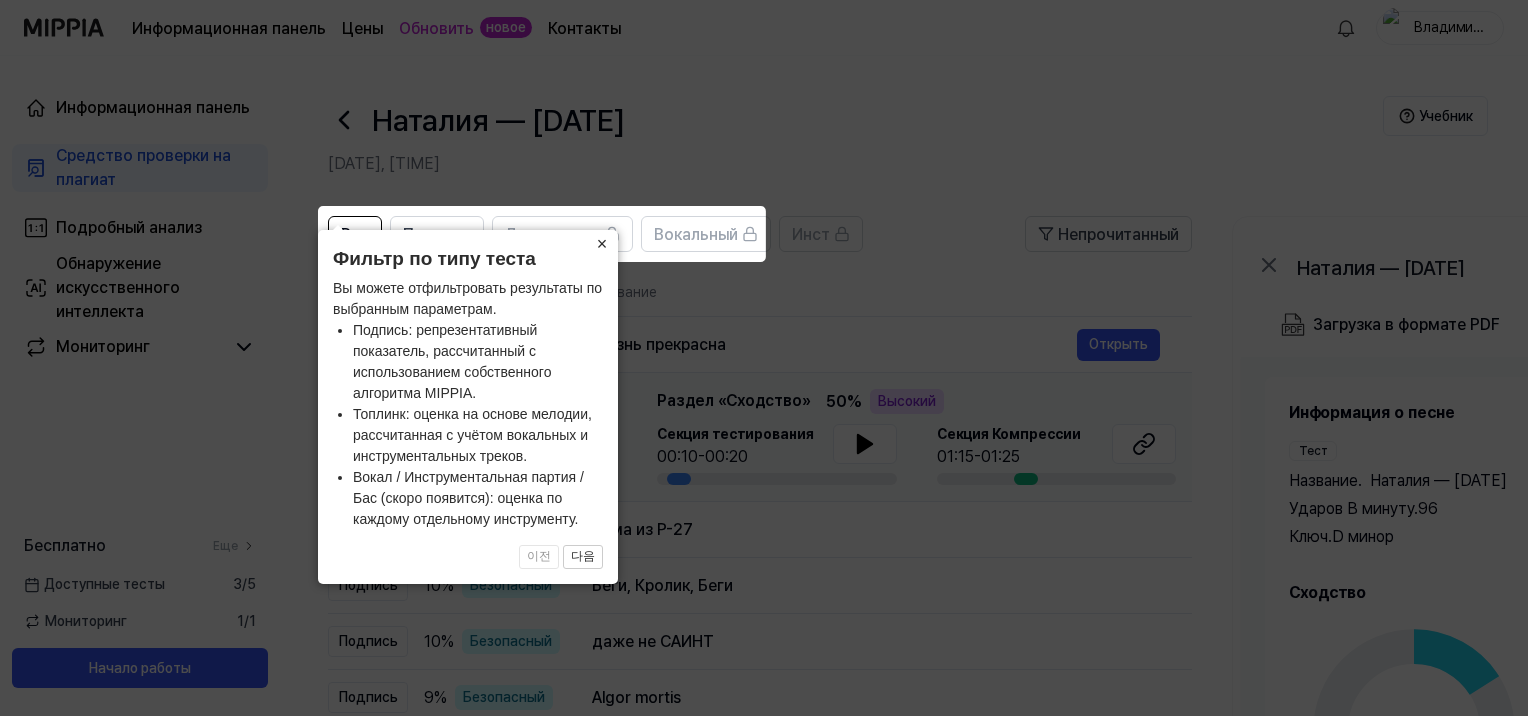 click on "Информационная панель Цены Обновить новое Контакты Владимиорл Информационная панель Средство проверки на плагиат Подробный анализ Обнаружение искусственного интеллекта Мониторинг Бесплатно Еще Доступные тесты 3  /  5 Мониторинг 1  /  1 Начало работы Наталия — [DATE] [DATE], [TIME] Учебник Все Подпись Линия верха Вокальный Инст Непрочитанный All Signature Topline Vocal Inst Тип Уровень плагиата Название High Rate Unread Подпись 16 % Безопасный   Жизнь прекрасна Открыть Верхнее Соответствие Top Matching Раздел «Сходство» 50 % Высокий   Секция тестирования 00:10-00:20 01:15-01:25 Open" at bounding box center [764, 358] 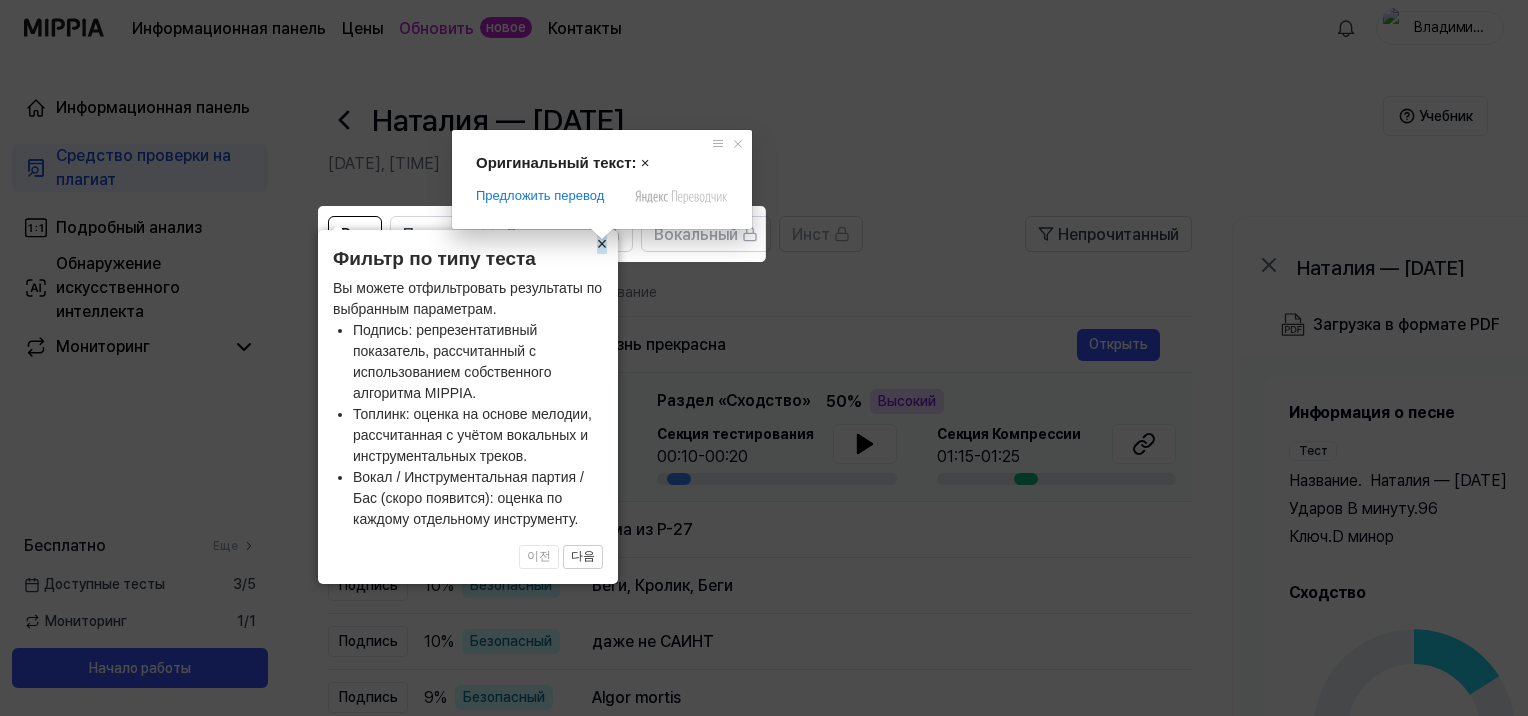 click on "×" at bounding box center [602, 244] 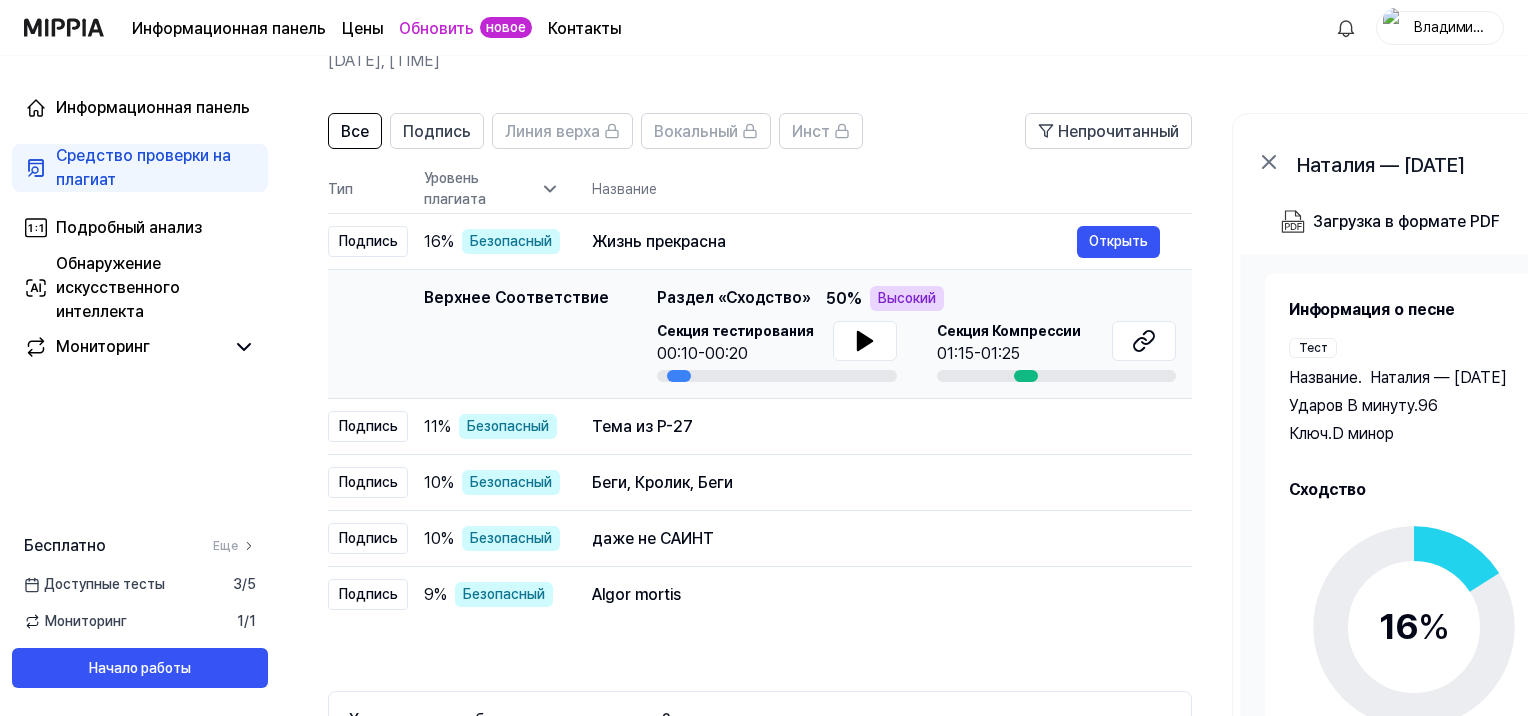 scroll, scrollTop: 104, scrollLeft: 0, axis: vertical 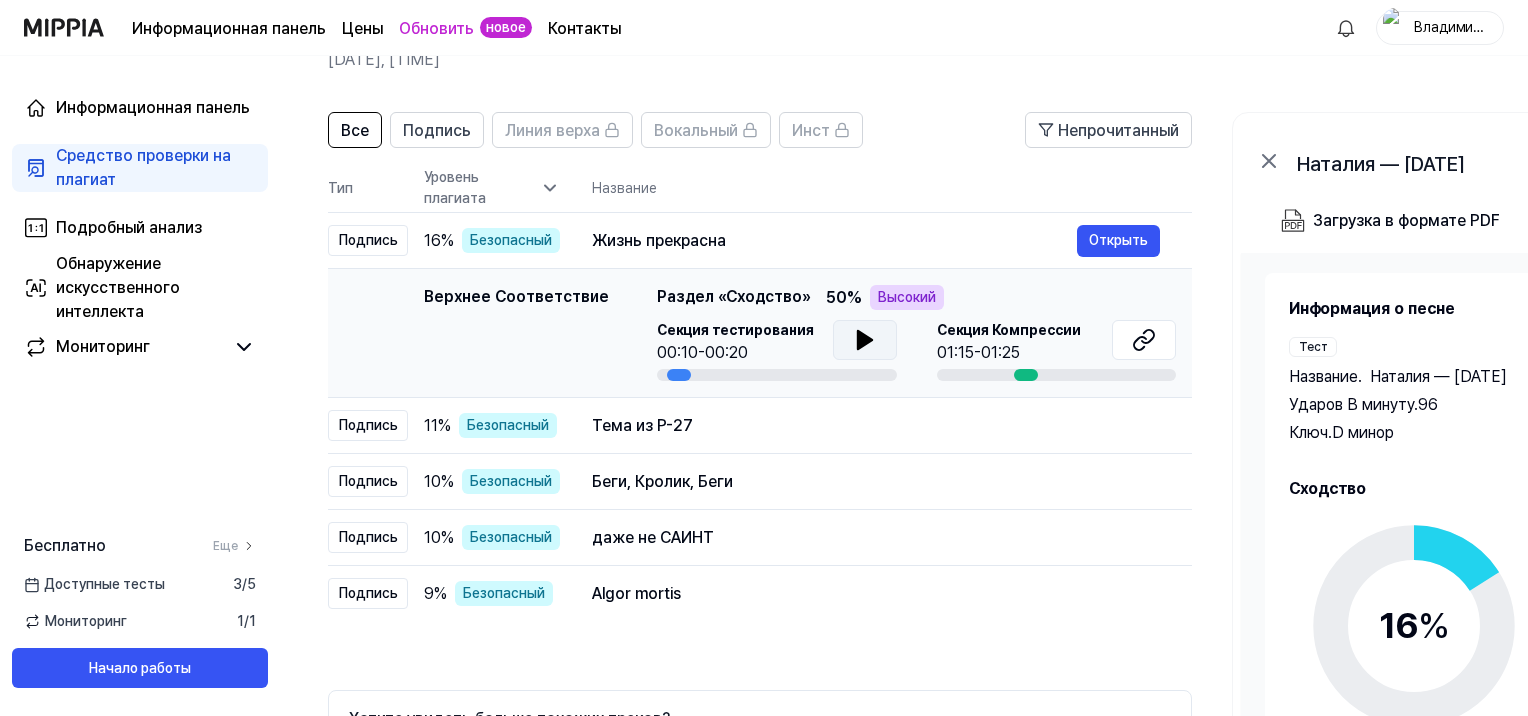 click 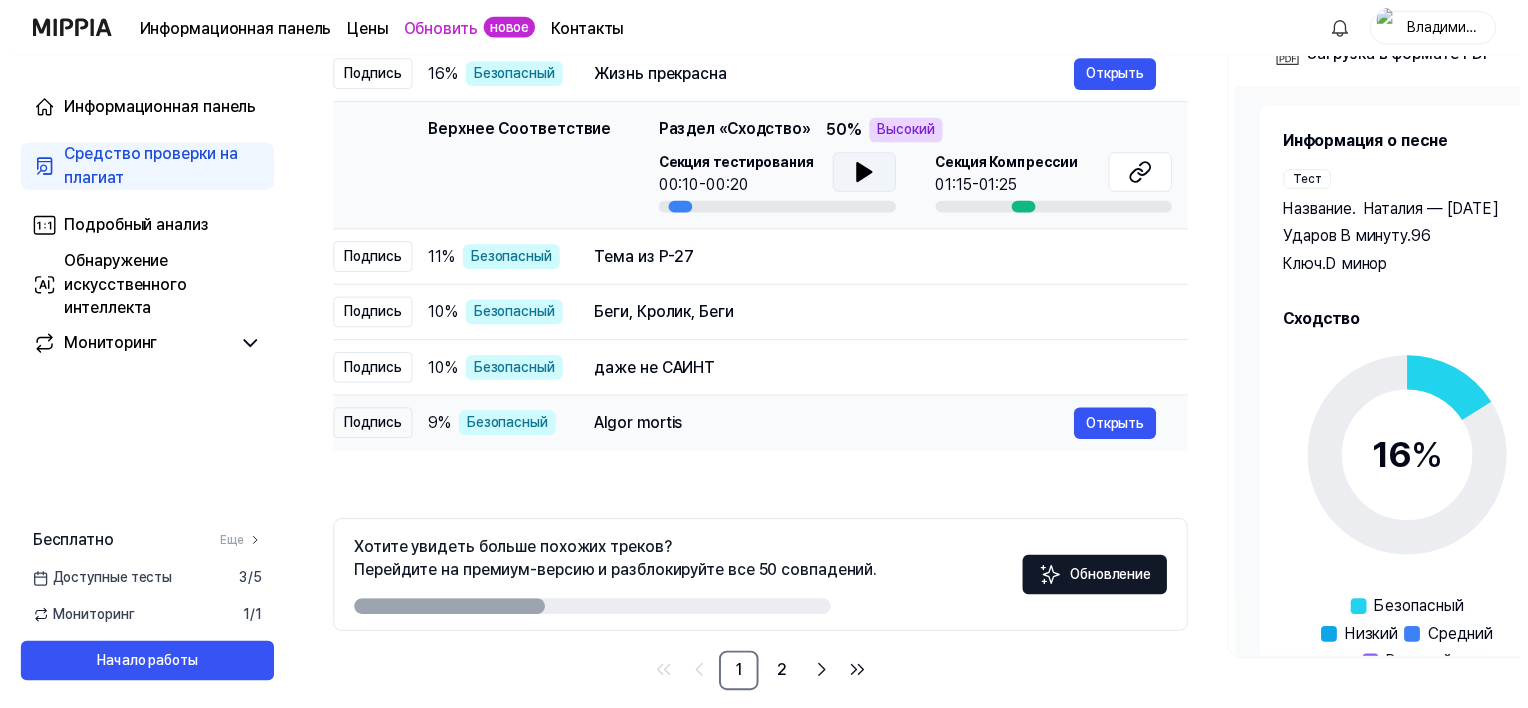 scroll, scrollTop: 292, scrollLeft: 0, axis: vertical 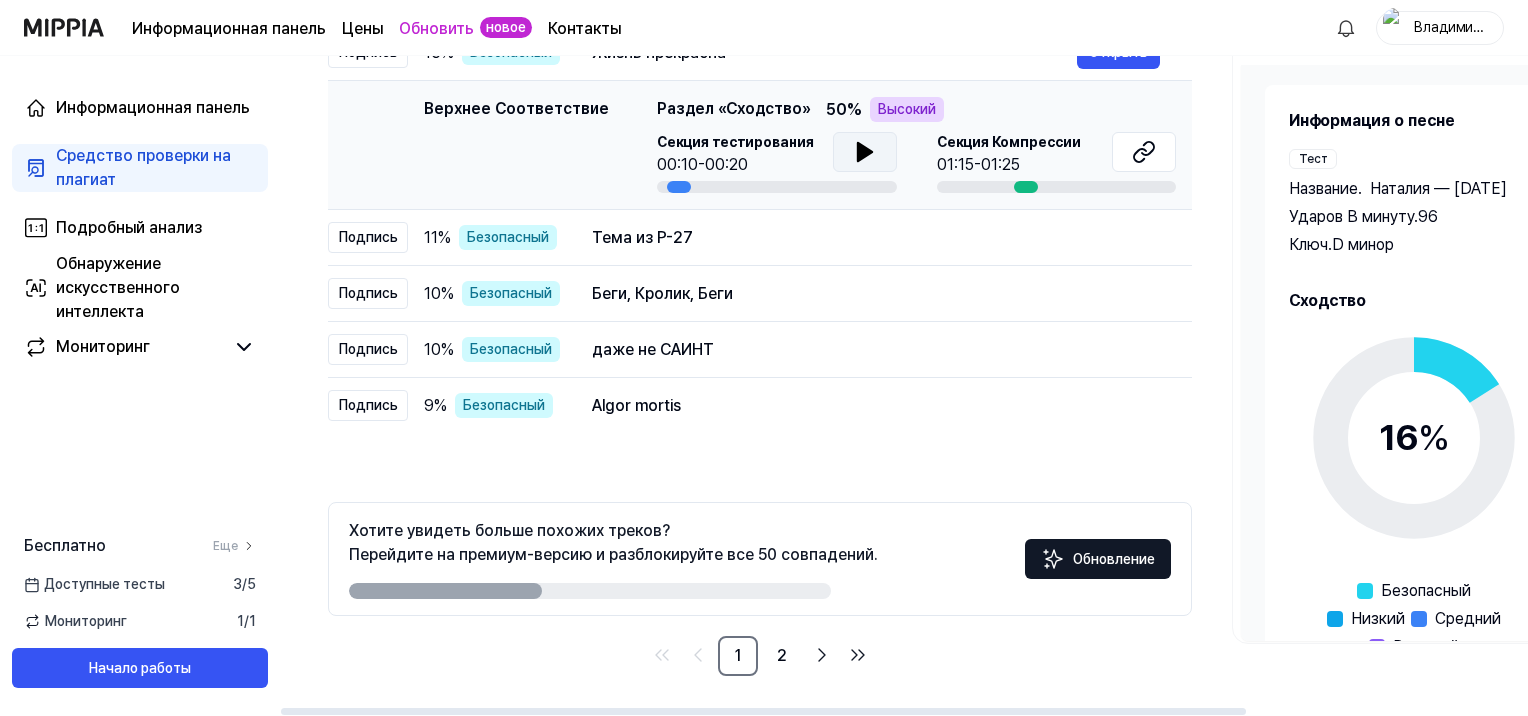 drag, startPoint x: 516, startPoint y: 591, endPoint x: 644, endPoint y: 544, distance: 136.35616 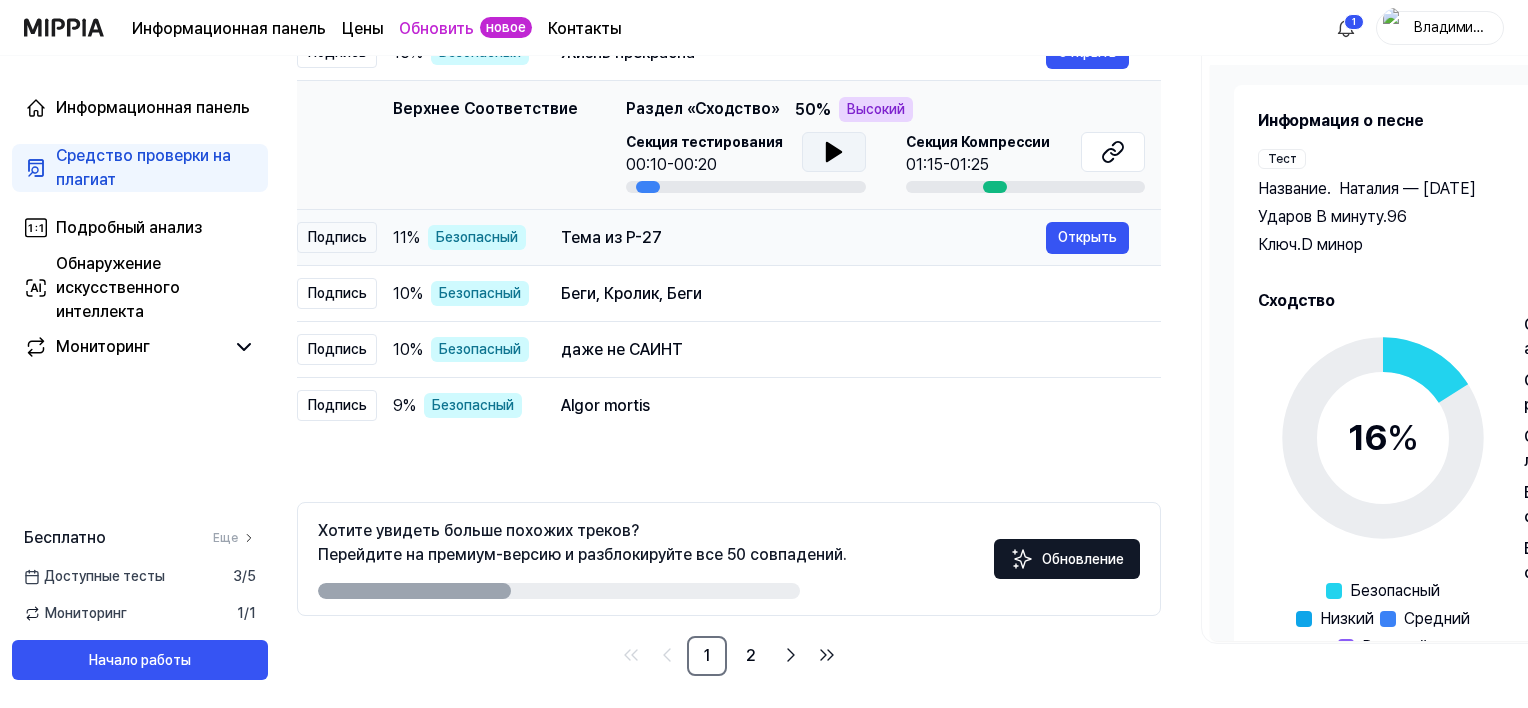 scroll, scrollTop: 0, scrollLeft: 0, axis: both 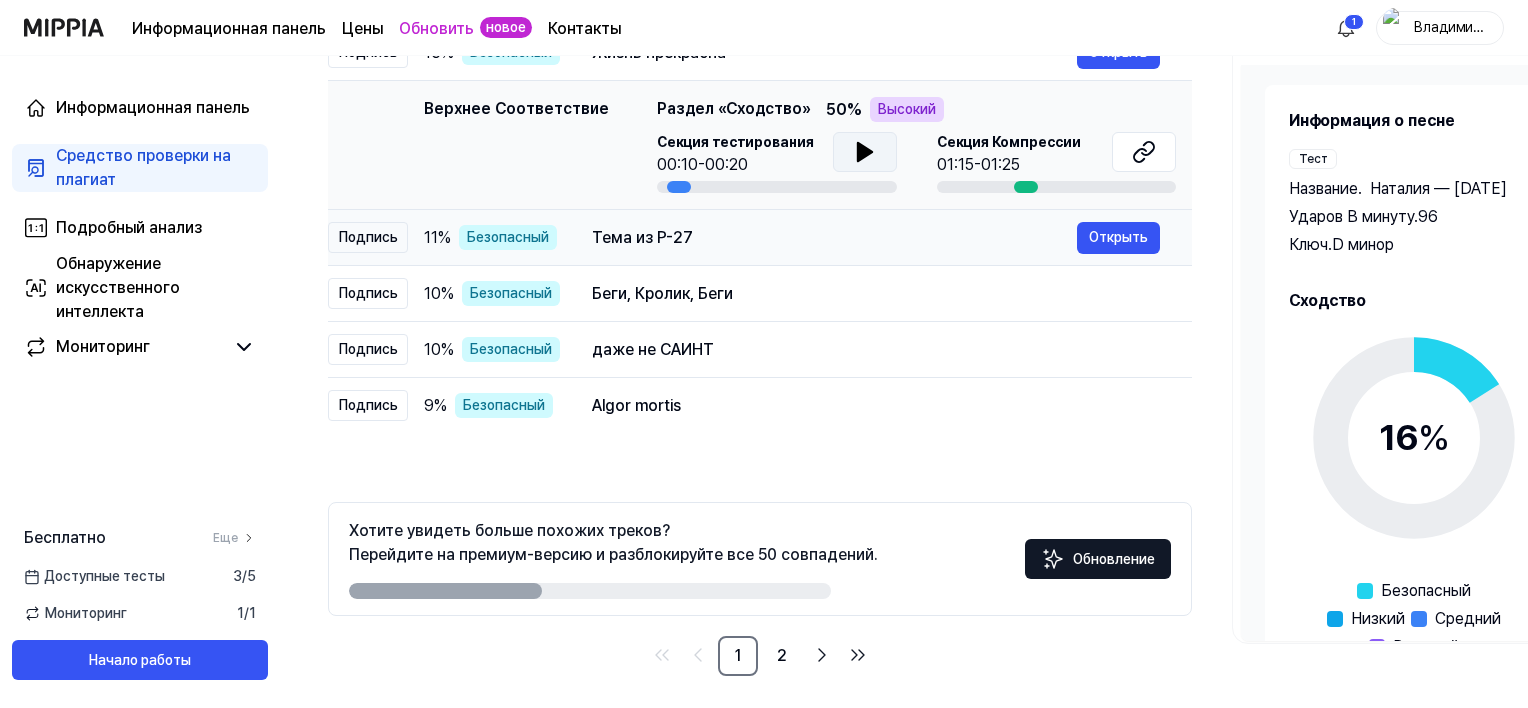 drag, startPoint x: 1019, startPoint y: 186, endPoint x: 1072, endPoint y: 216, distance: 60.90156 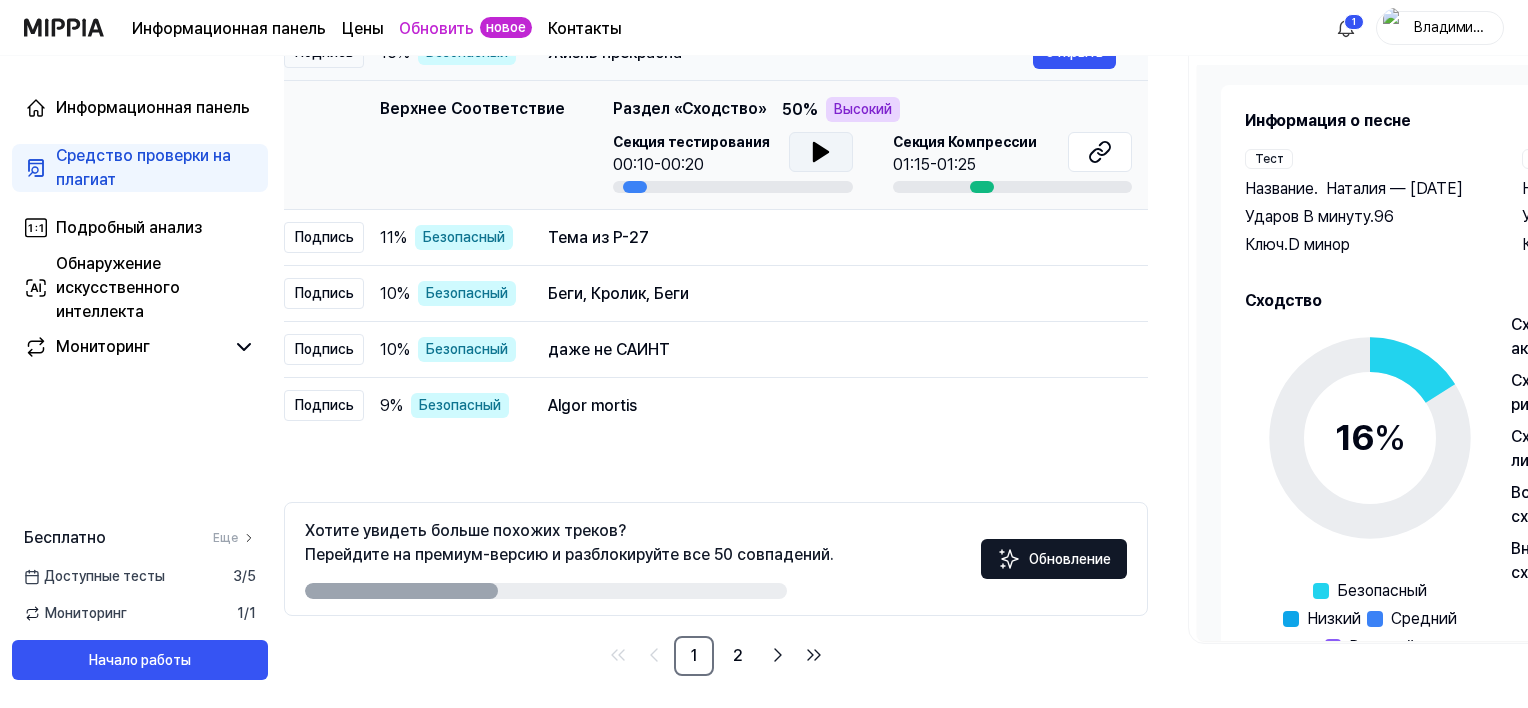 scroll, scrollTop: 0, scrollLeft: 0, axis: both 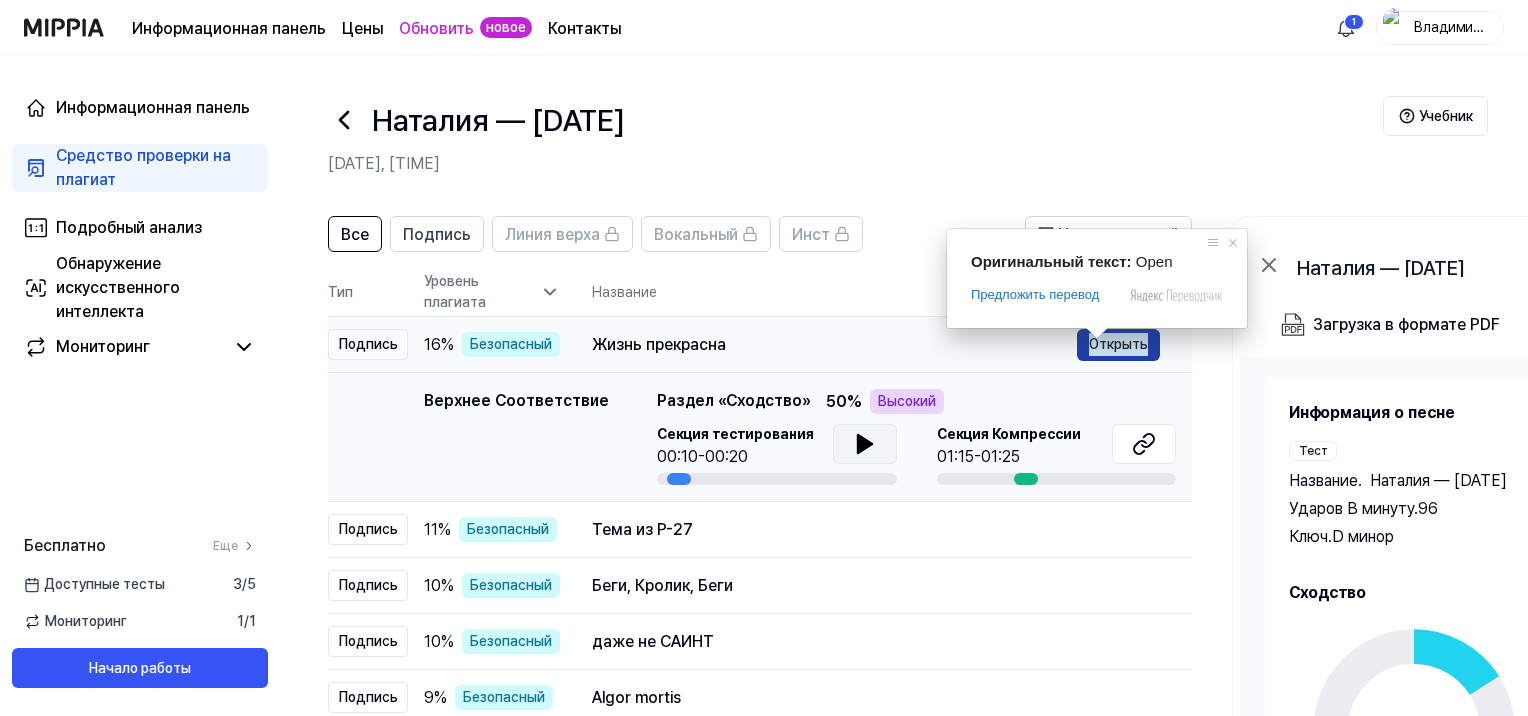 click on "Открыть" at bounding box center (1118, 344) 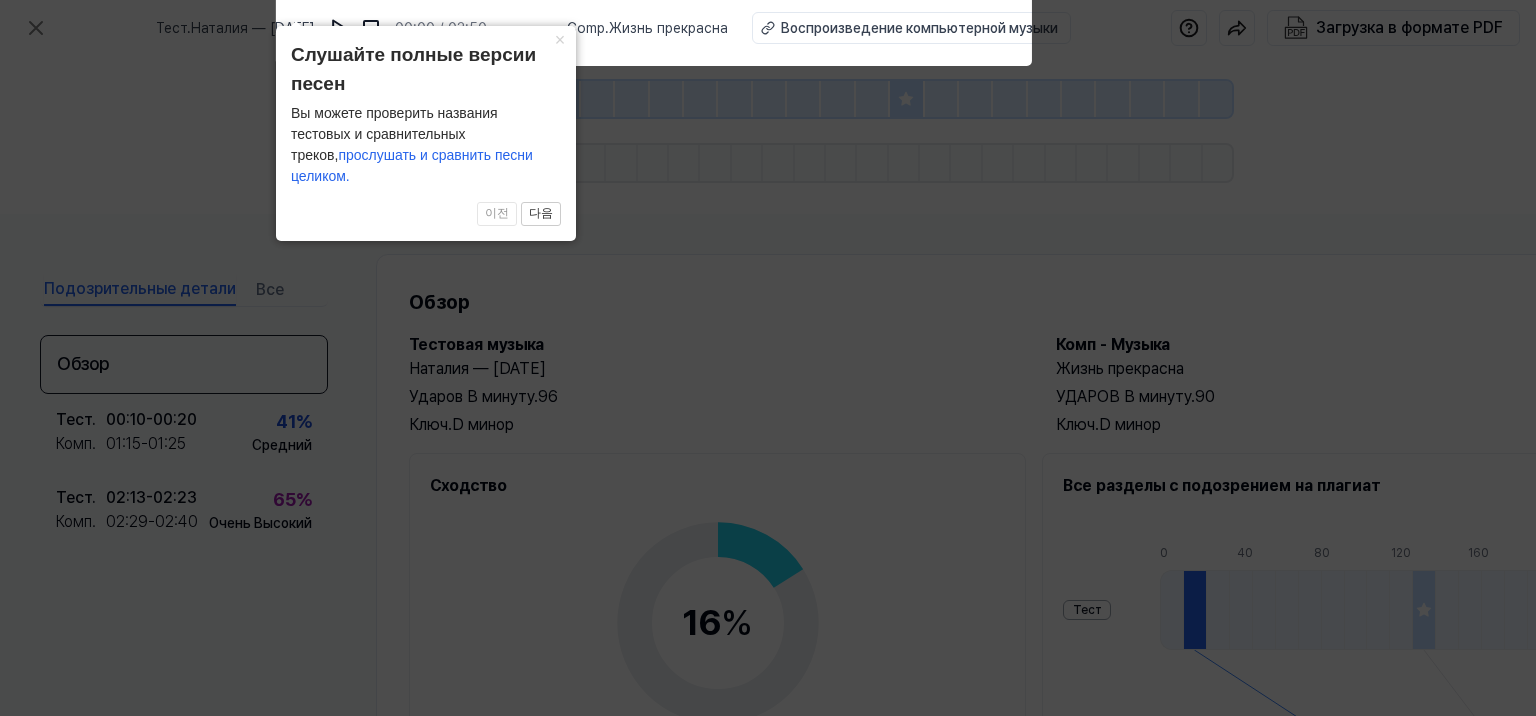 click on "×" at bounding box center [560, 40] 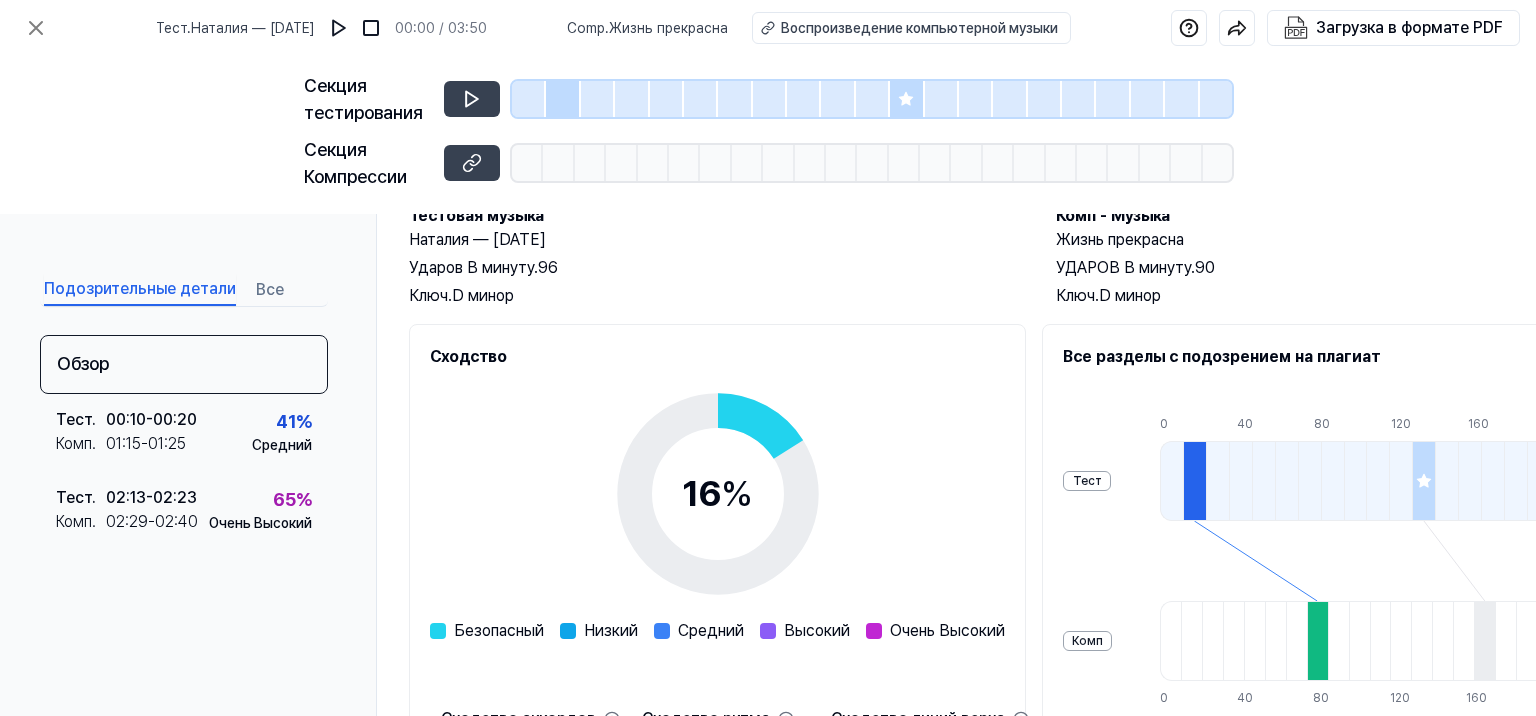 scroll, scrollTop: 132, scrollLeft: 0, axis: vertical 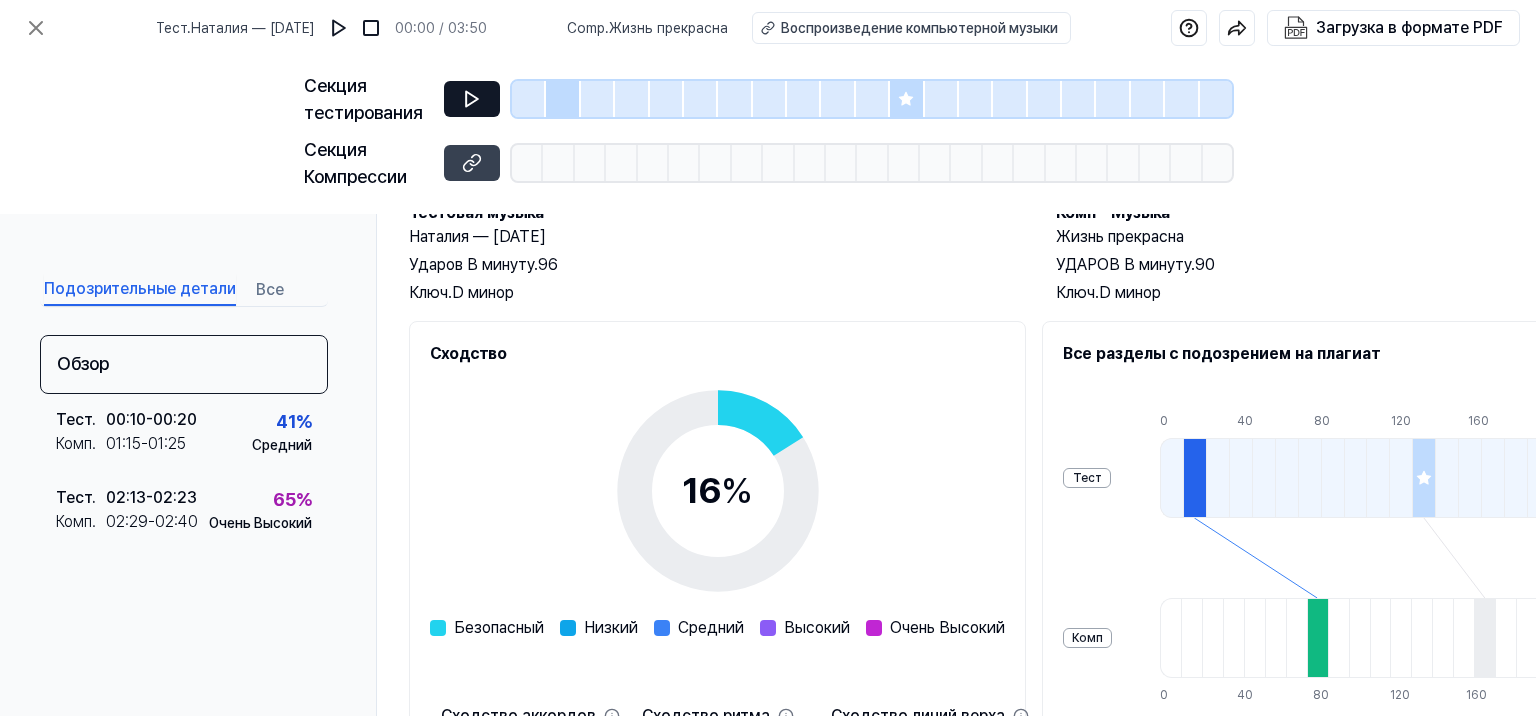 click 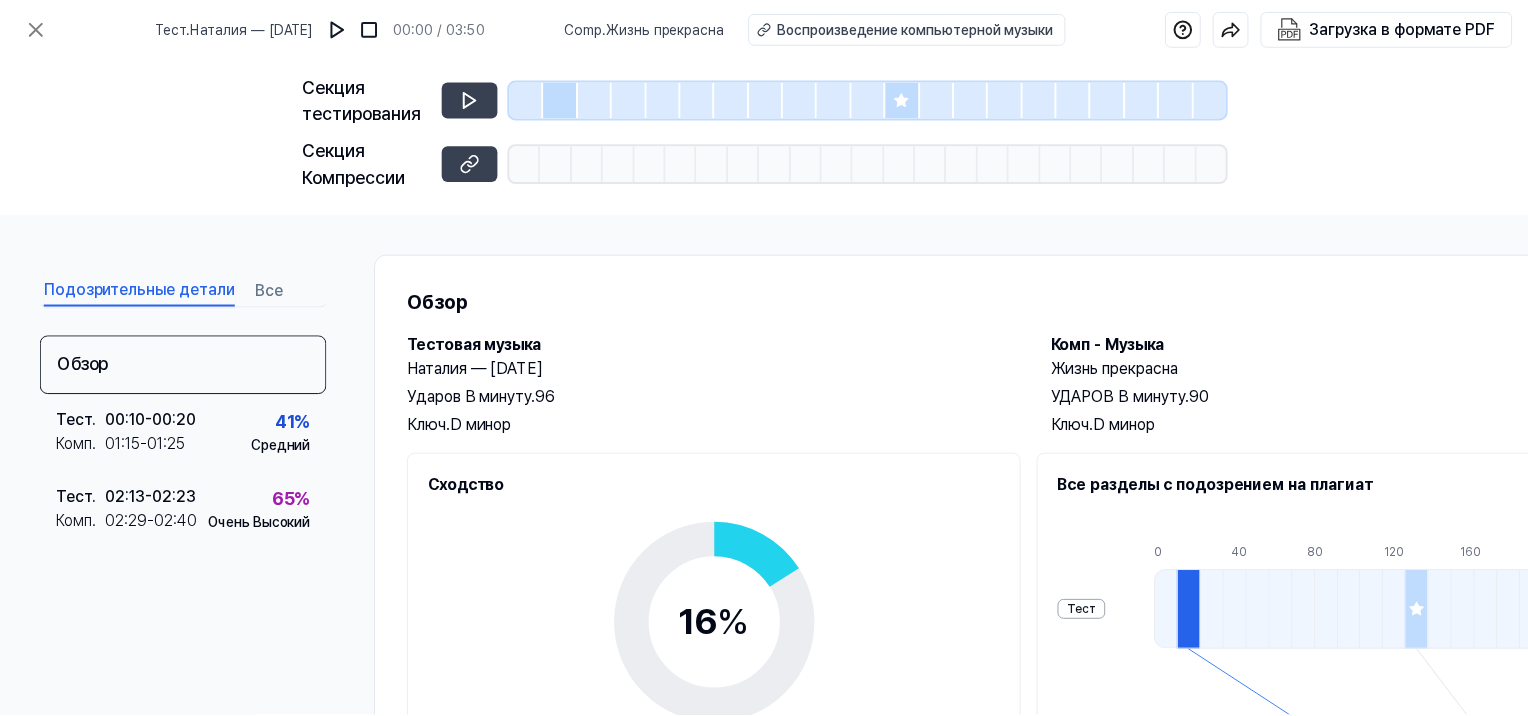 scroll, scrollTop: 0, scrollLeft: 0, axis: both 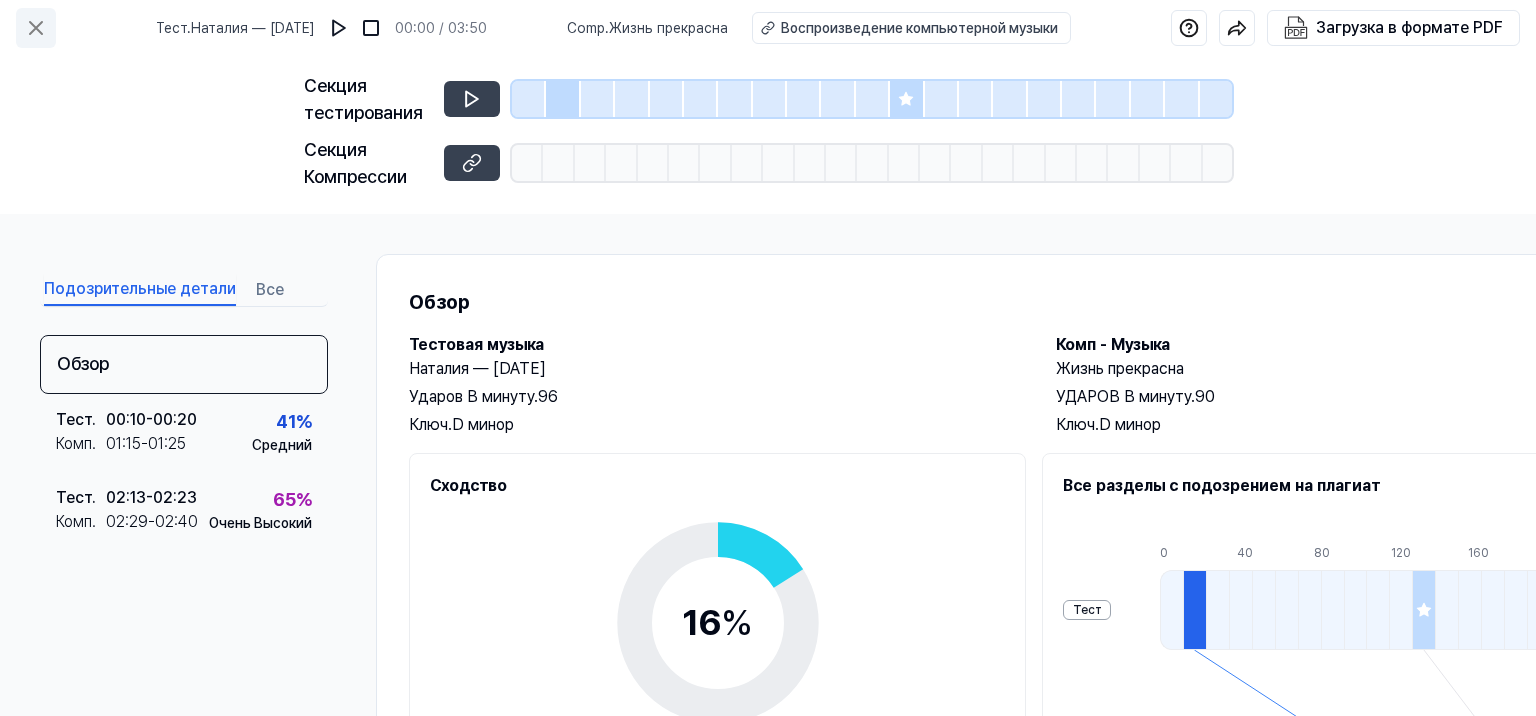 click 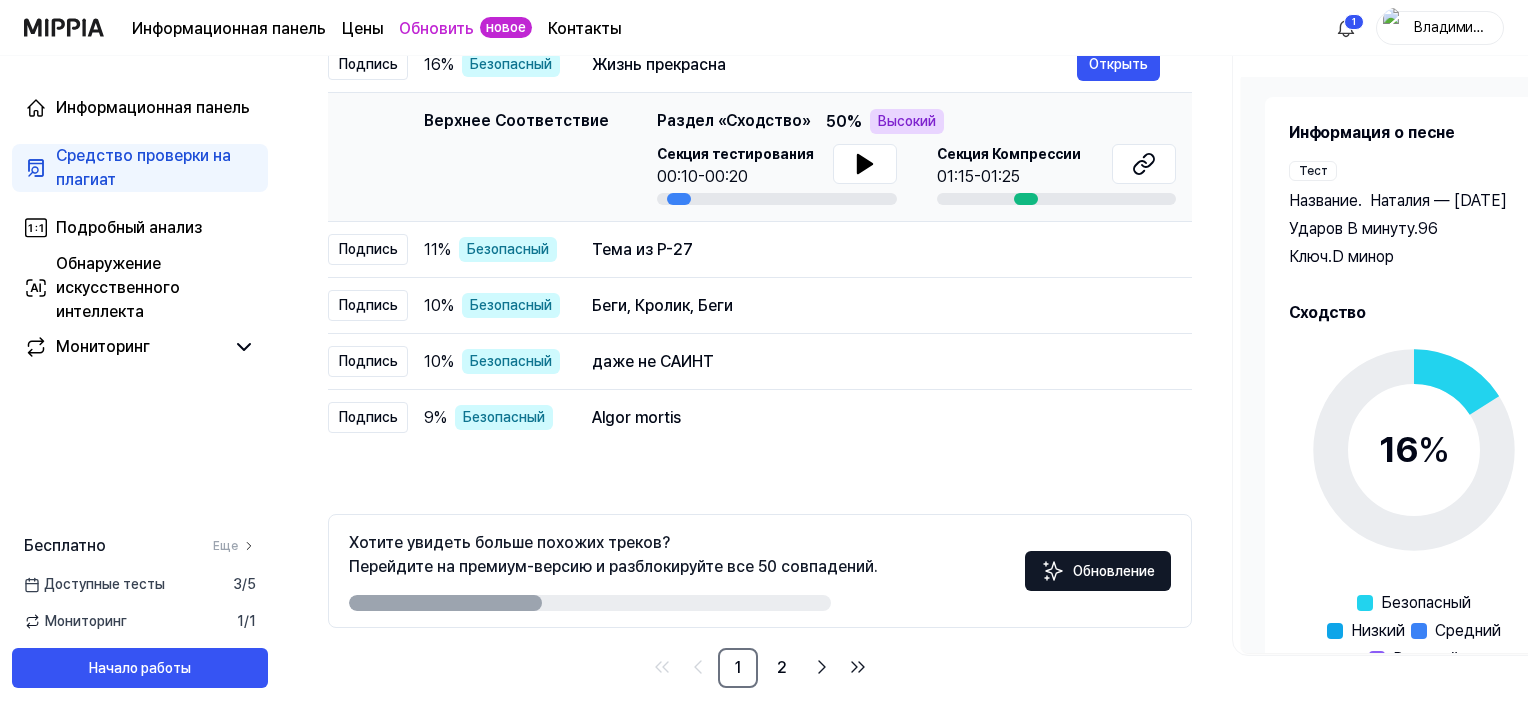 scroll, scrollTop: 280, scrollLeft: 0, axis: vertical 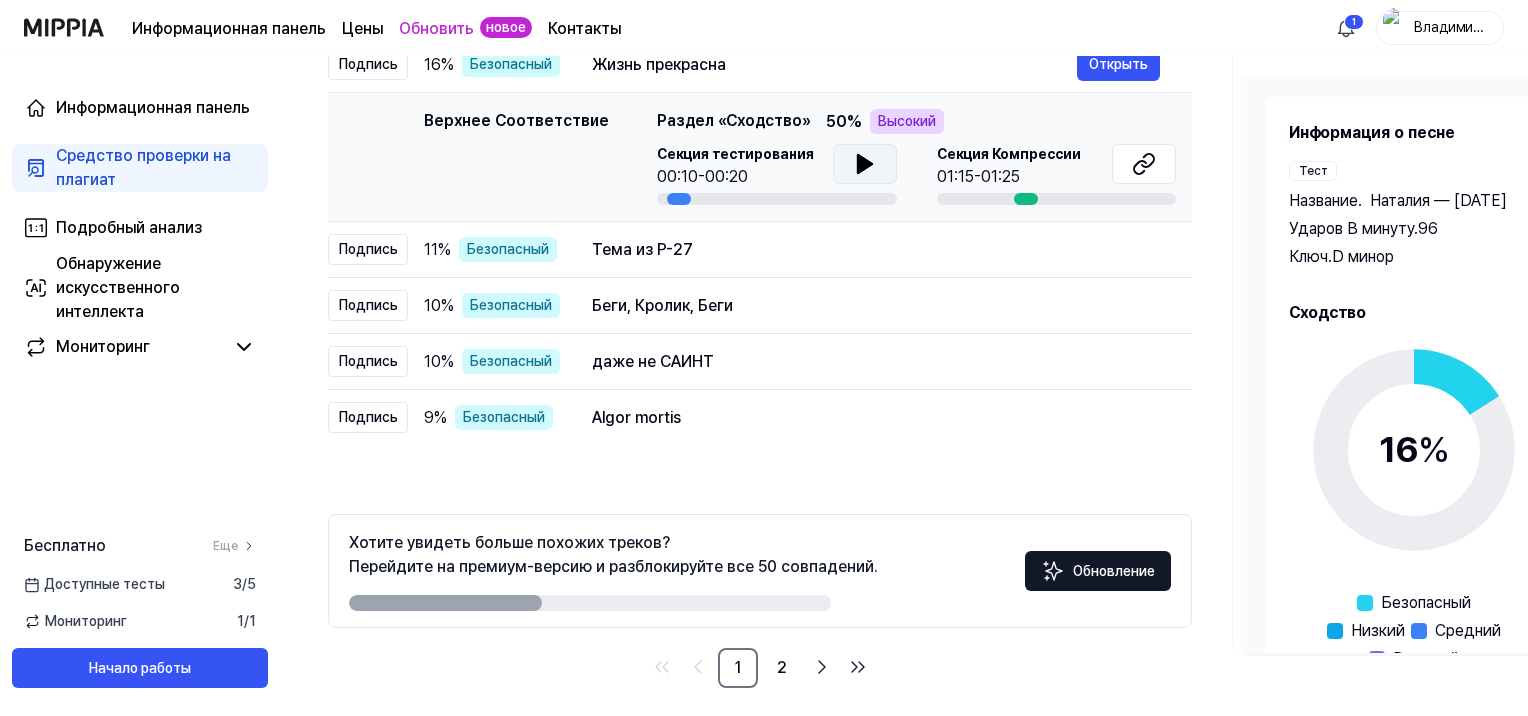 click 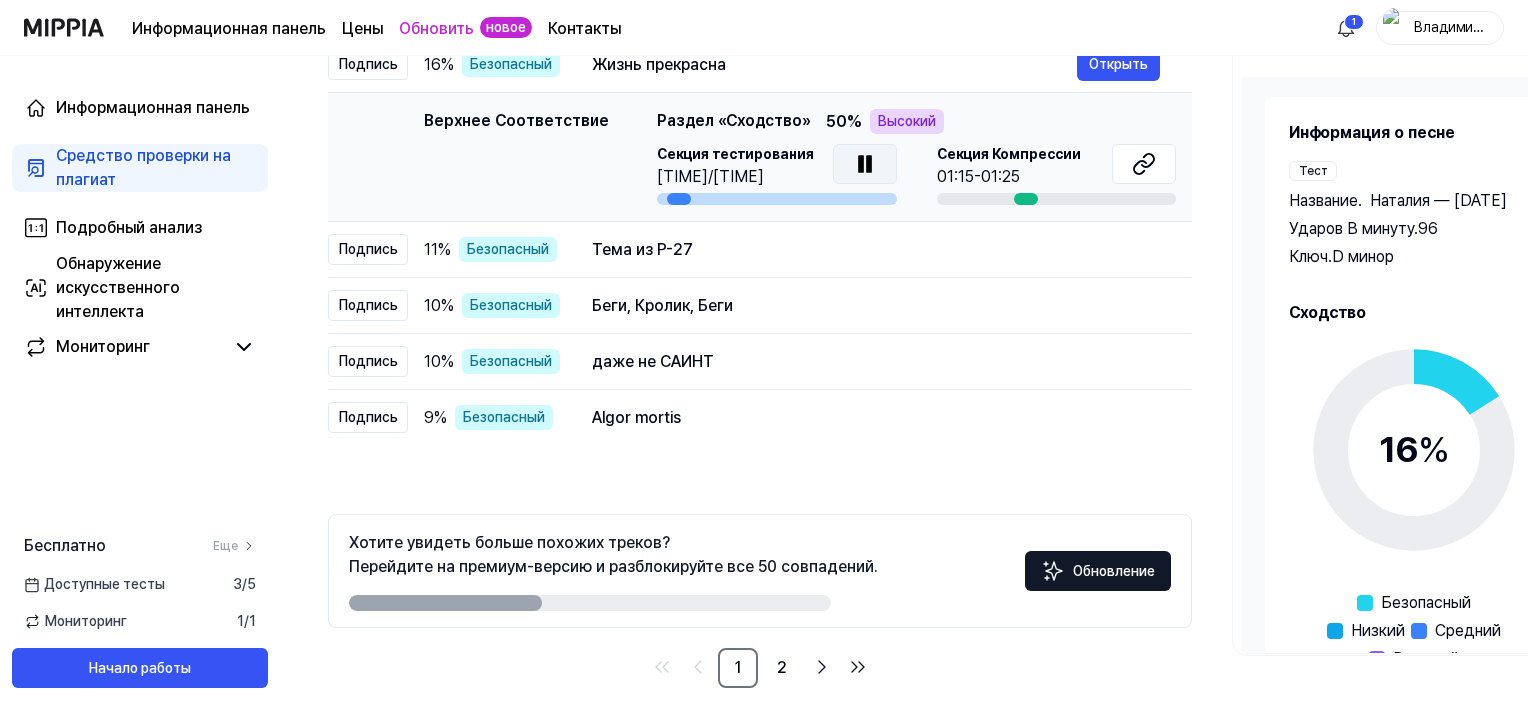 click at bounding box center (777, 199) 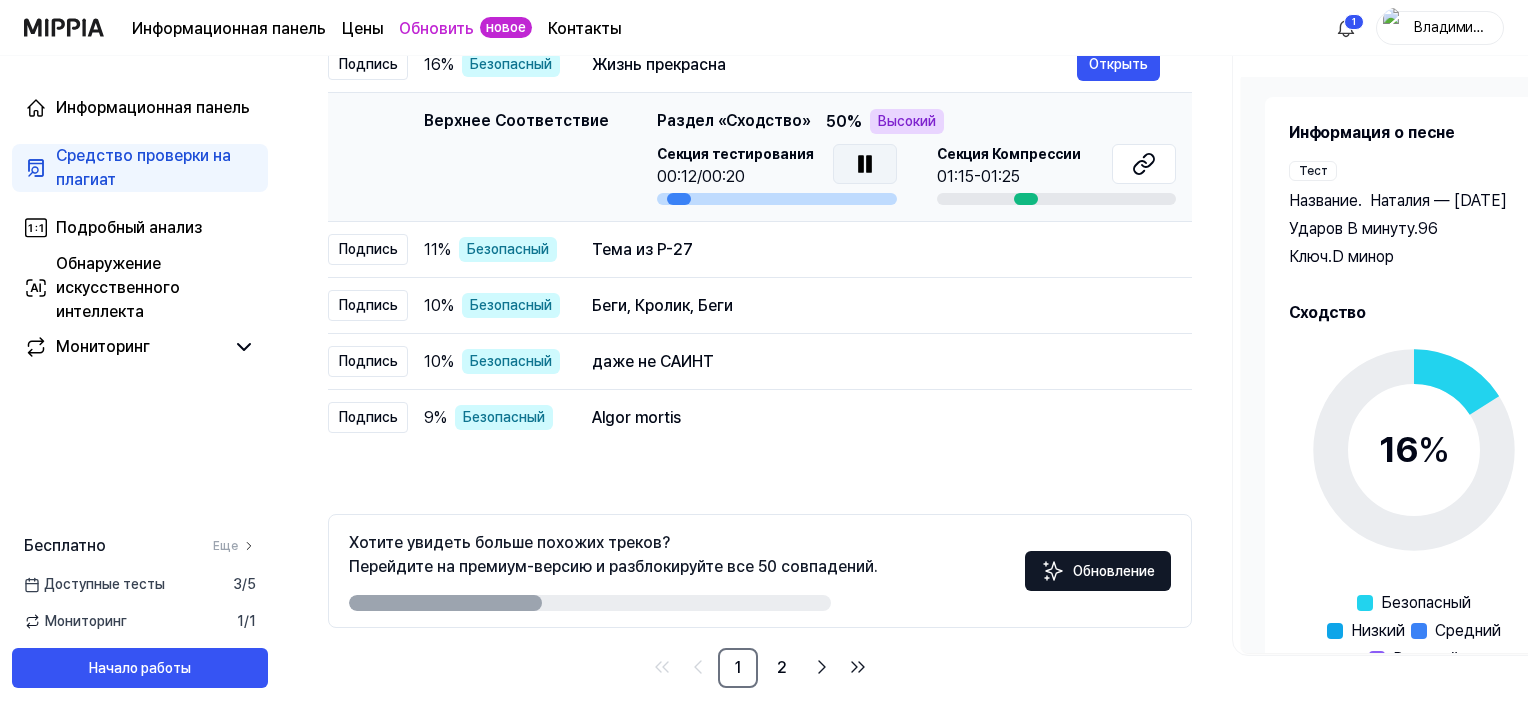 scroll, scrollTop: 0, scrollLeft: 0, axis: both 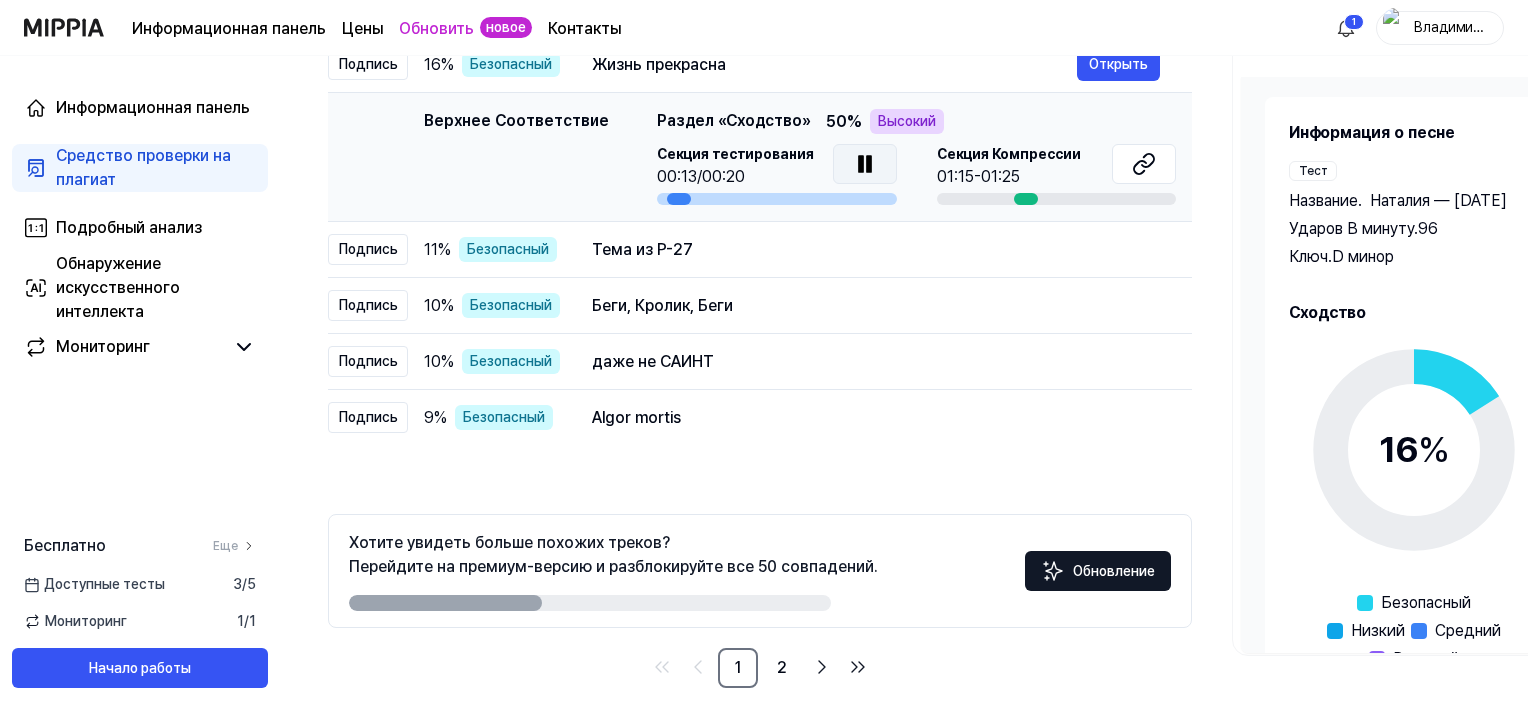 drag, startPoint x: 671, startPoint y: 196, endPoint x: 806, endPoint y: 207, distance: 135.4474 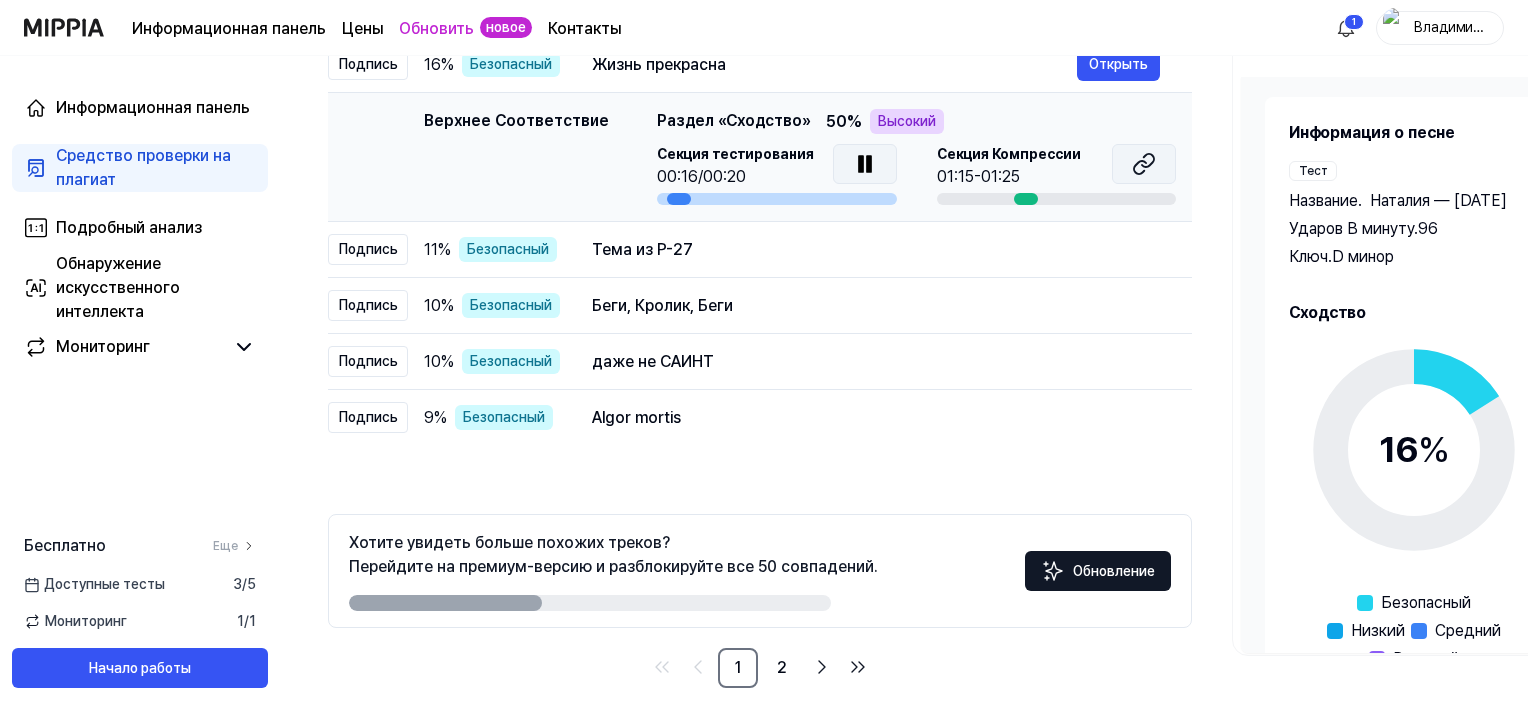 click 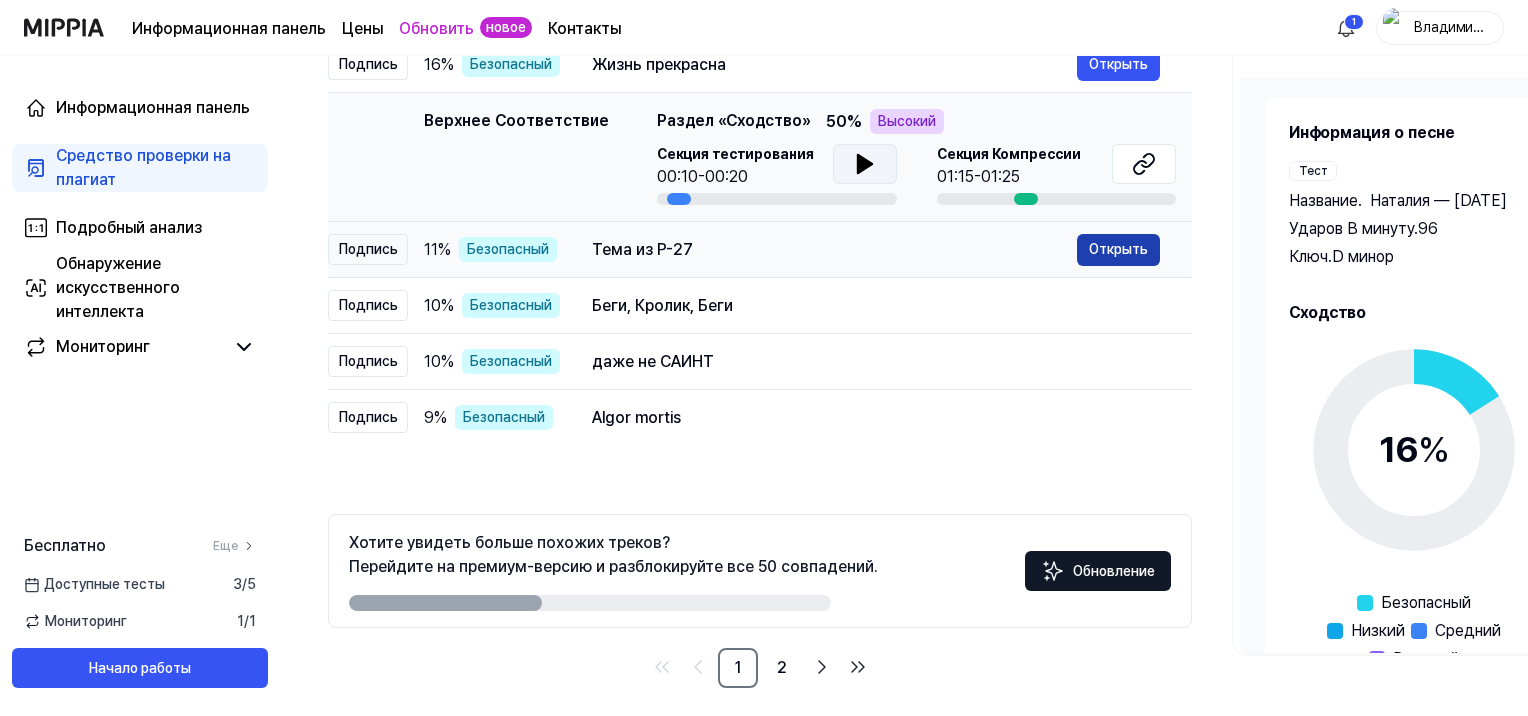 click on "Открыть" at bounding box center (1118, 249) 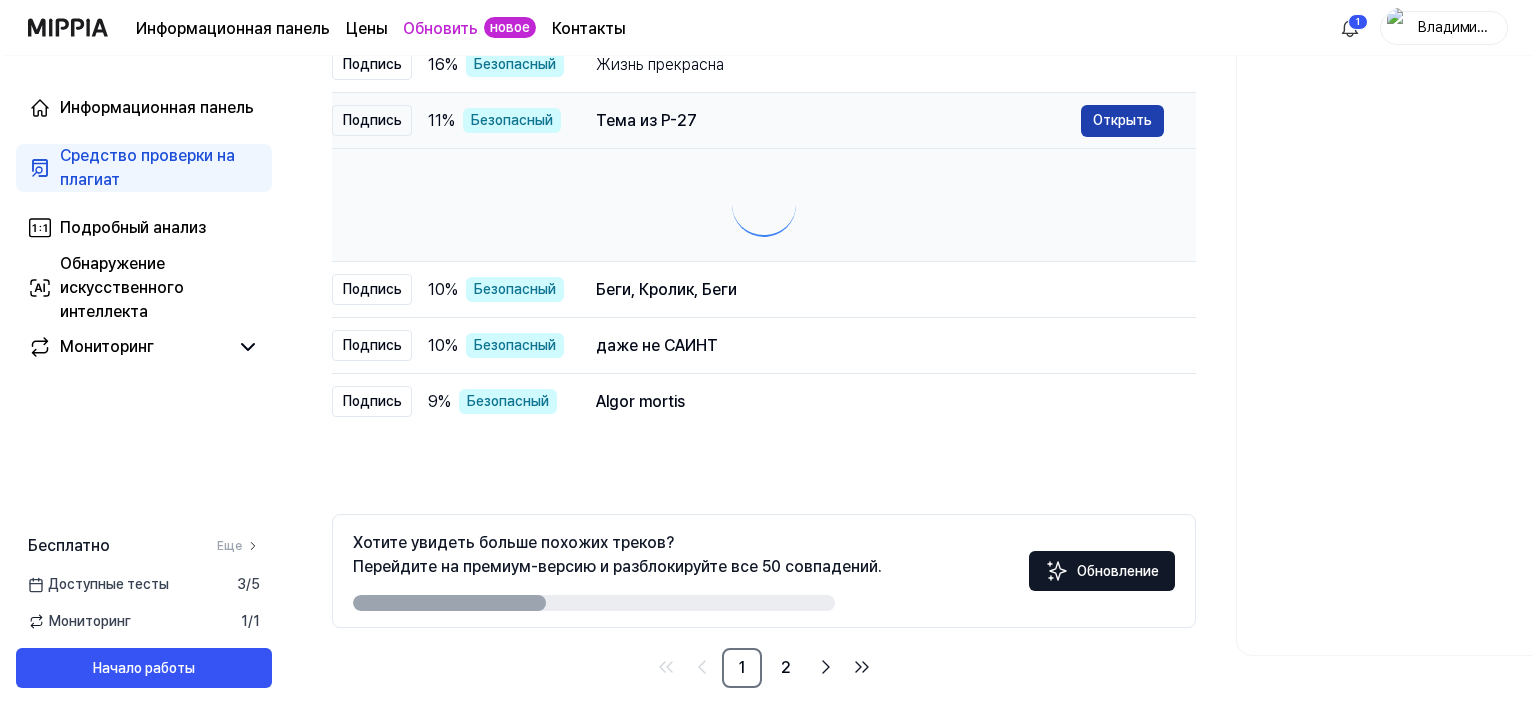 scroll, scrollTop: 0, scrollLeft: 0, axis: both 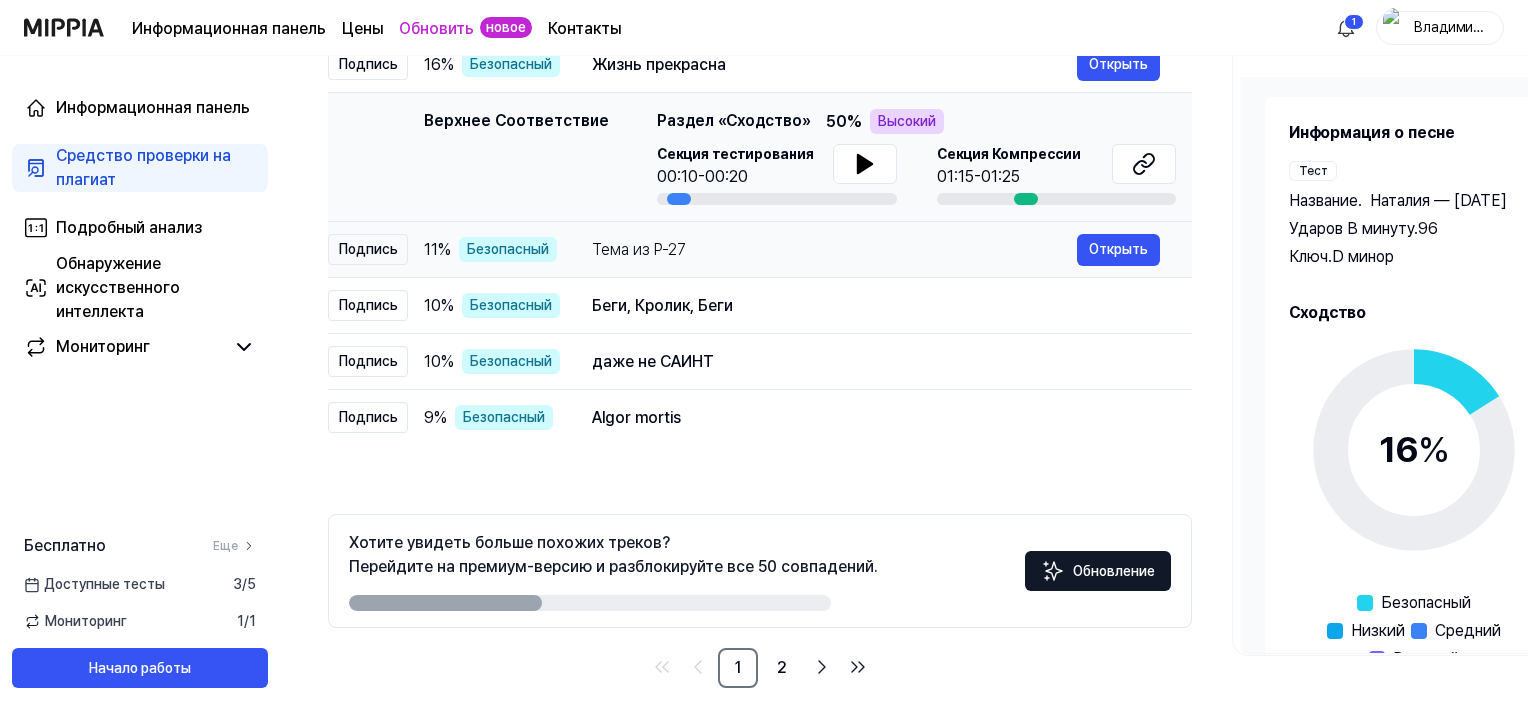 click on "Подпись" at bounding box center (368, 249) 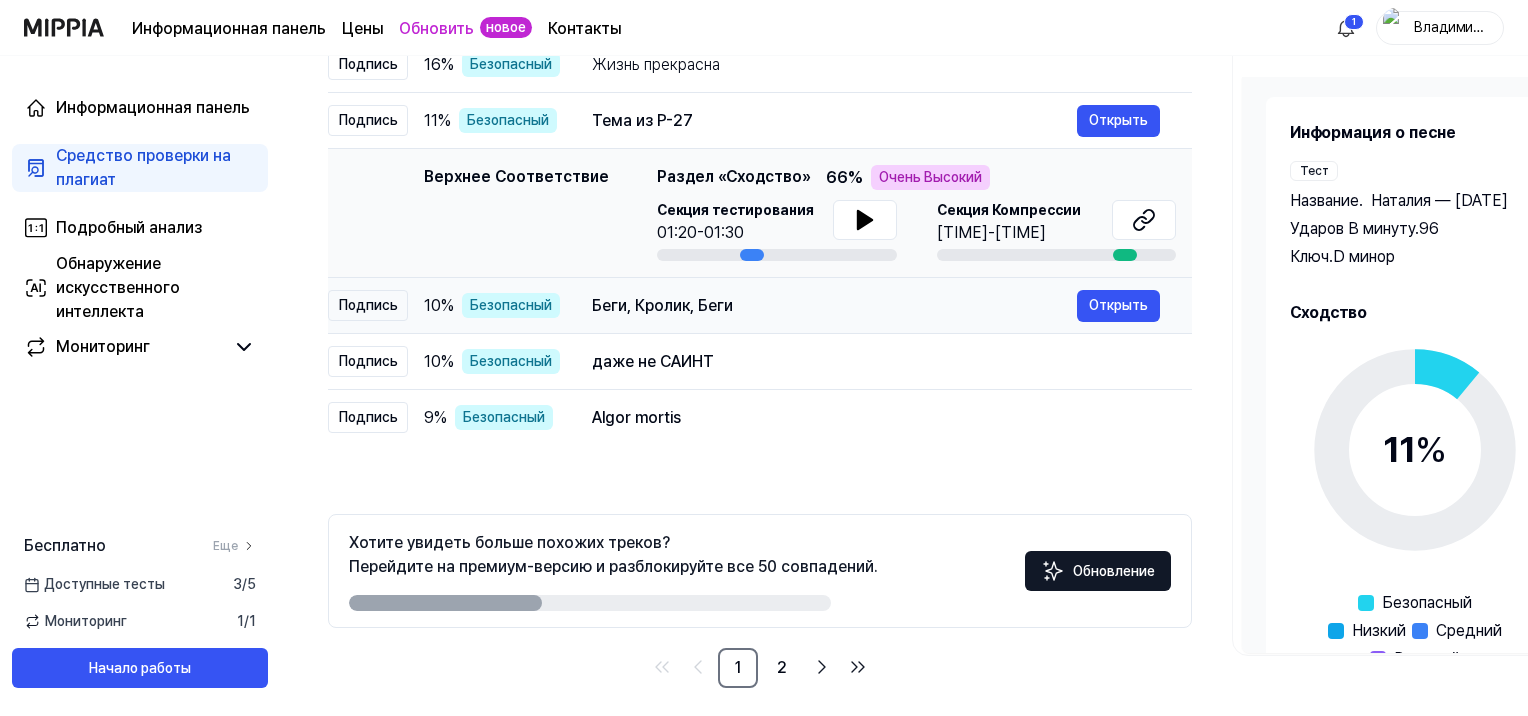 click on "Беги, Кролик, Беги" at bounding box center (662, 305) 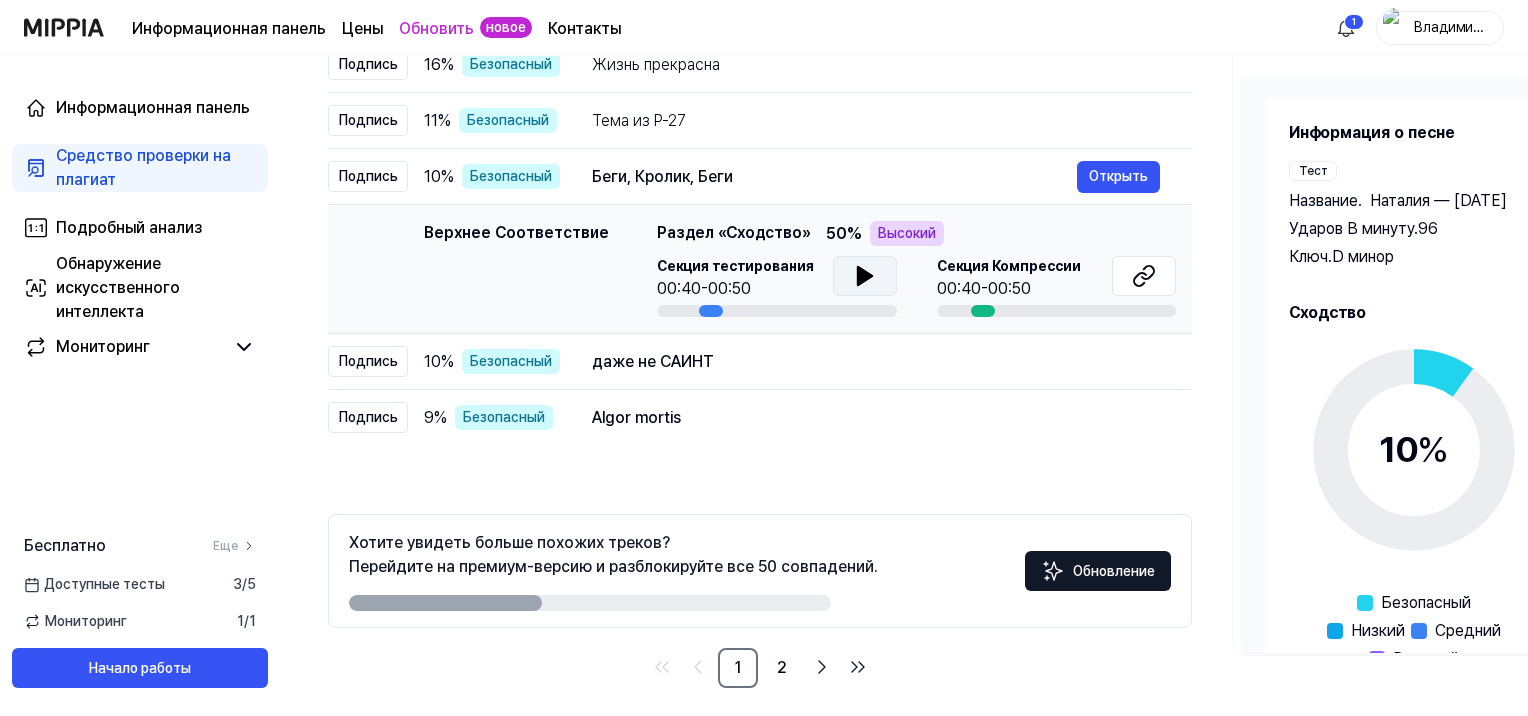 click 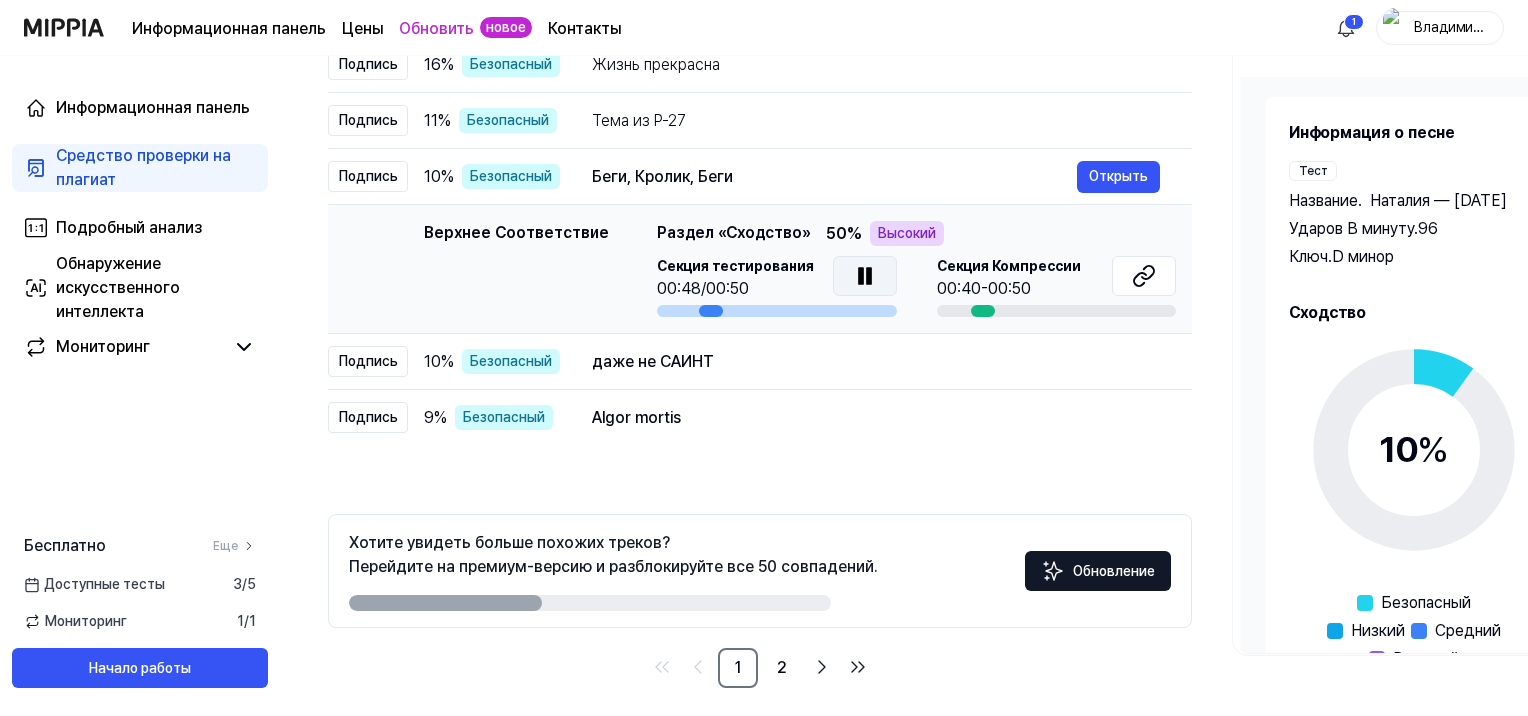 click 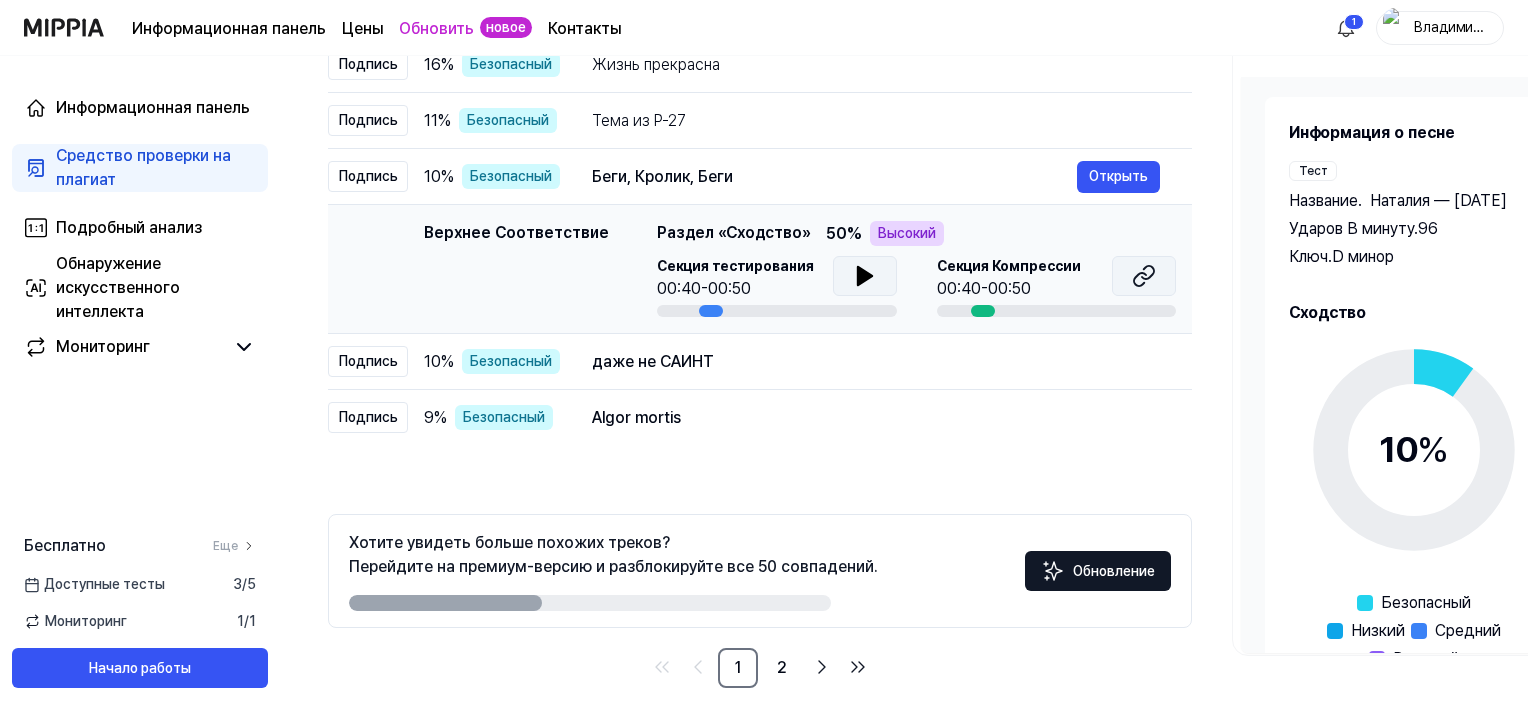 click 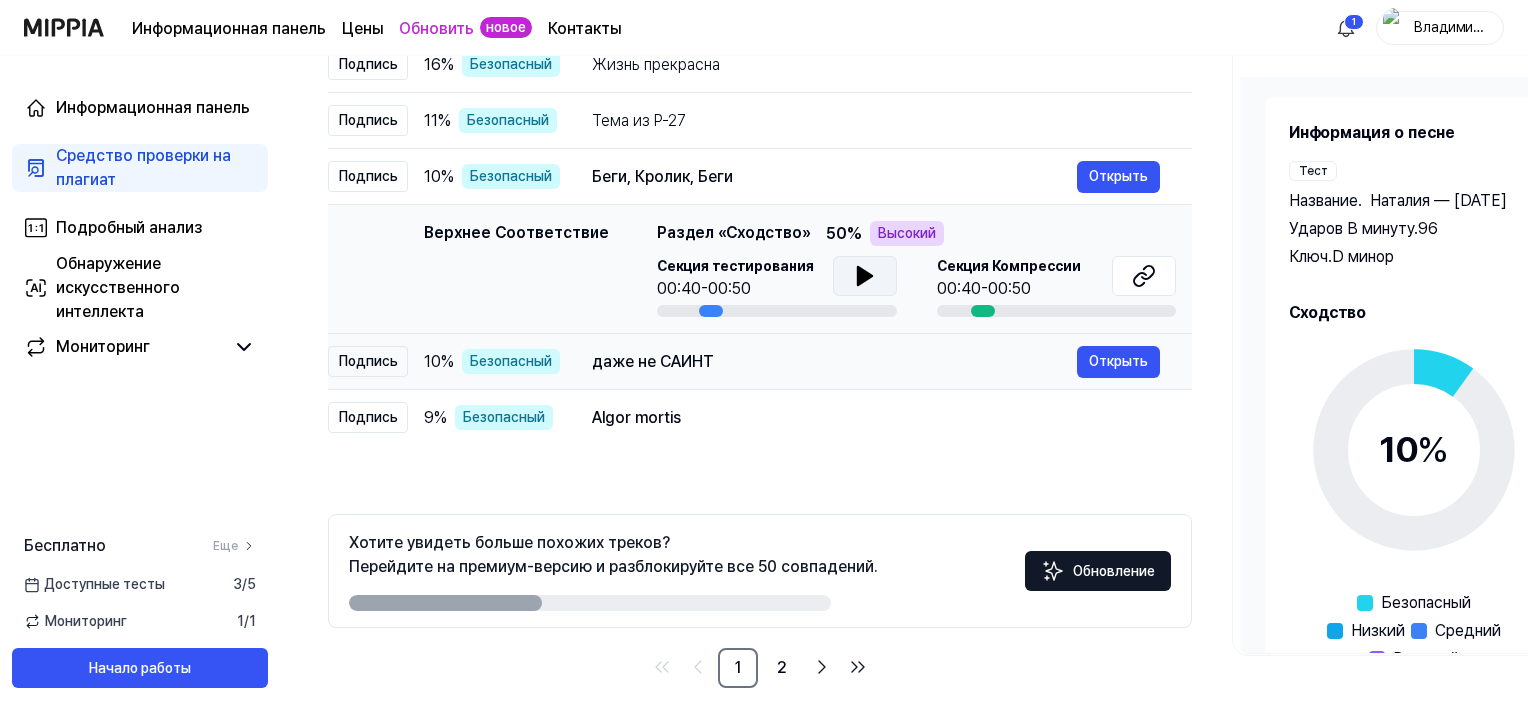 click on "даже не САИНТ" at bounding box center (834, 362) 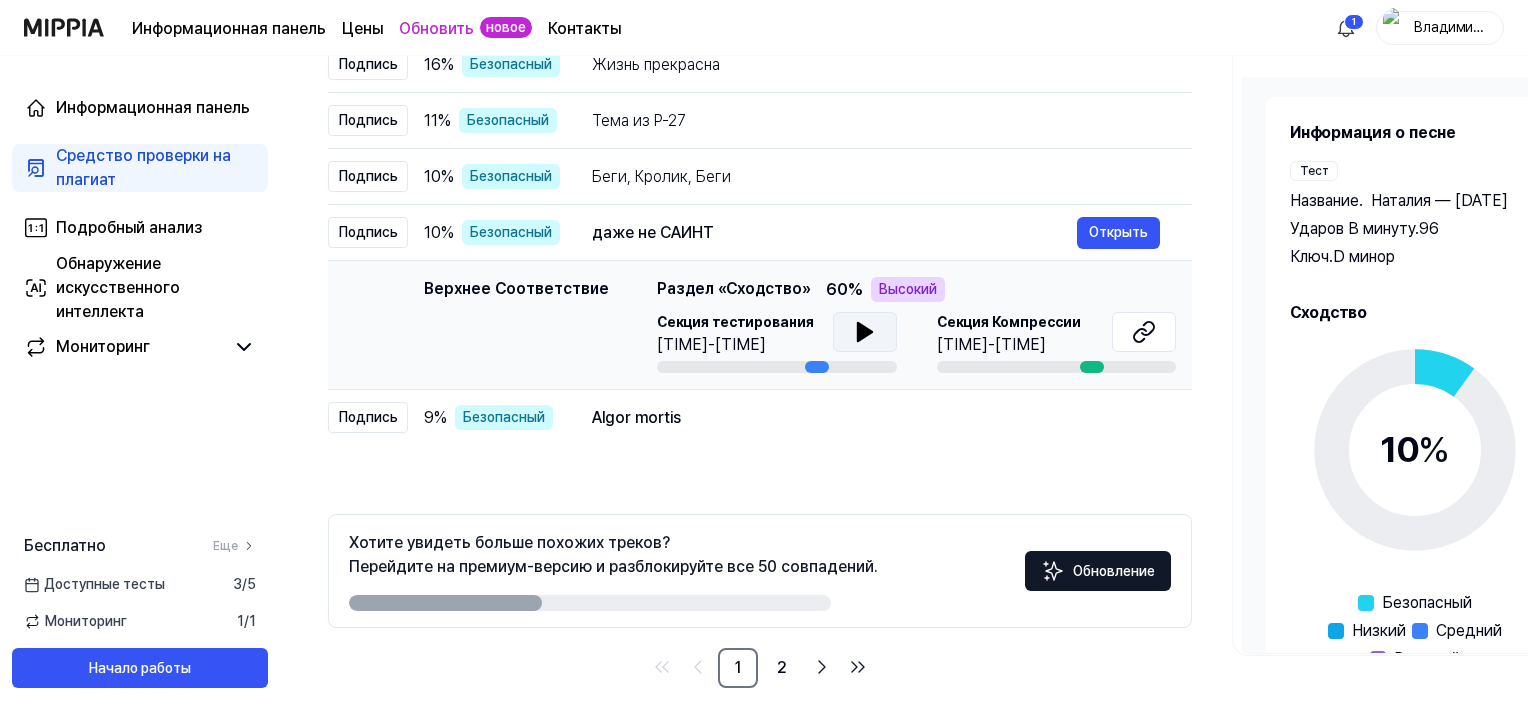 click 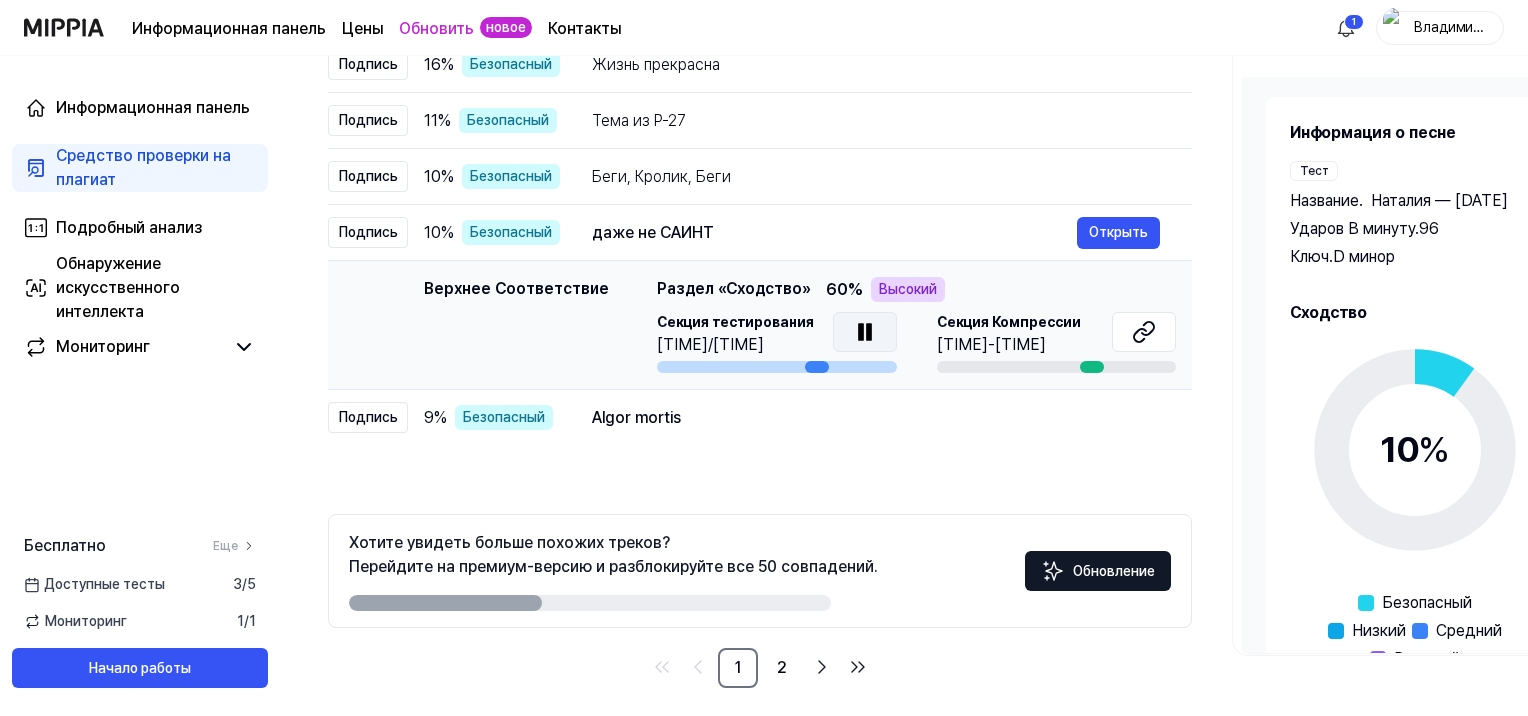 click 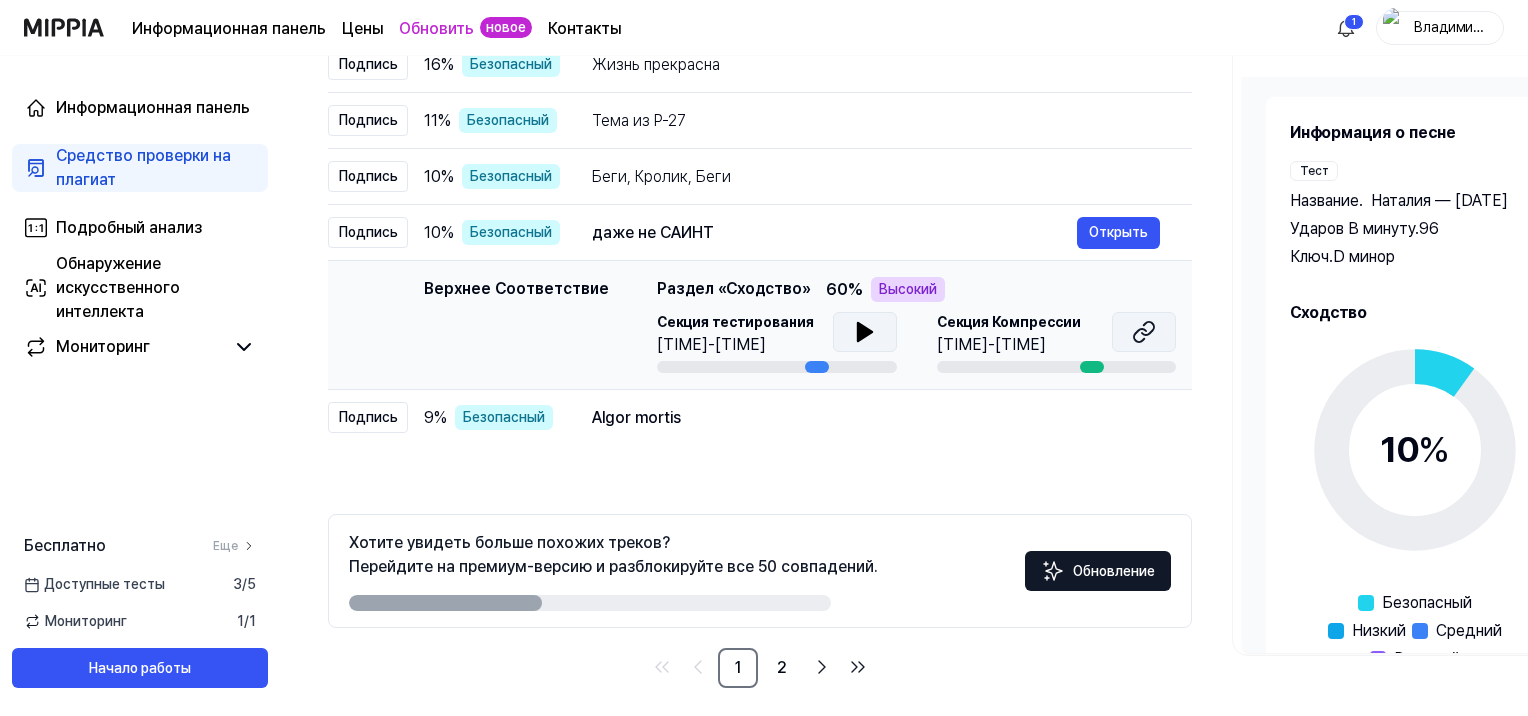 click 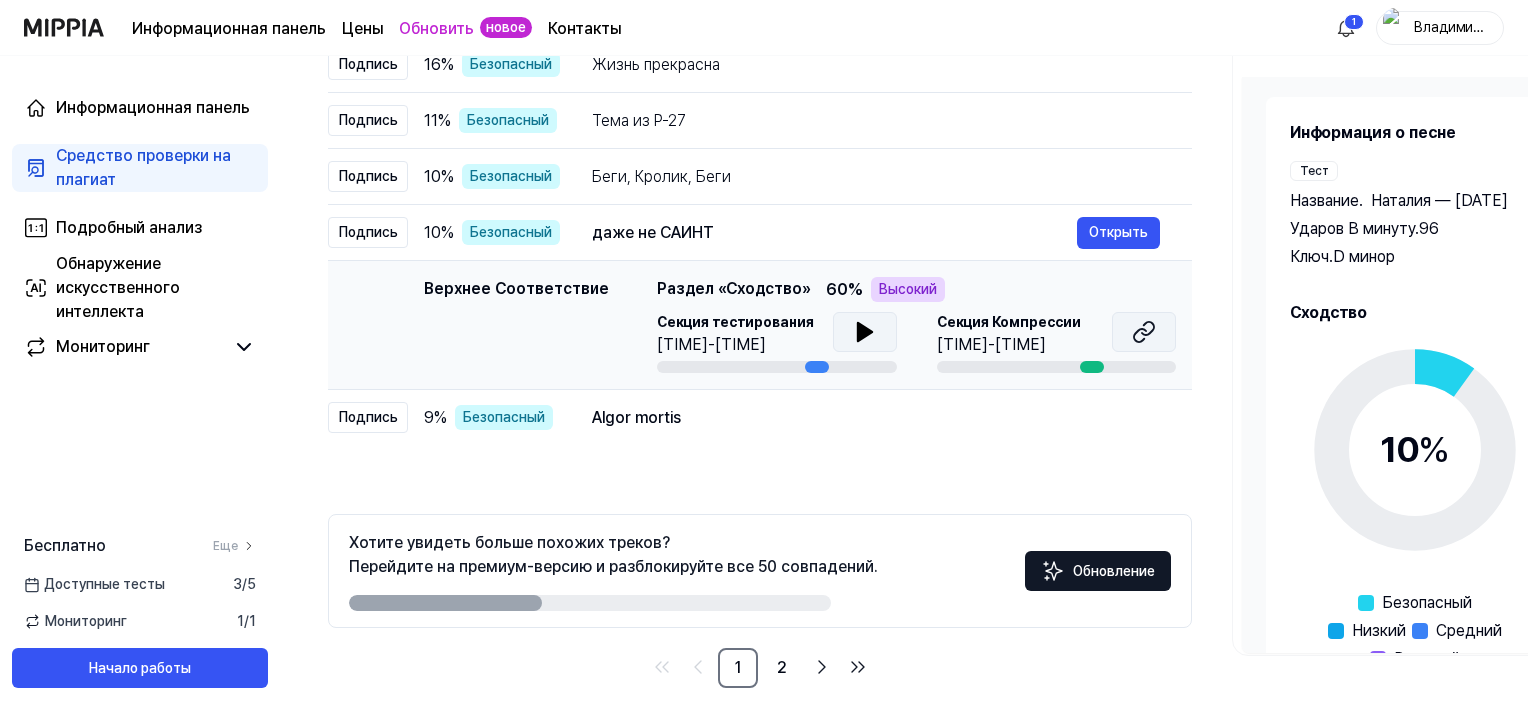 scroll, scrollTop: 0, scrollLeft: 4, axis: horizontal 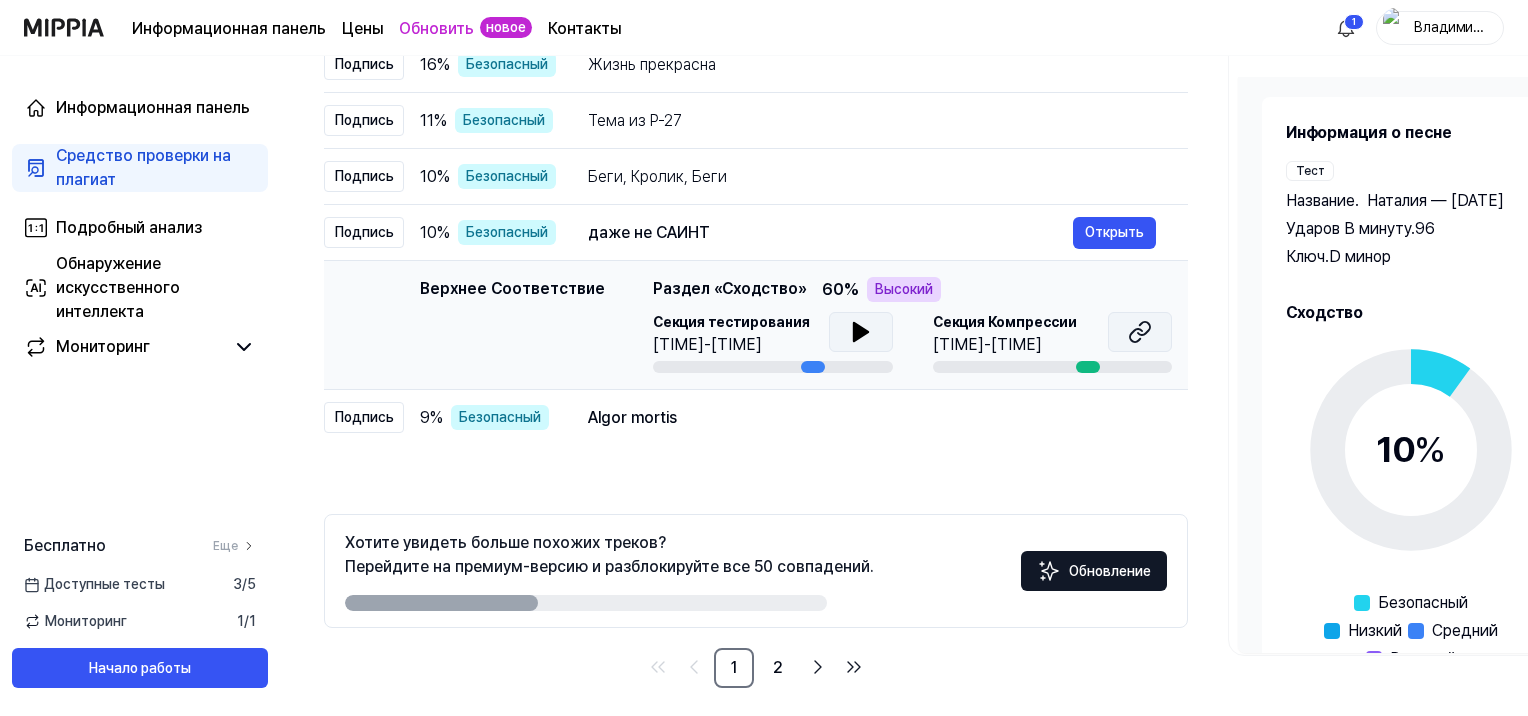 click 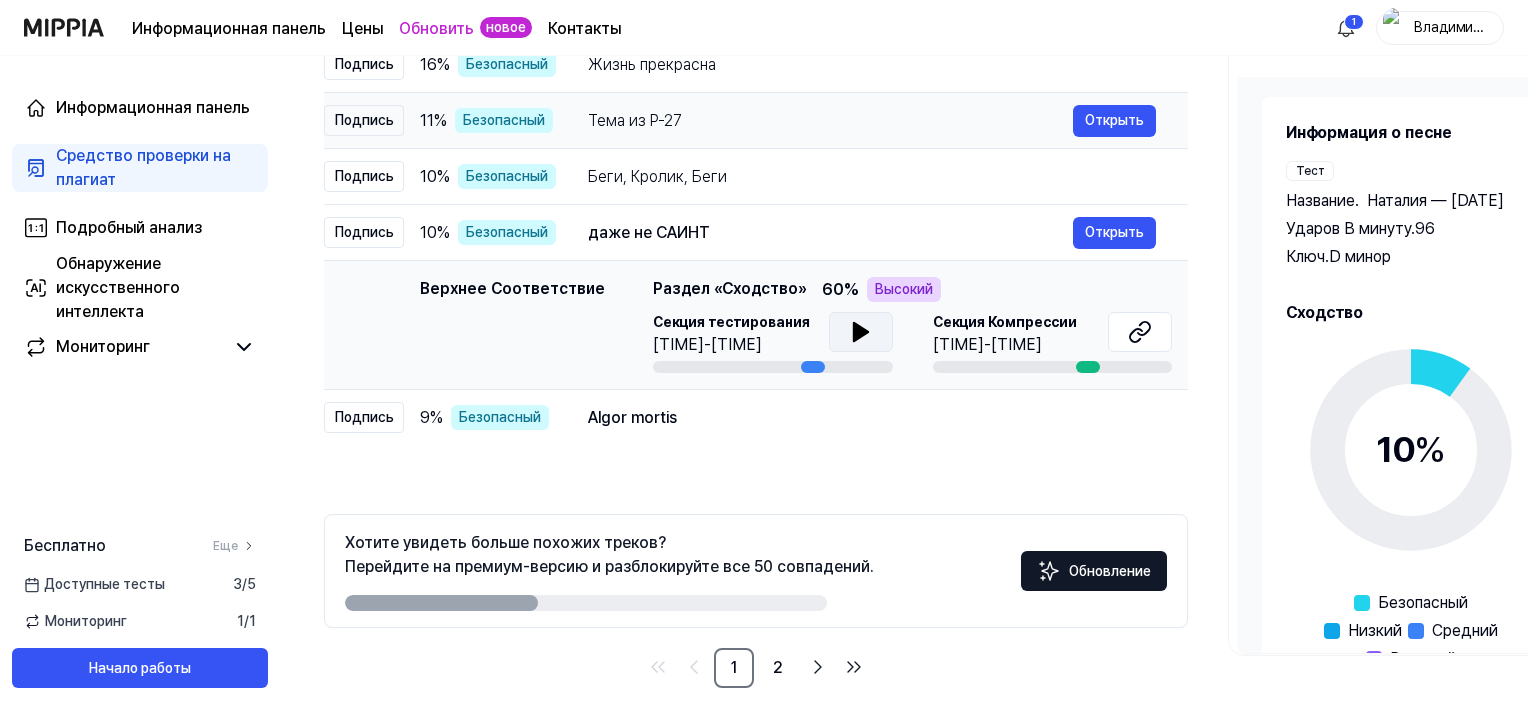 click on "Тема из P-27" at bounding box center (830, 121) 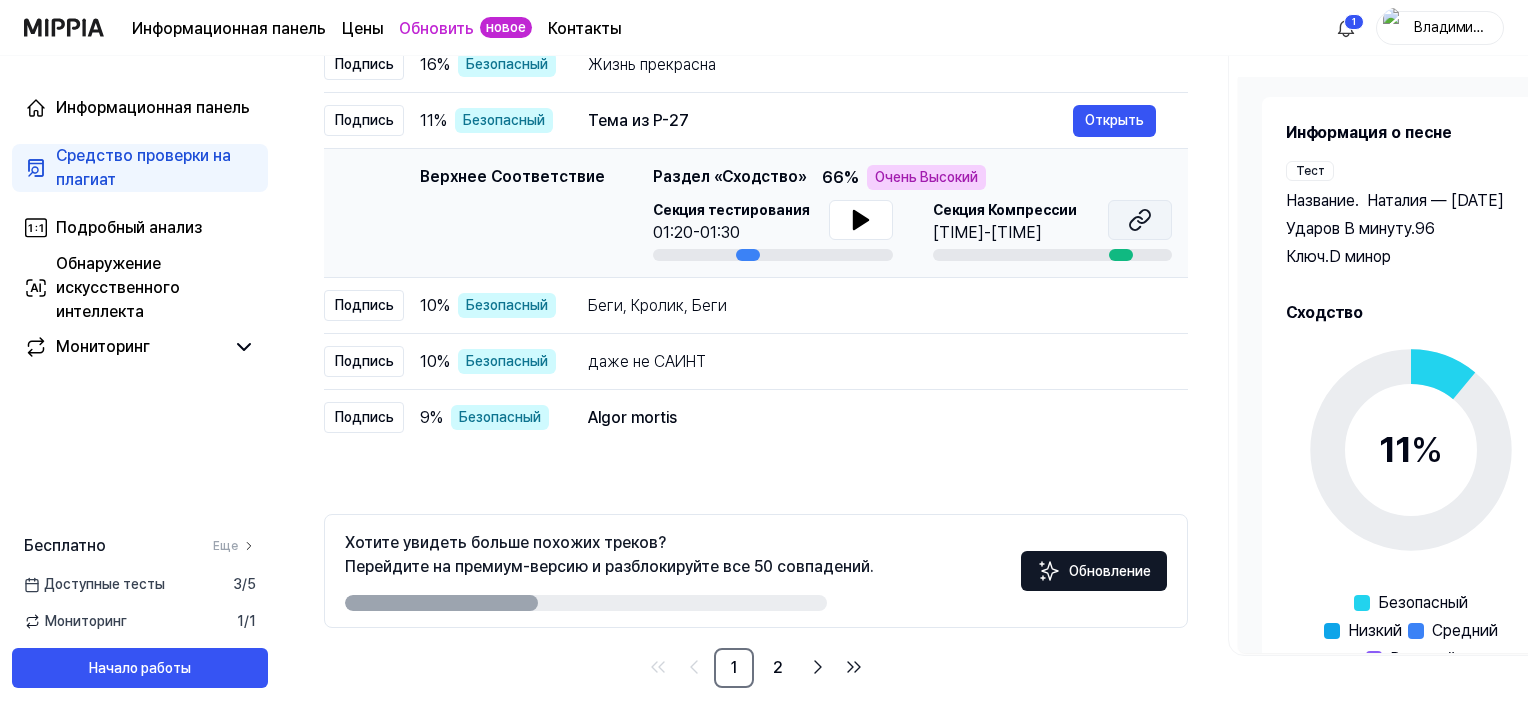 click 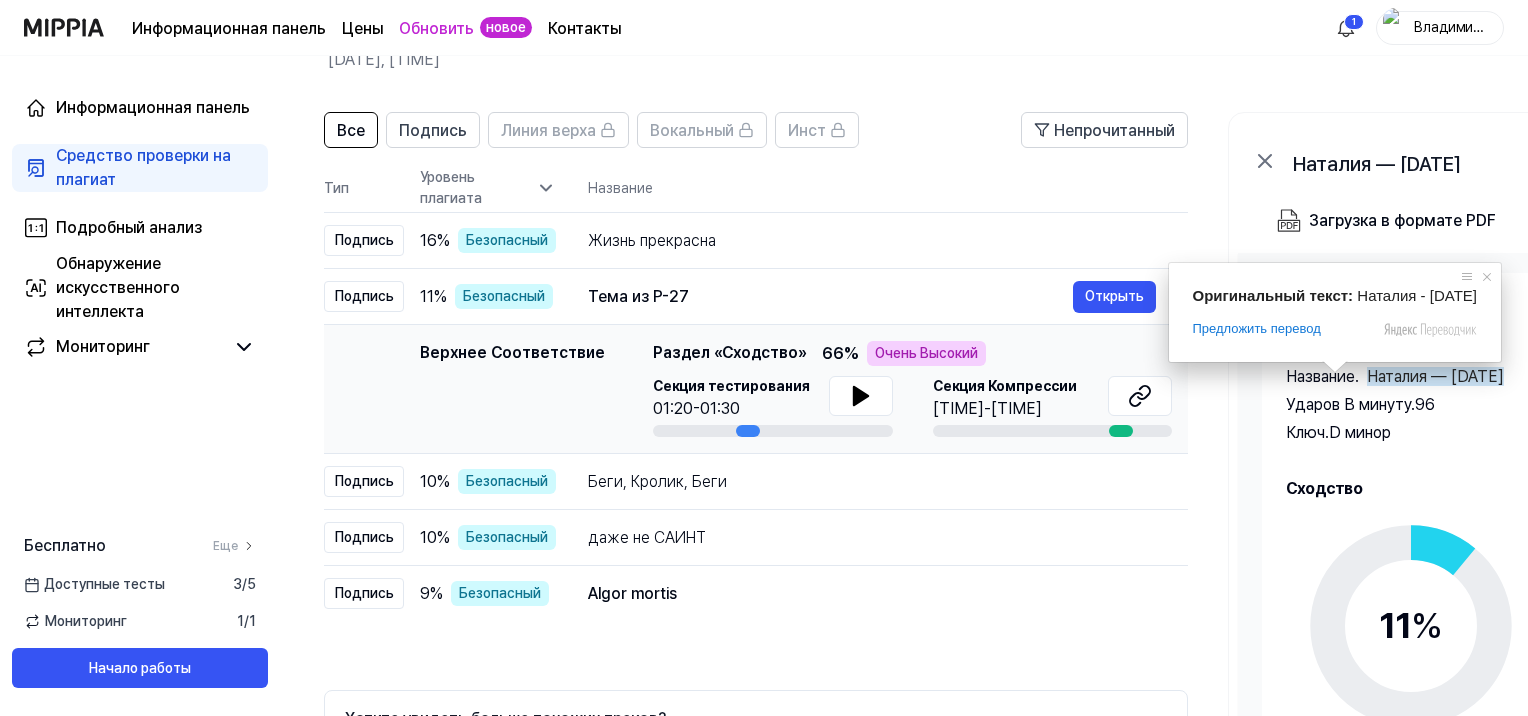 scroll, scrollTop: 96, scrollLeft: 0, axis: vertical 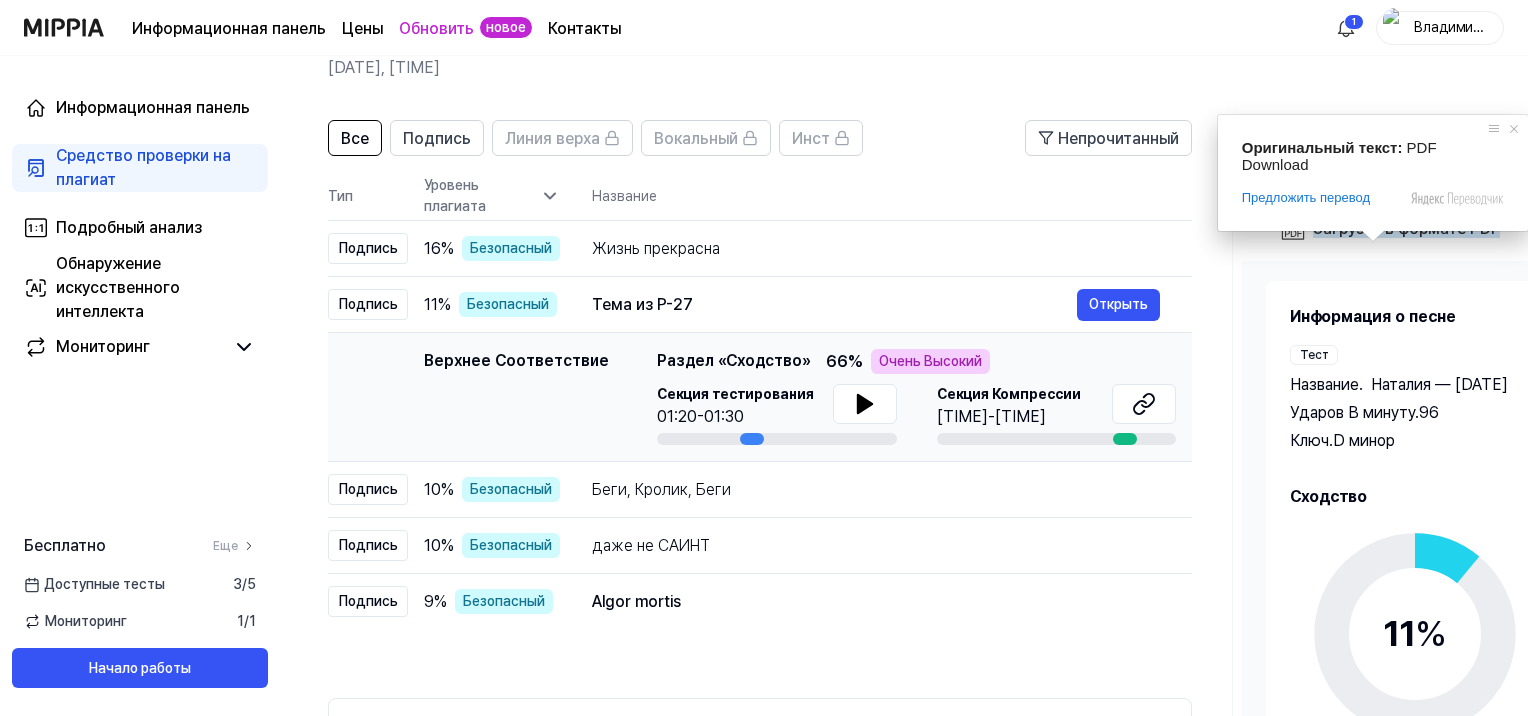 click on "Средство проверки на плагиат" at bounding box center (156, 168) 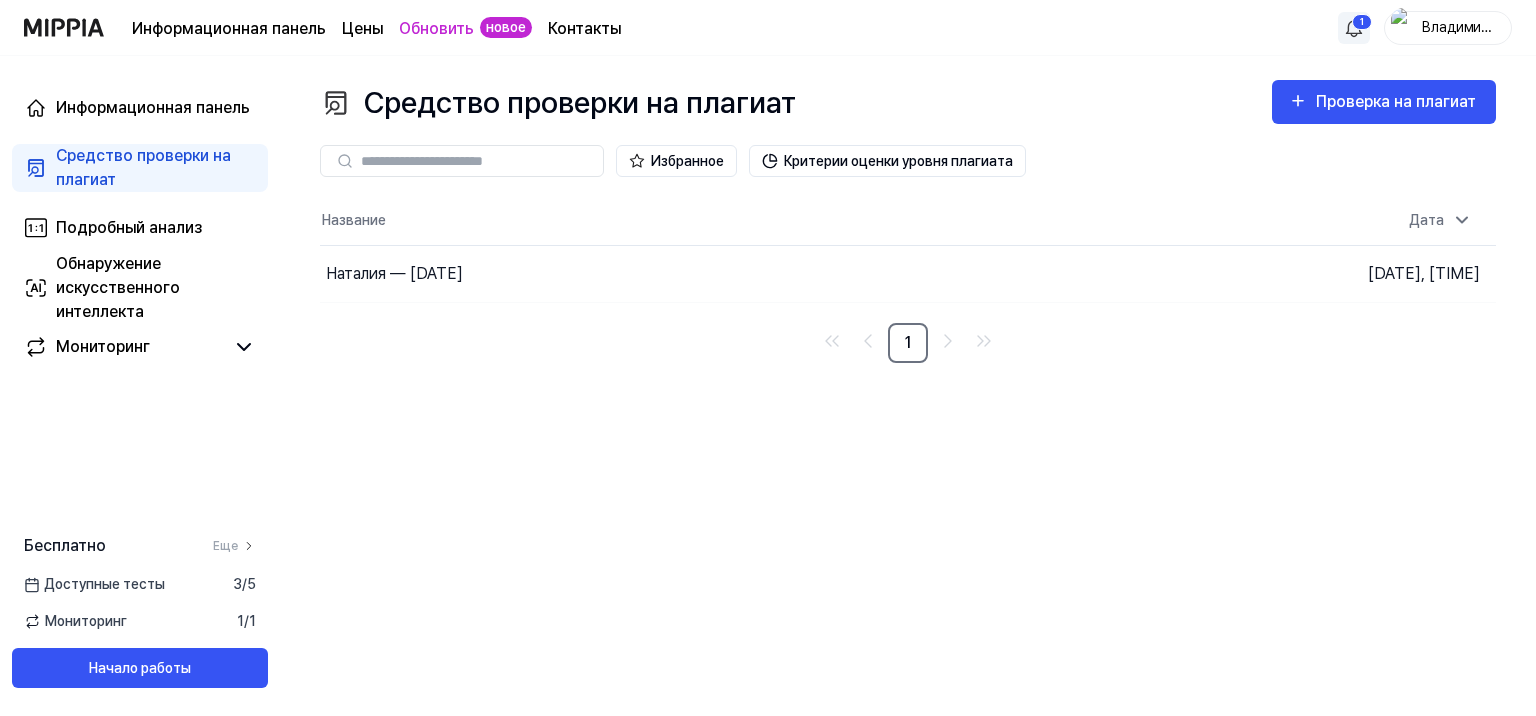 click on "Информационная панель Цены Обновить новое Контакты 1 Владимиорл Информационная панель Средство проверки на плагиат Подробный анализ Обнаружение искусственного интеллекта Мониторинг Бесплатно Еще Доступные тесты 3  /  5 Мониторинг 1  /  1 Начало работы Средство проверки на плагиат  Проверка на плагиат Plagiarism Checker Detail Analysis Detect AI Избранное Критерии оценки уровня плагиата Название Дата Наталия — [DATE] Перейти к результатам [DATE], [TIME] 1 Оригинальный текст:   Go to Results Предложить перевод Отправить Спасибо, перевод отправлен" at bounding box center (768, 358) 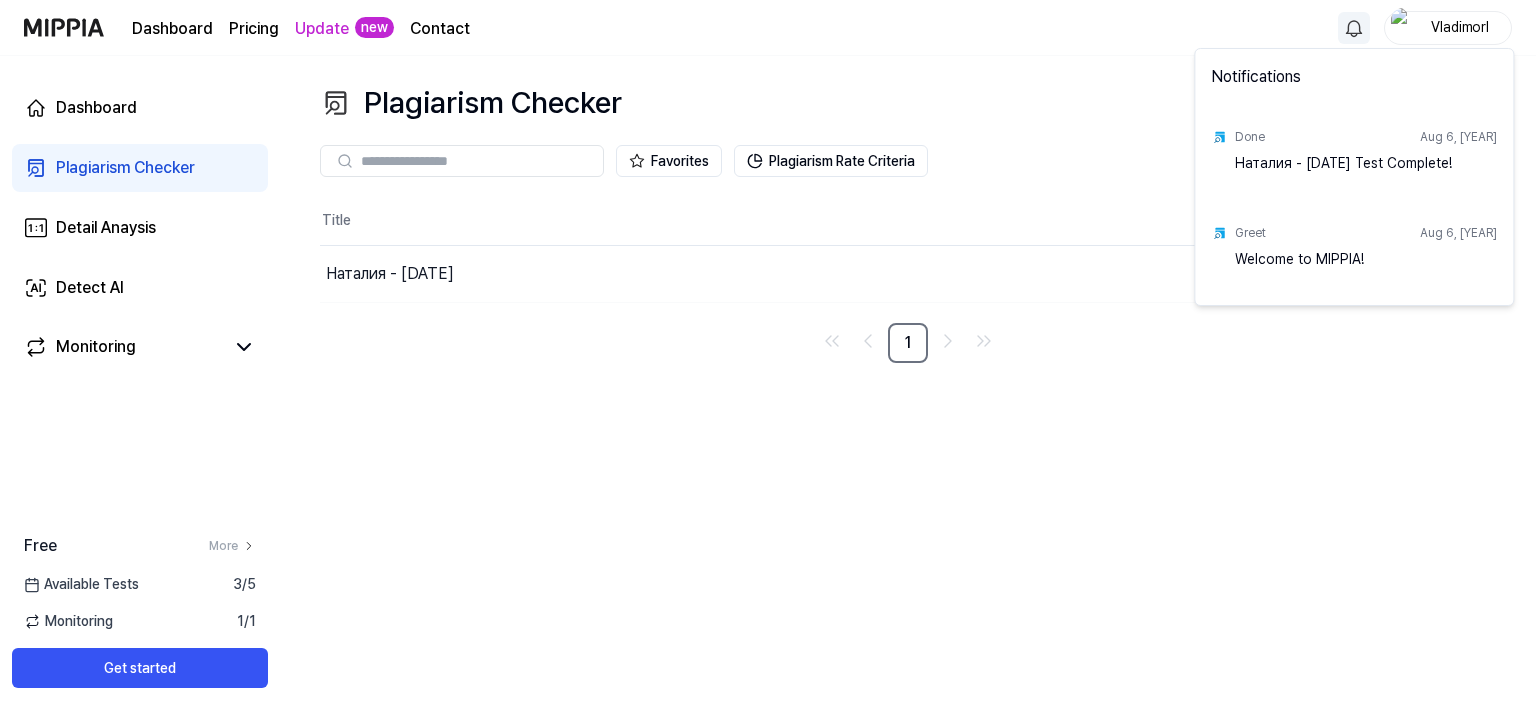 click on "Dashboard Pricing Update new Contact Vladimorl Dashboard Plagiarism Checker Detail Anaysis Detect AI Monitoring Free More Available Tests 3  /  5 Monitoring 1  /  1 Get started Plagiarism Checker  Plagiarism test Plagiarism Checker Detail Analysis Detect AI Favorites Plagiarism Rate Criteria Title Date Наталия - [DATE] Go to Results Aug 6, [YEAR], [TIME] 1 Оригинальный текст:   Наталия - [DATE] Test Complete! Предложить перевод Отправить Спасибо, перевод отправлен Отключить подсказку с оригинальным текстом Notifications Done Aug 6, [YEAR] Наталия - [DATE] Test Complete! Greet Aug 6, [YEAR] Welcome to MIPPIA!" at bounding box center (768, 358) 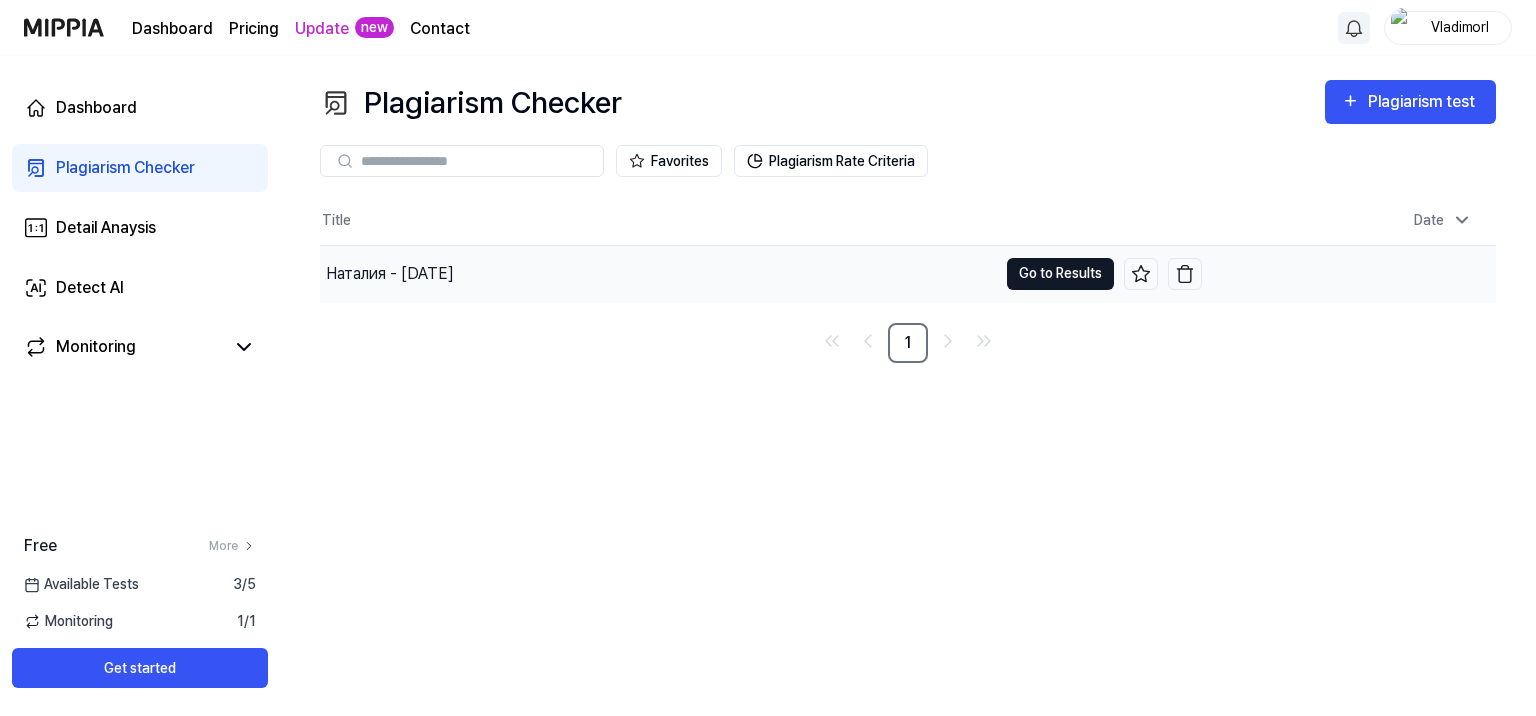 click on "Go to Results" at bounding box center (1060, 273) 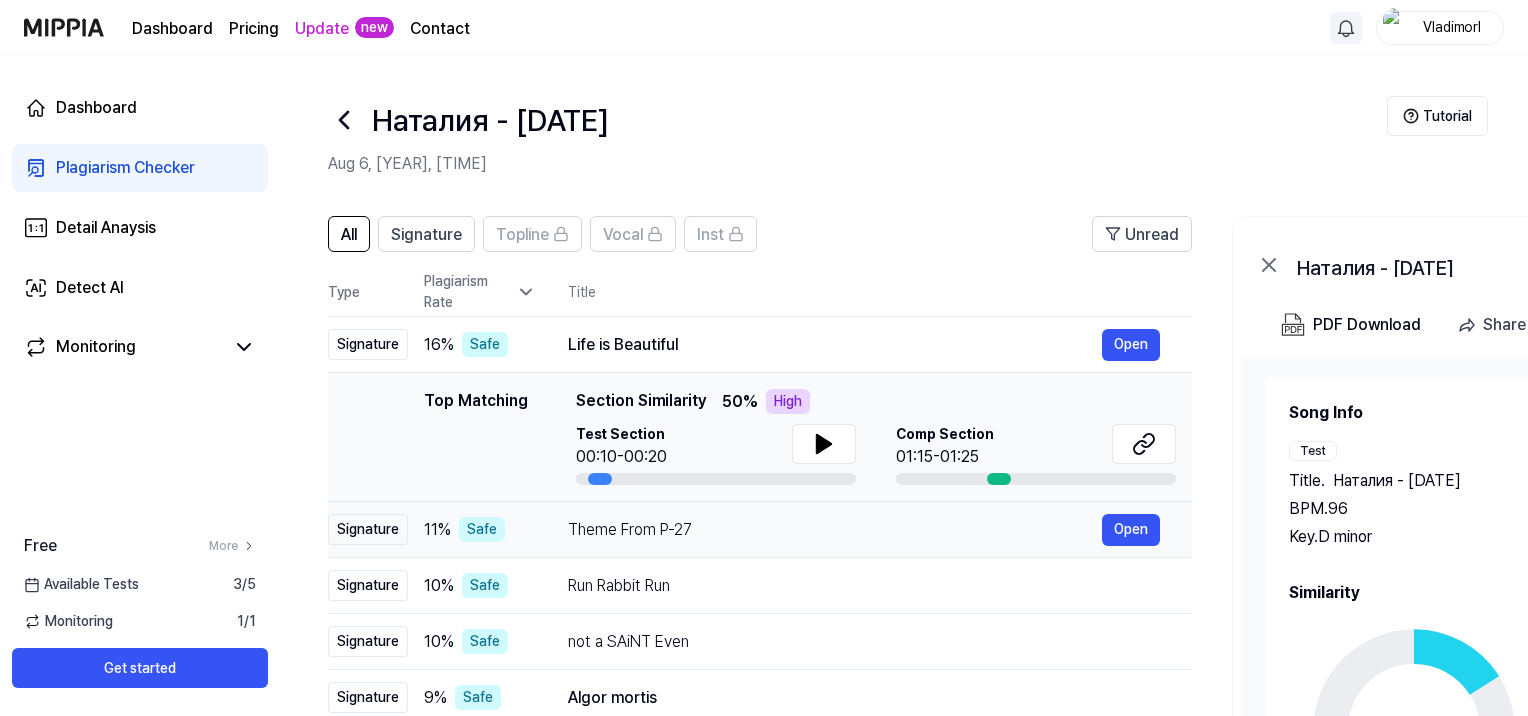click on "Theme From P-27" at bounding box center [835, 530] 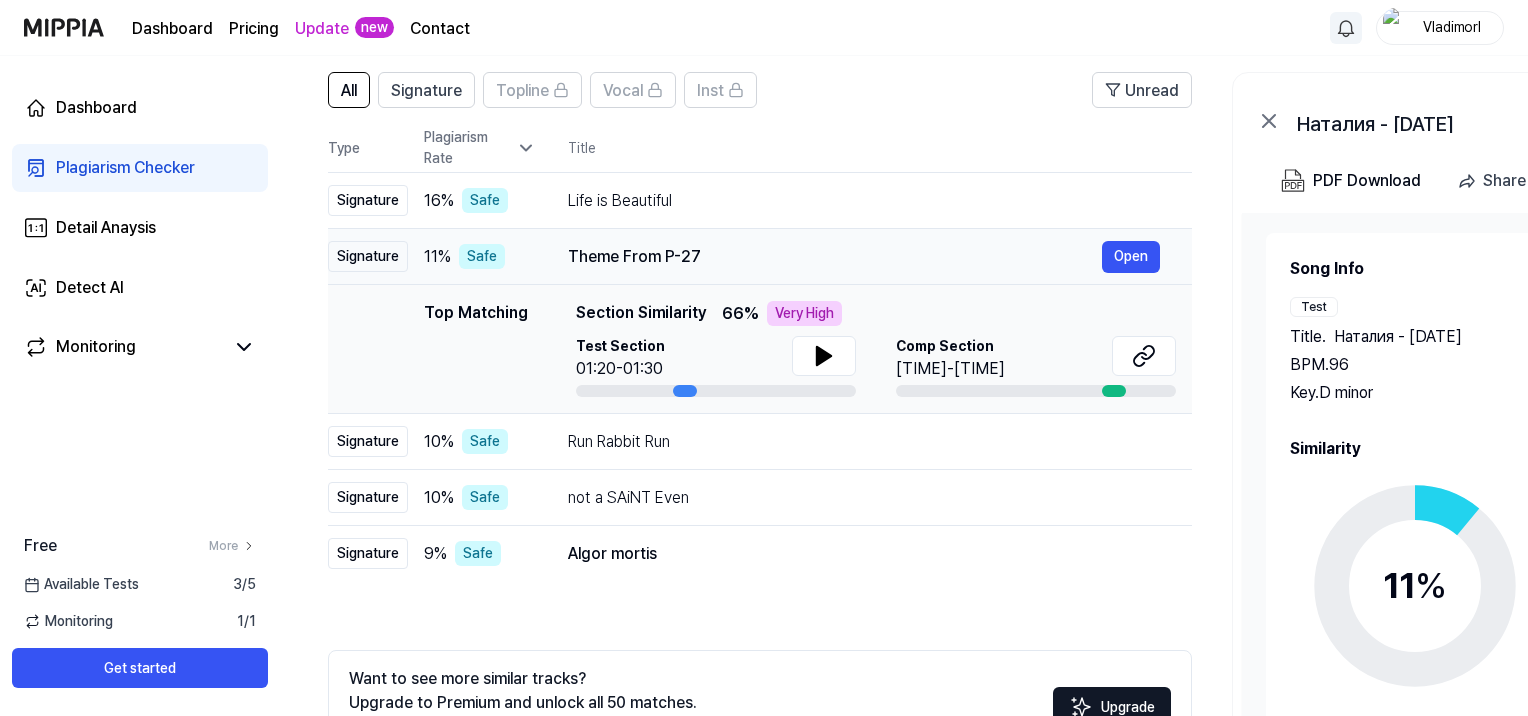 scroll, scrollTop: 162, scrollLeft: 0, axis: vertical 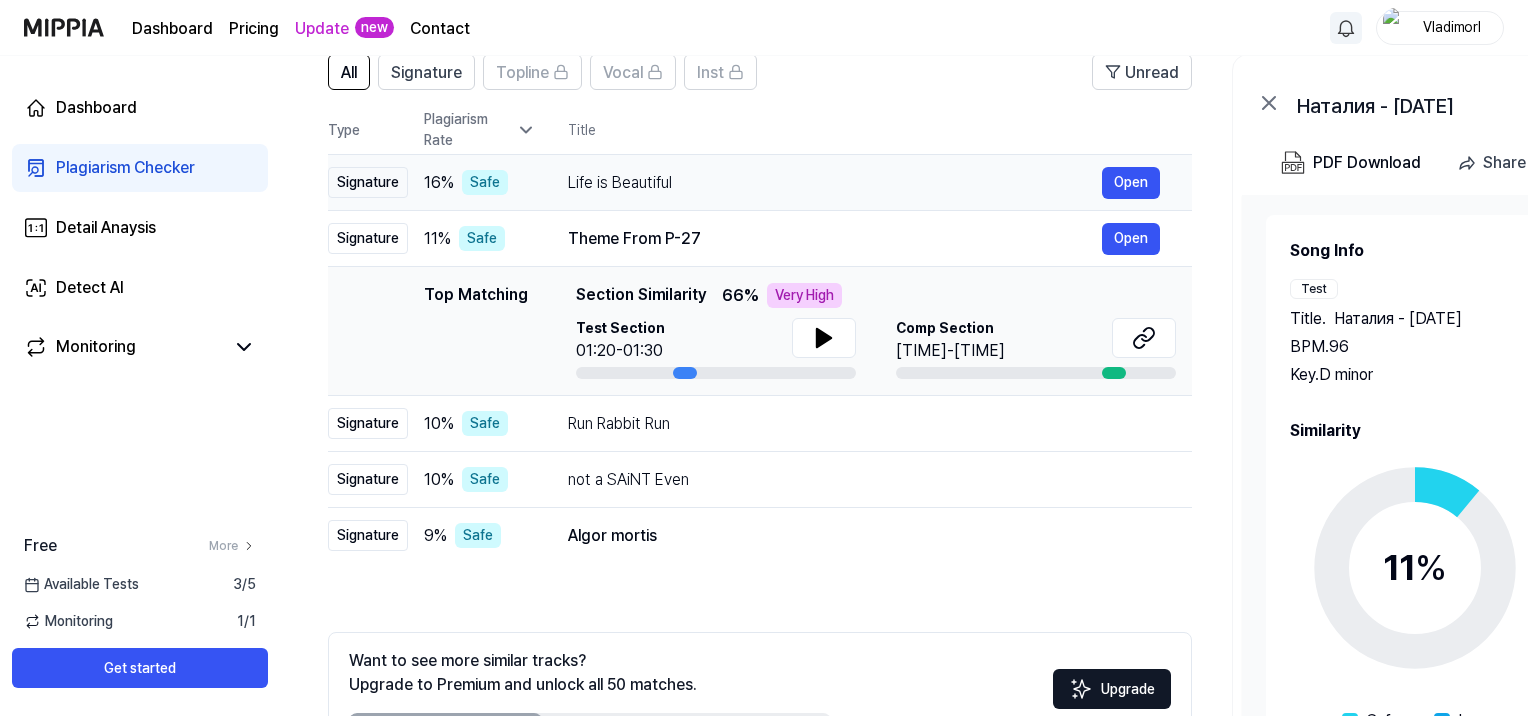 click on "Life is Beautiful" at bounding box center (835, 183) 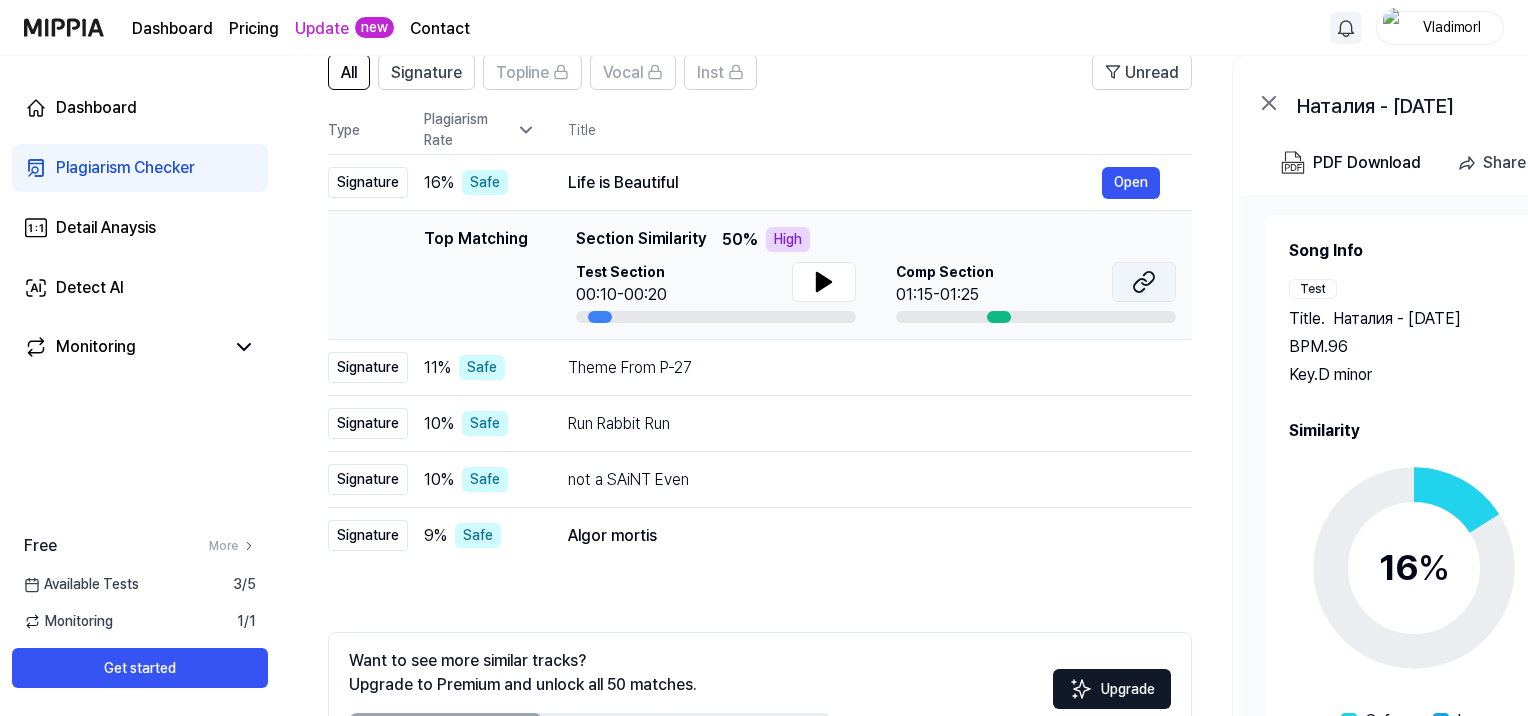 click 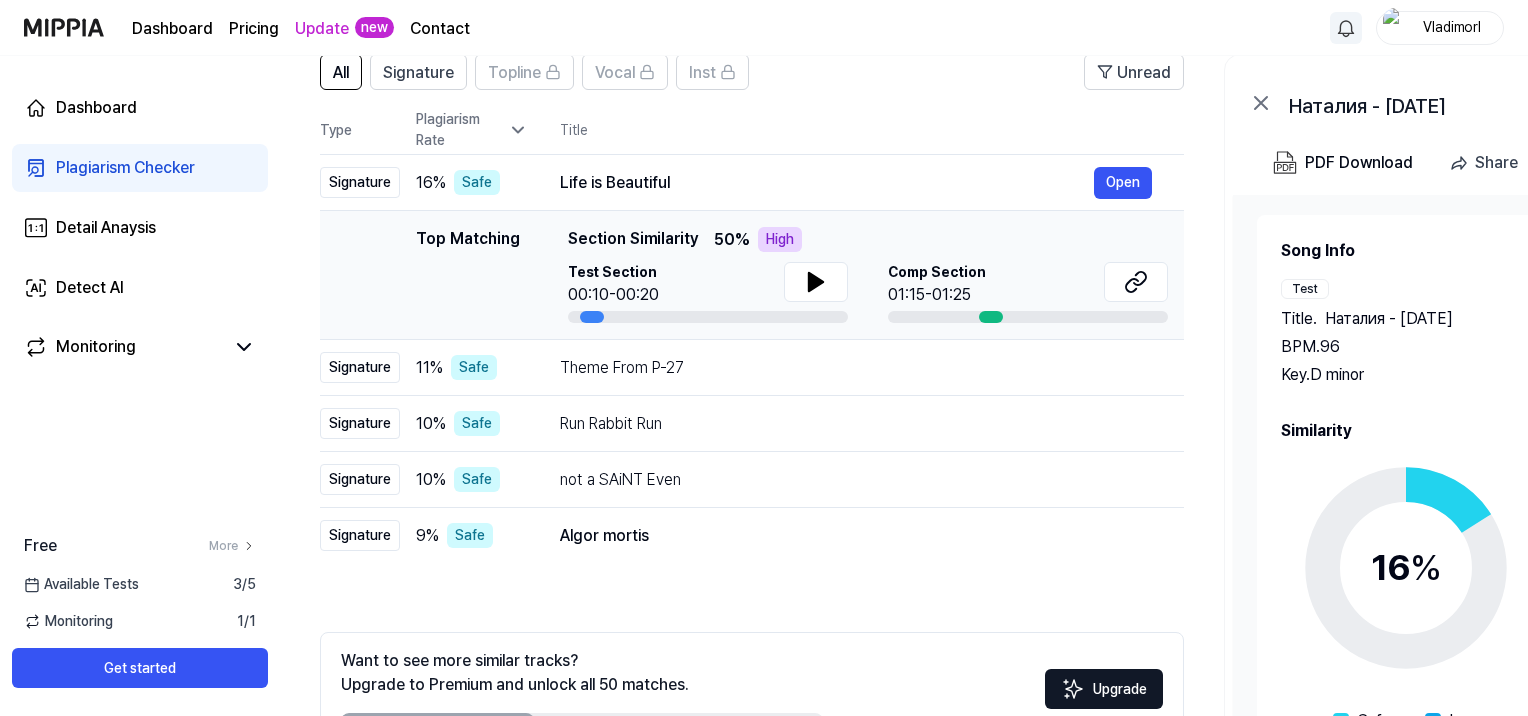 scroll, scrollTop: 0, scrollLeft: 0, axis: both 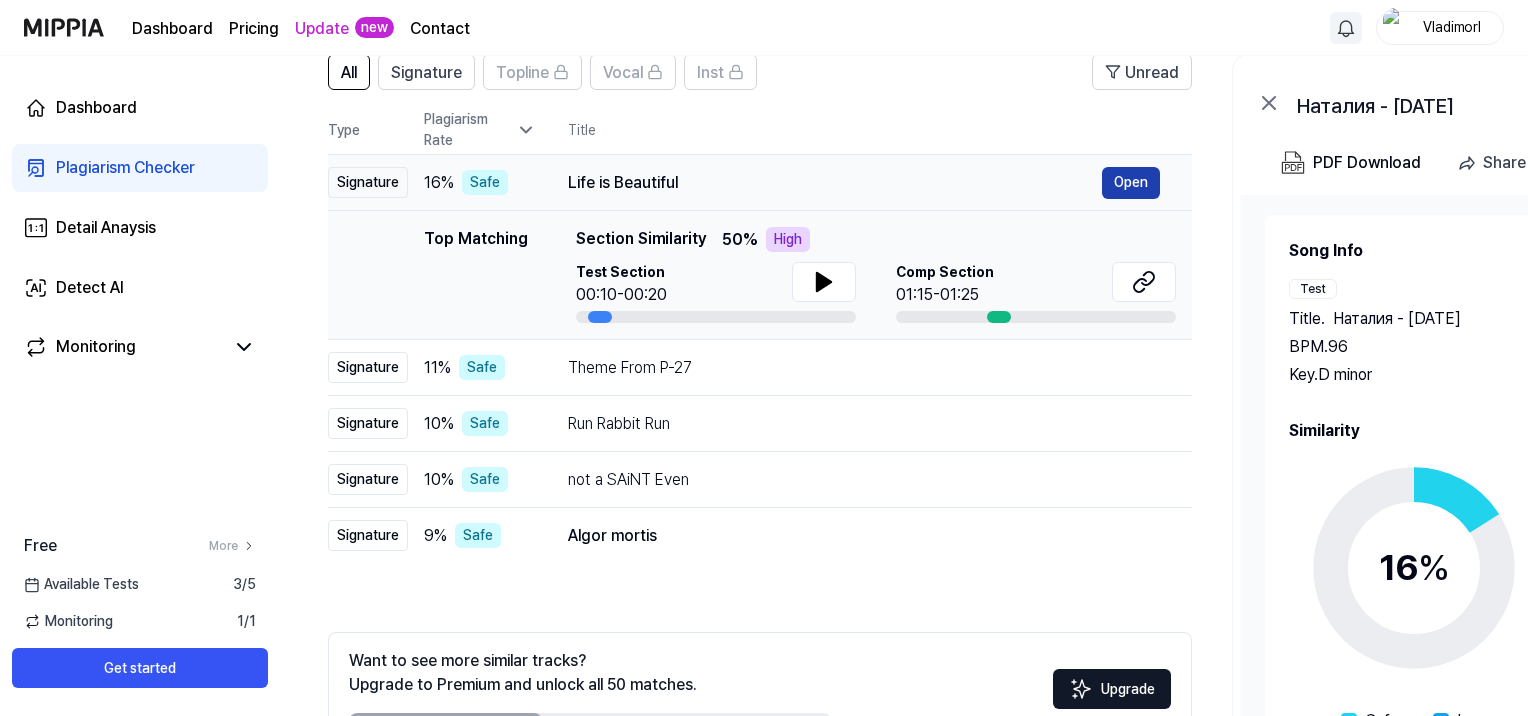 click on "Open" at bounding box center [1131, 183] 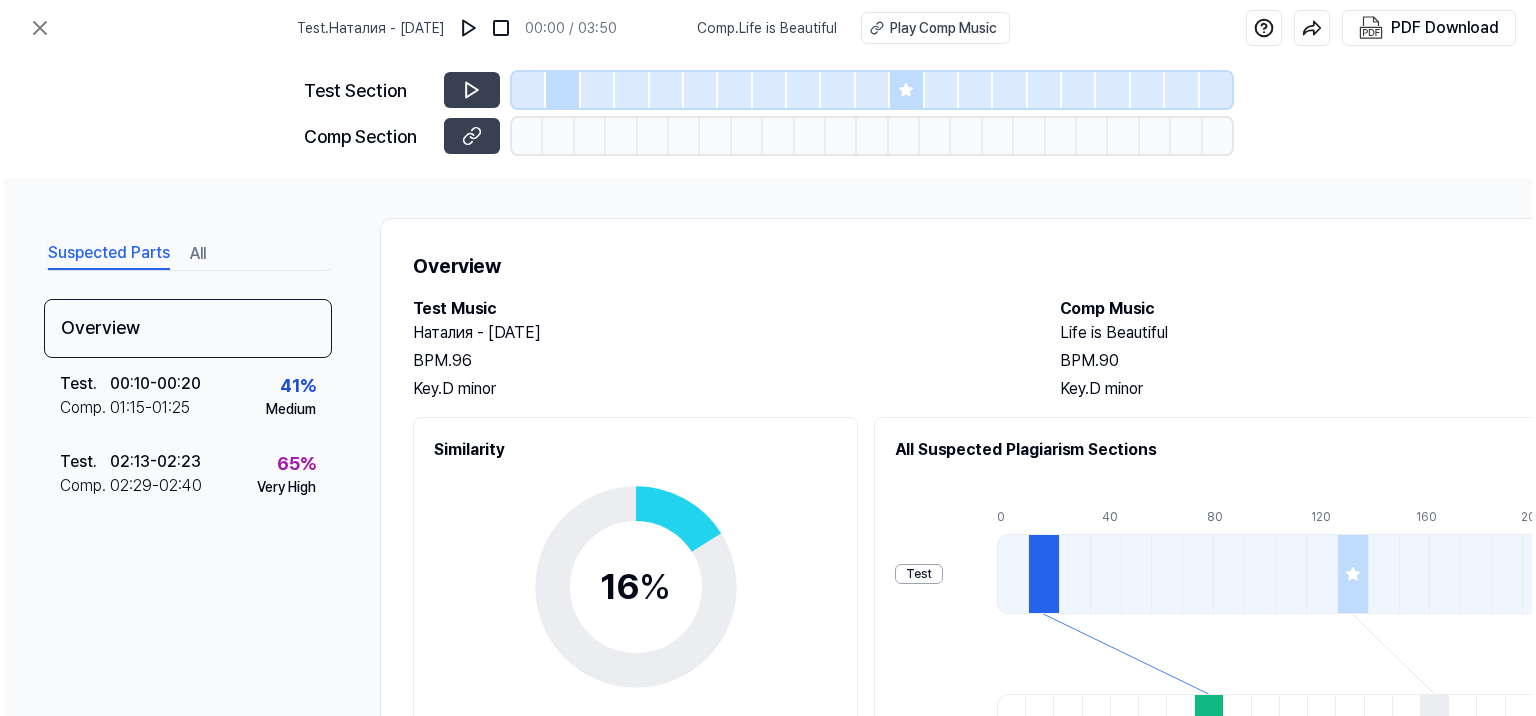 scroll, scrollTop: 0, scrollLeft: 0, axis: both 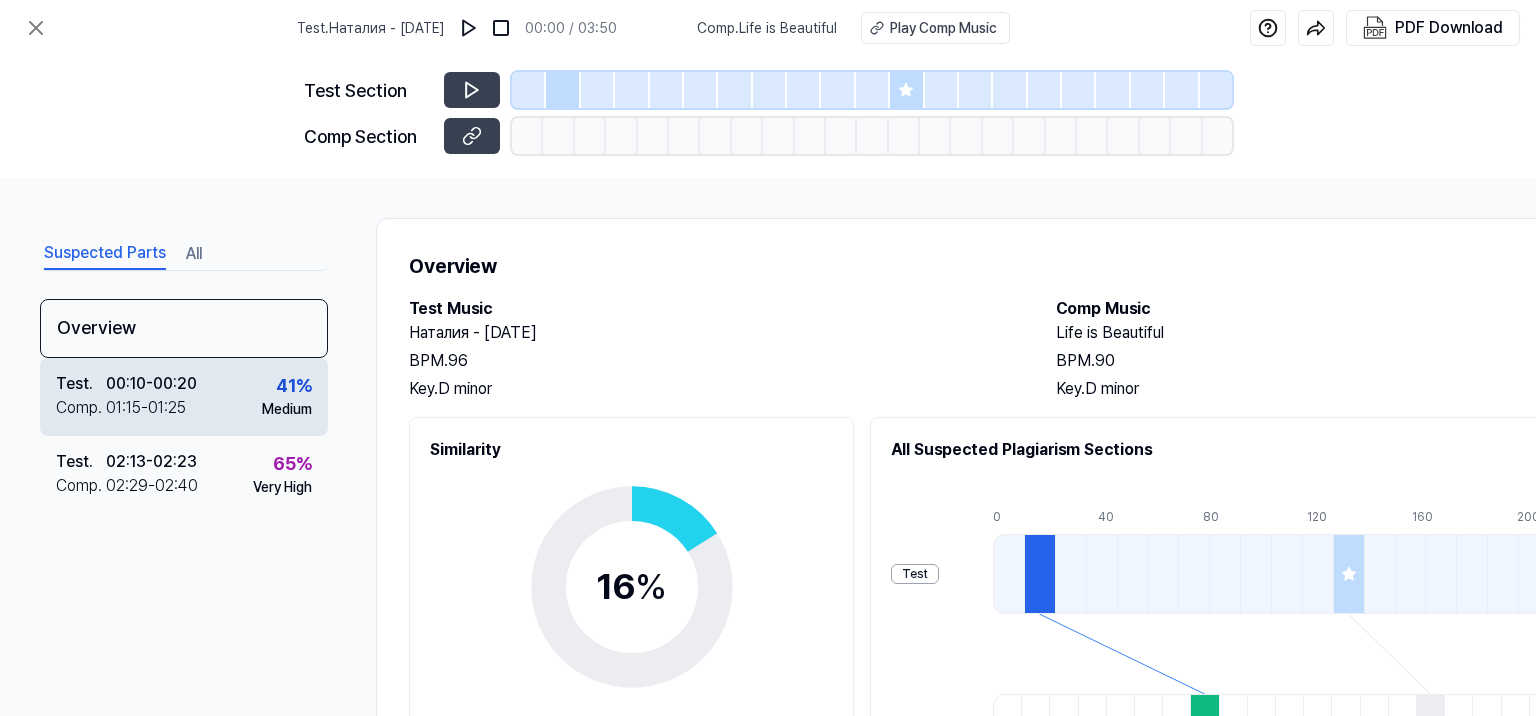 click on "[TIME] - [TIME]" at bounding box center (151, 384) 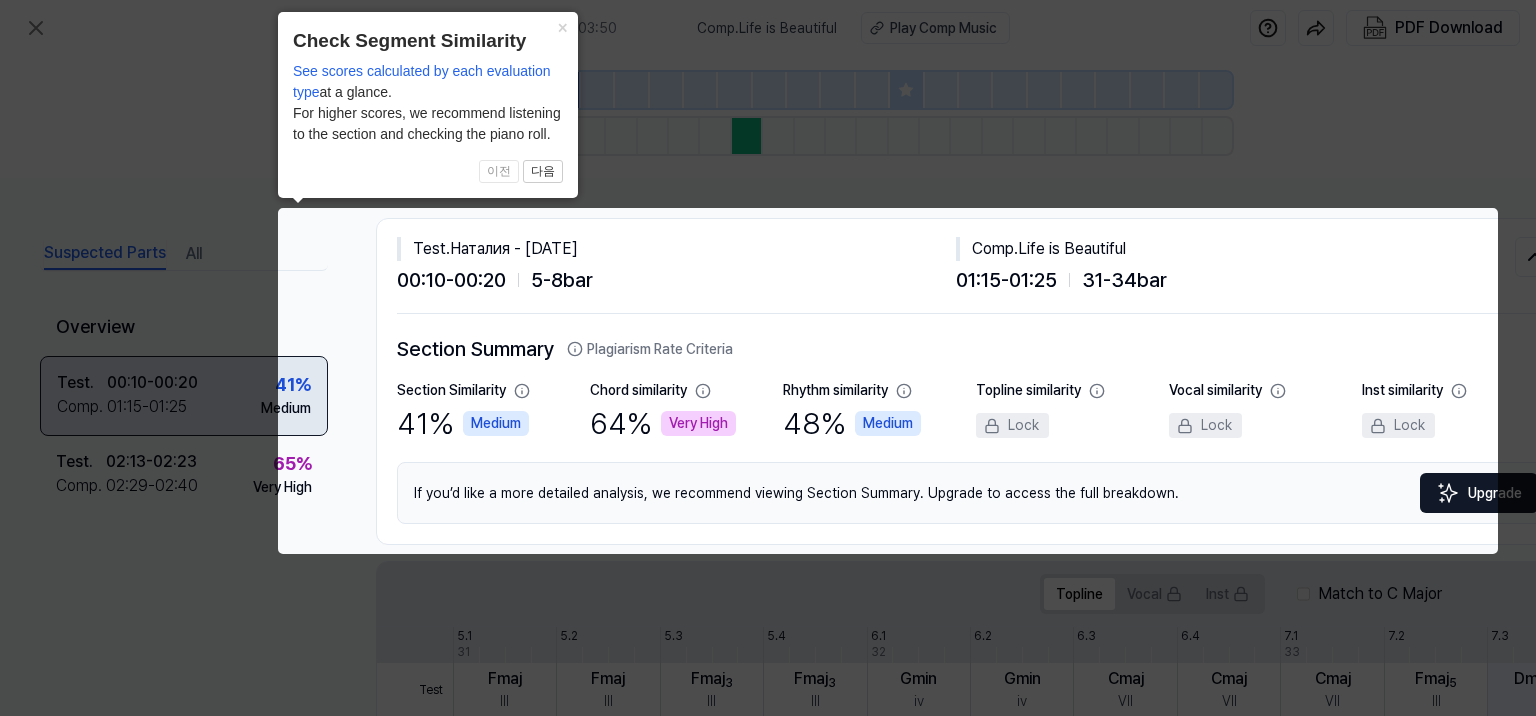 scroll, scrollTop: 0, scrollLeft: 88, axis: horizontal 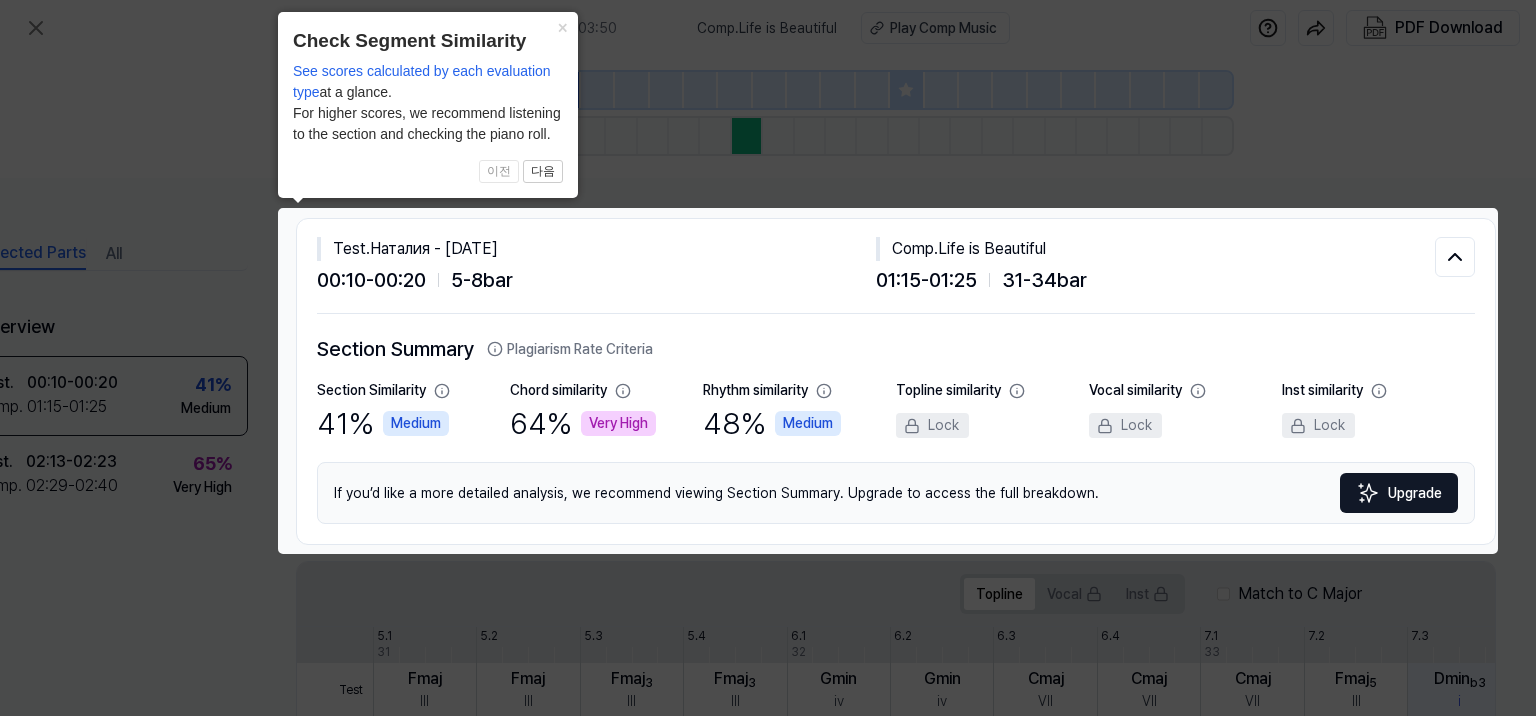 click 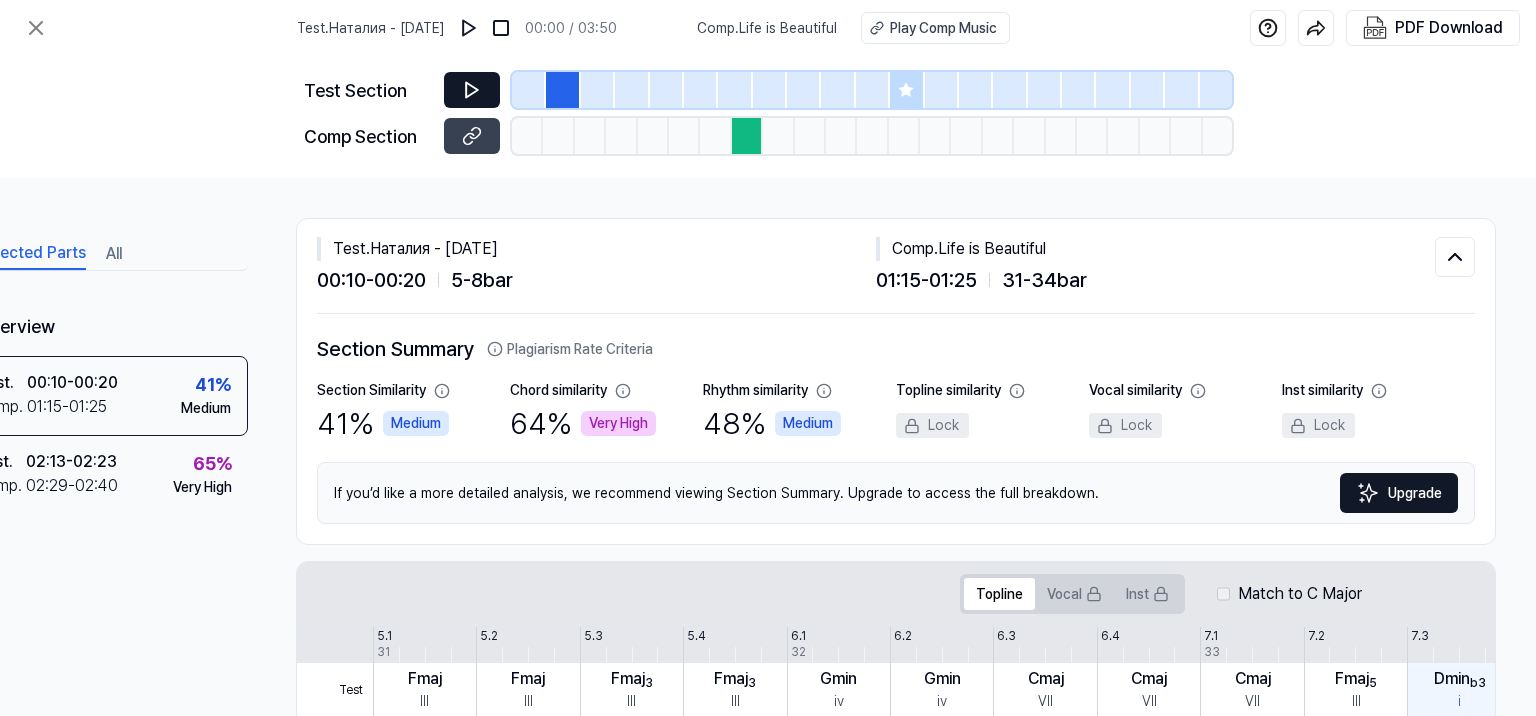 click 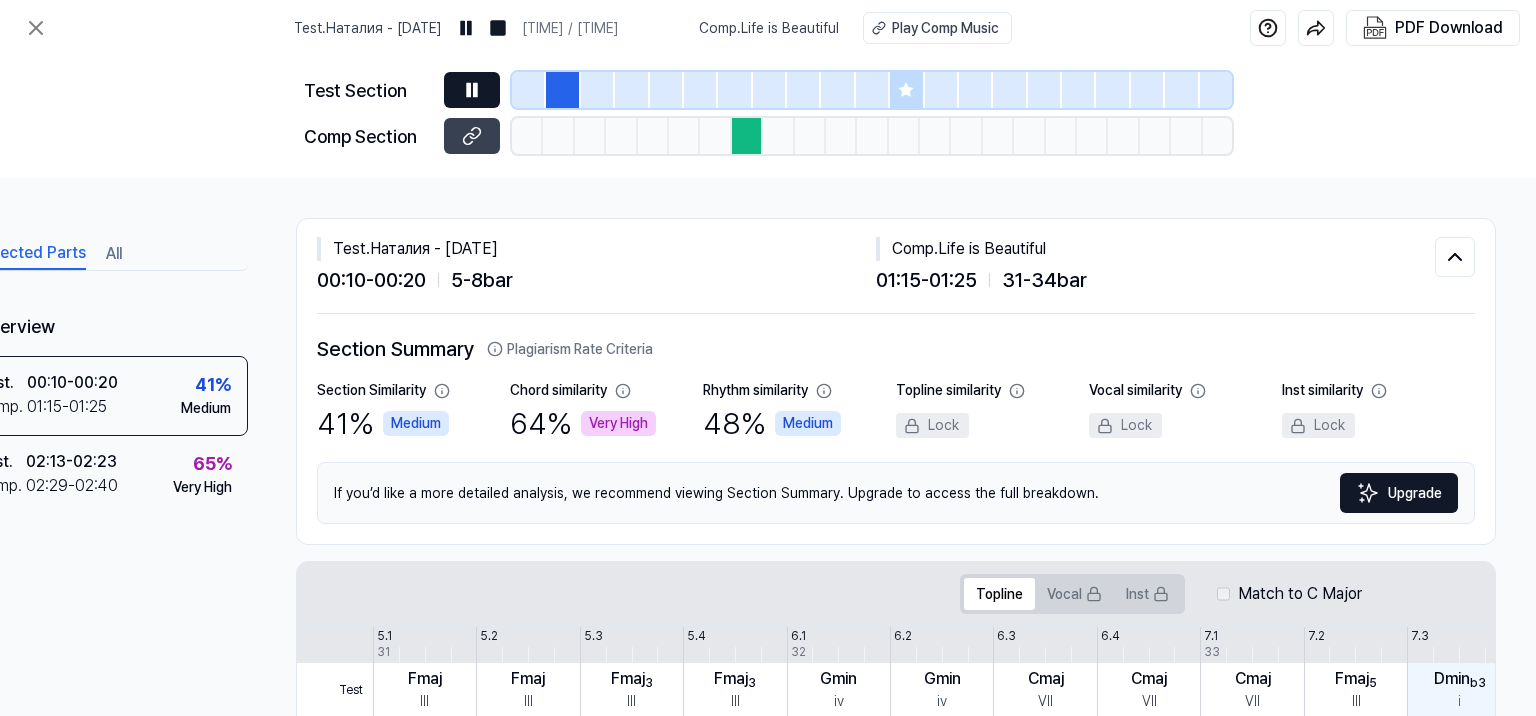 click 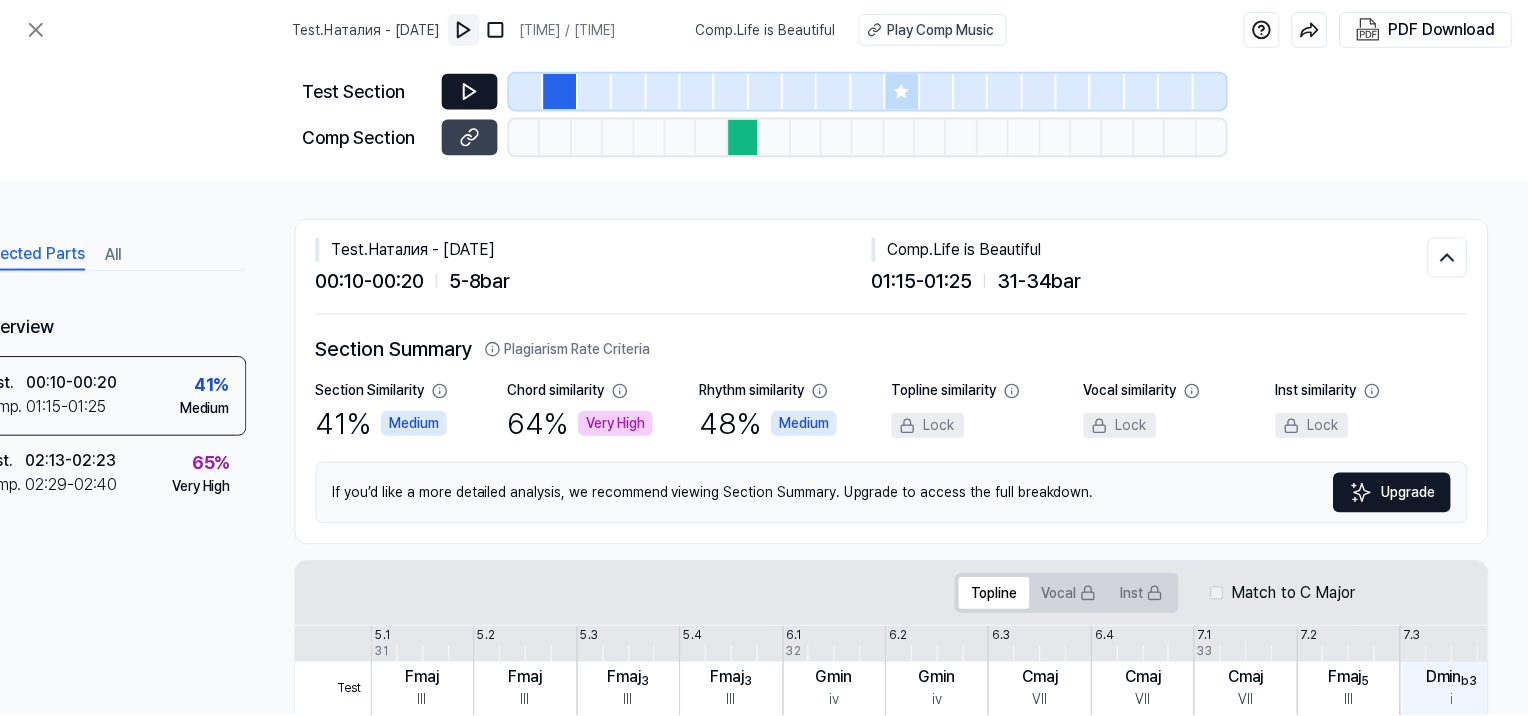 scroll, scrollTop: 162, scrollLeft: 0, axis: vertical 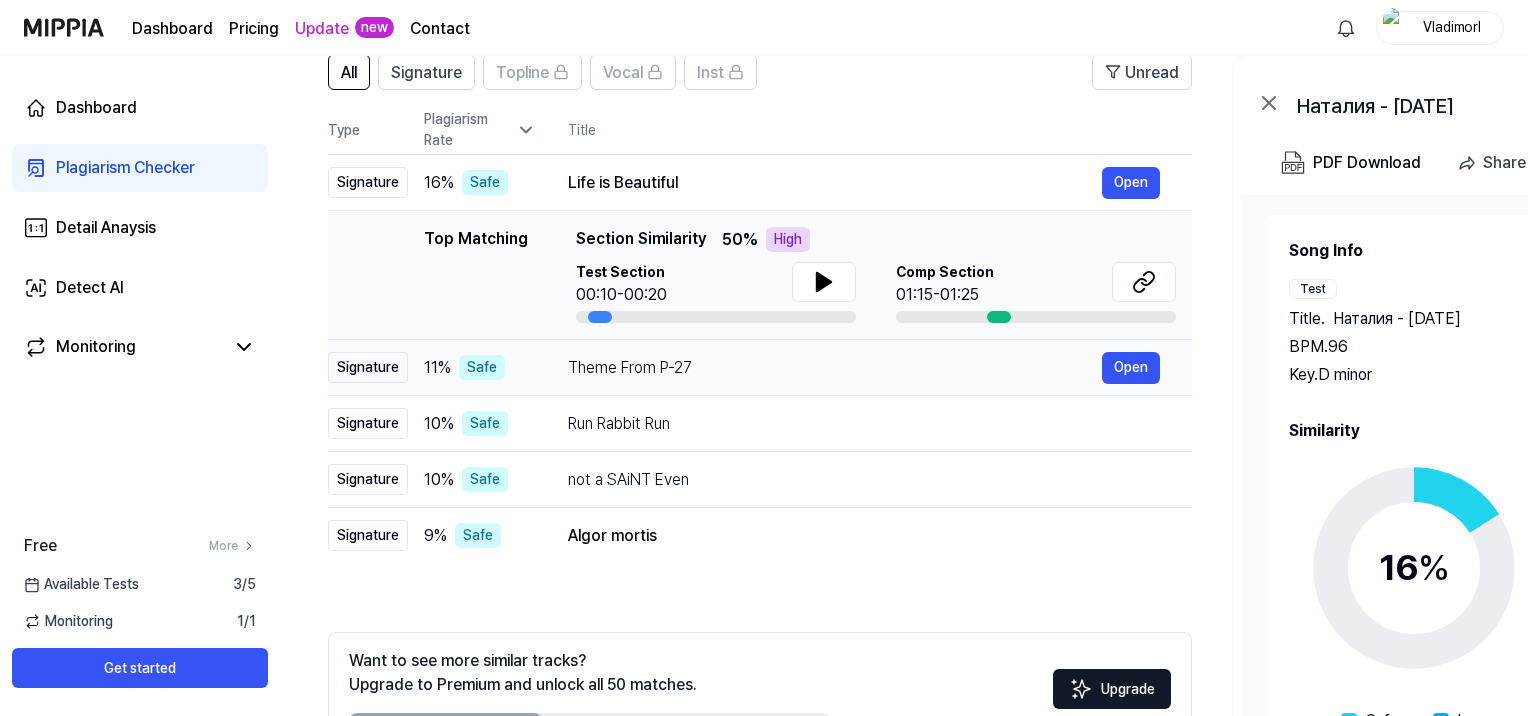 click on "Theme From P-27" at bounding box center [835, 368] 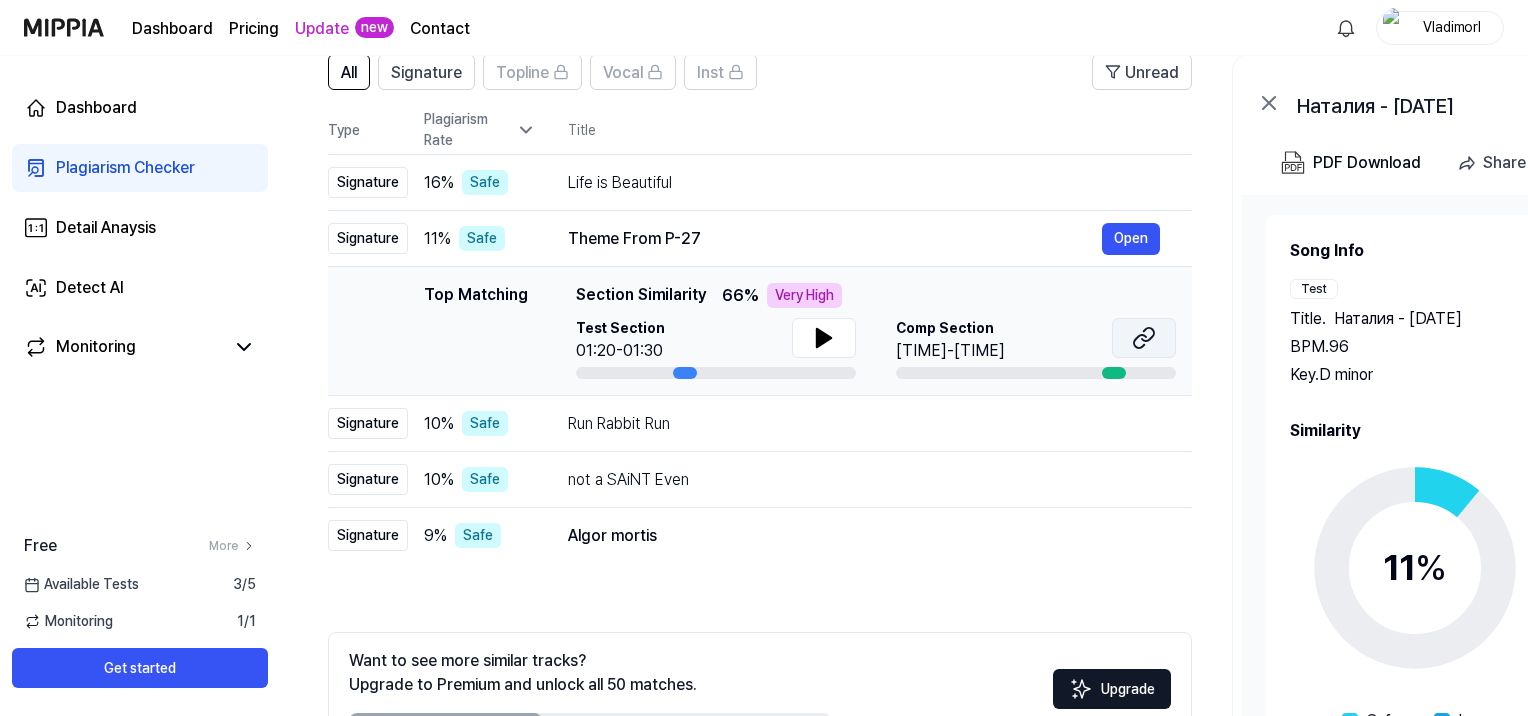 click 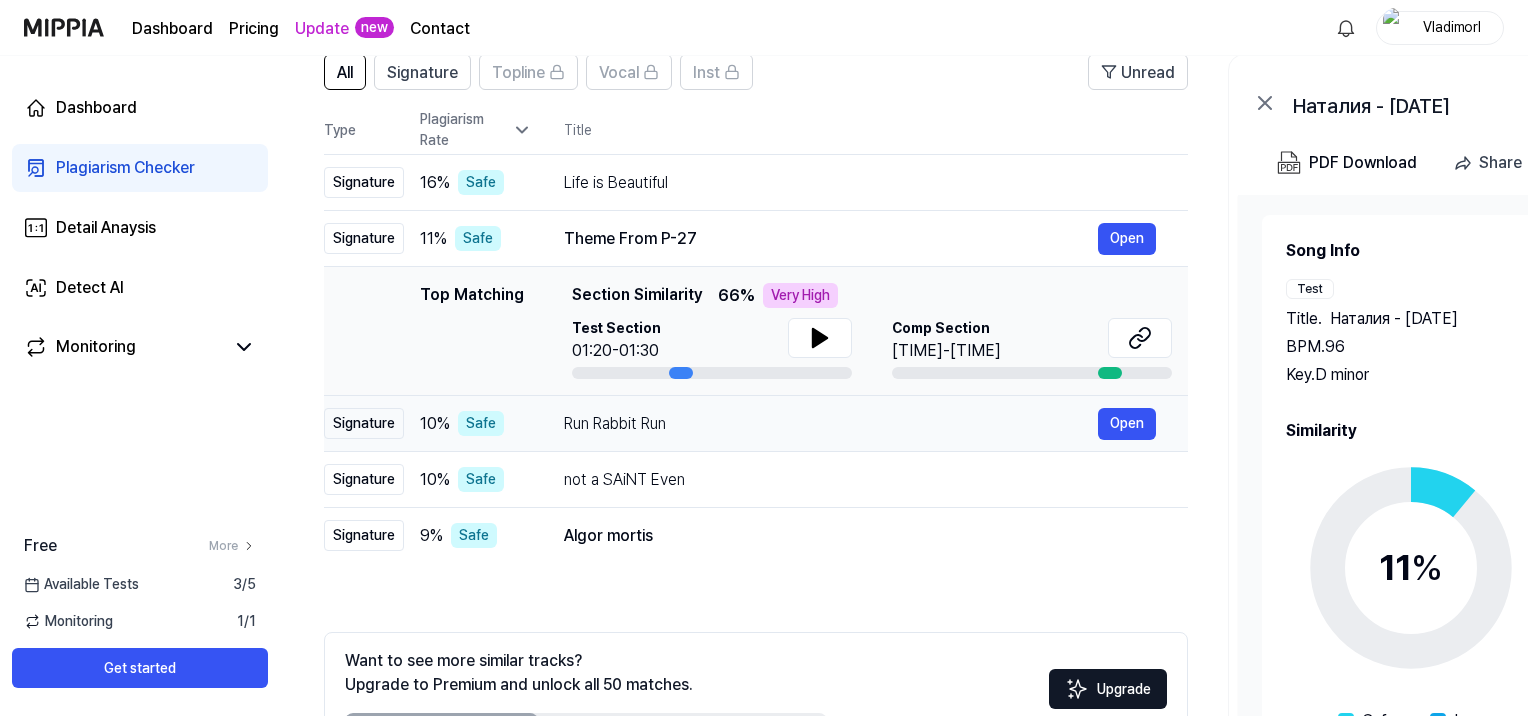 click on "Run Rabbit Run" at bounding box center (831, 424) 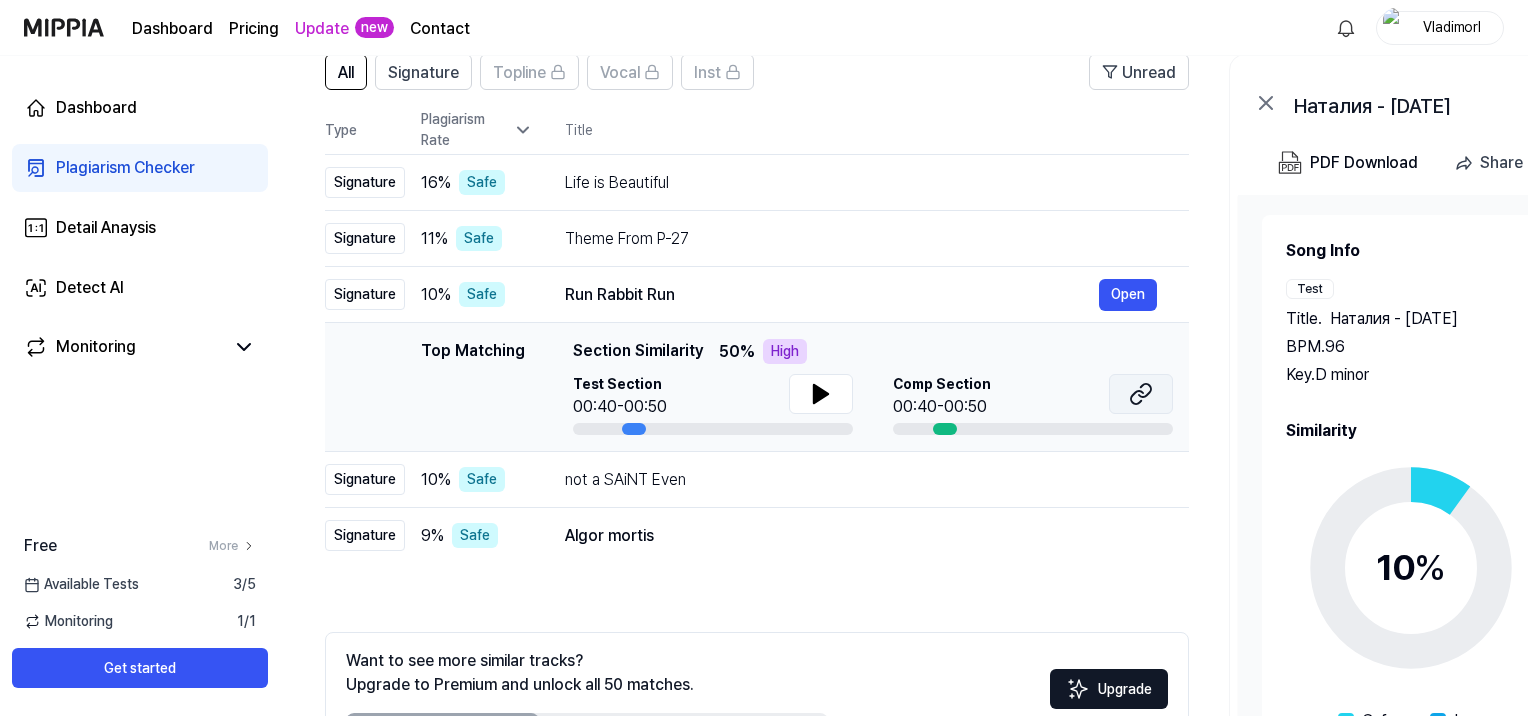 click 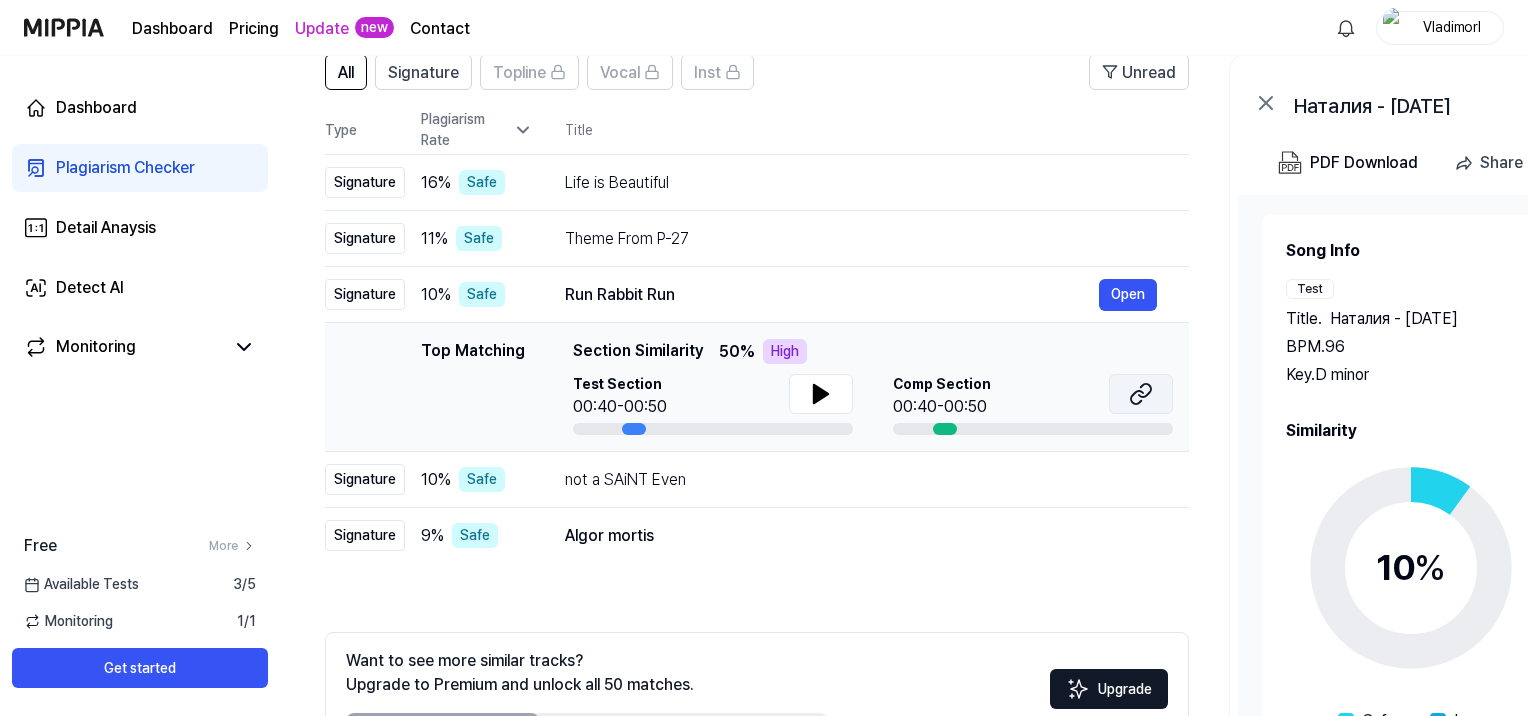scroll, scrollTop: 0, scrollLeft: 1, axis: horizontal 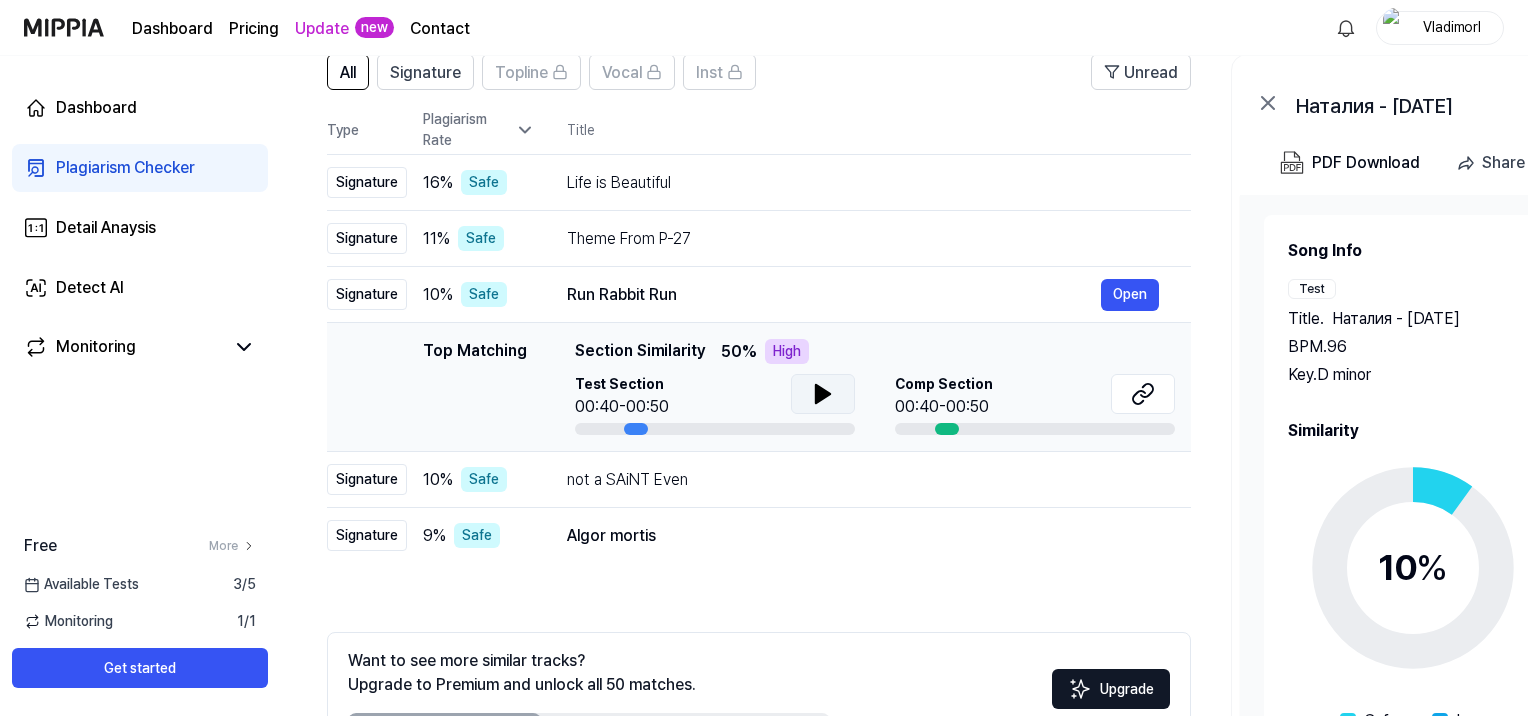 click 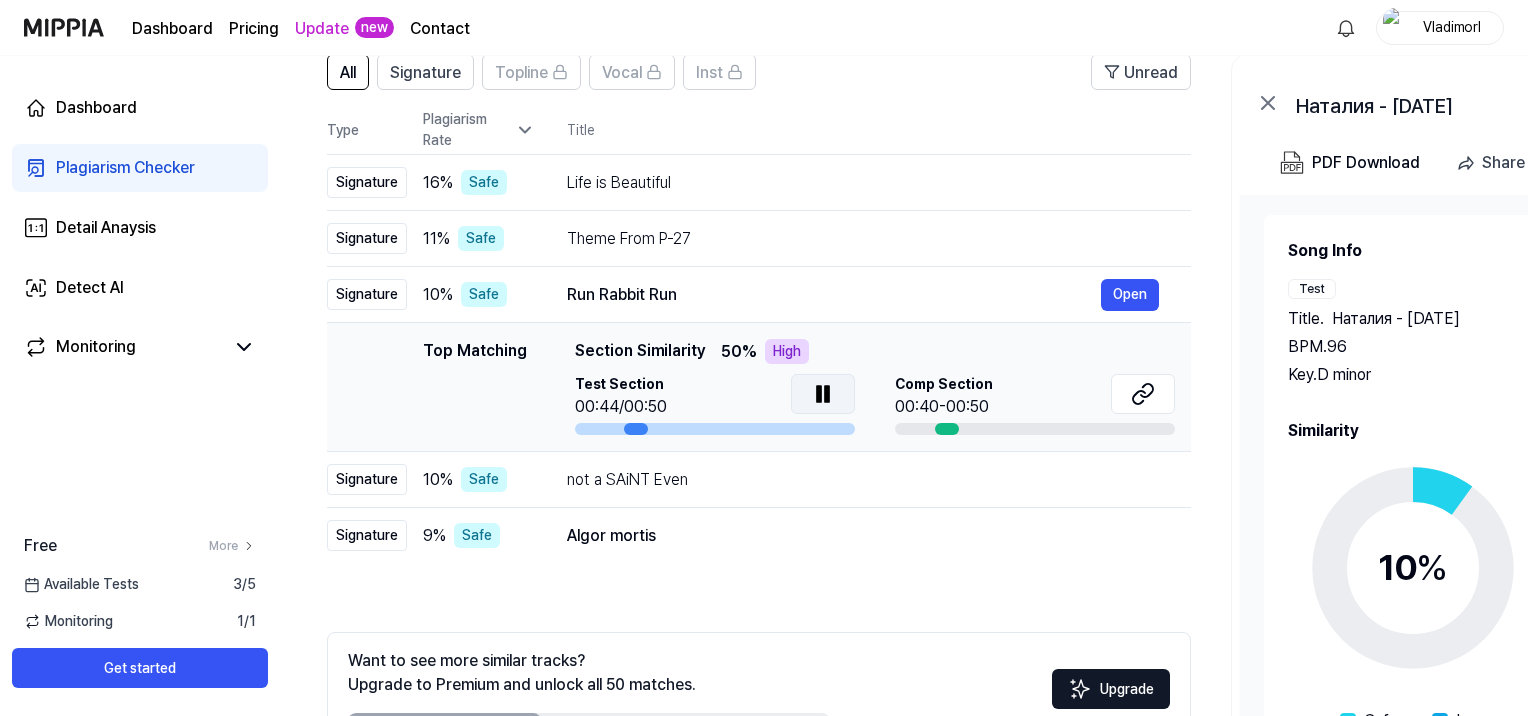 click at bounding box center (715, 429) 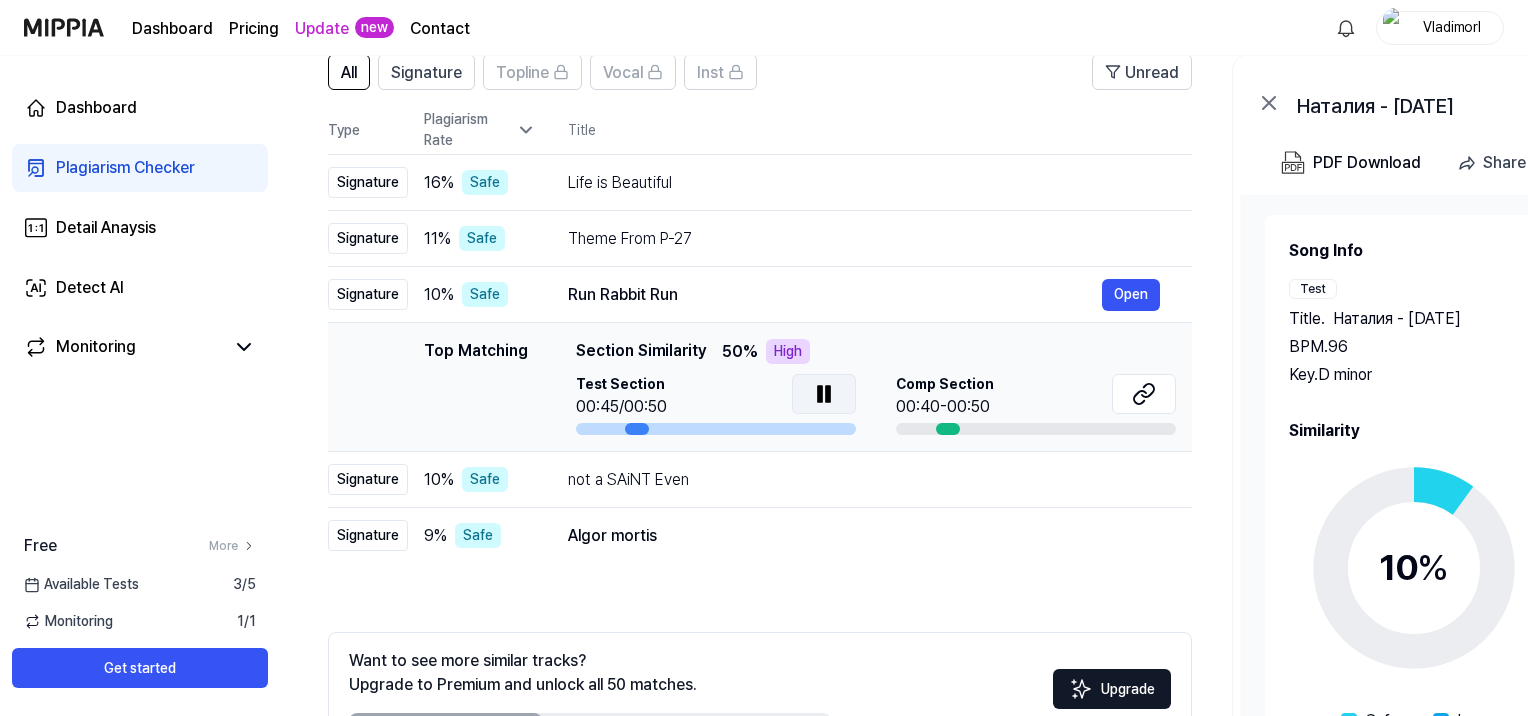 click at bounding box center (716, 429) 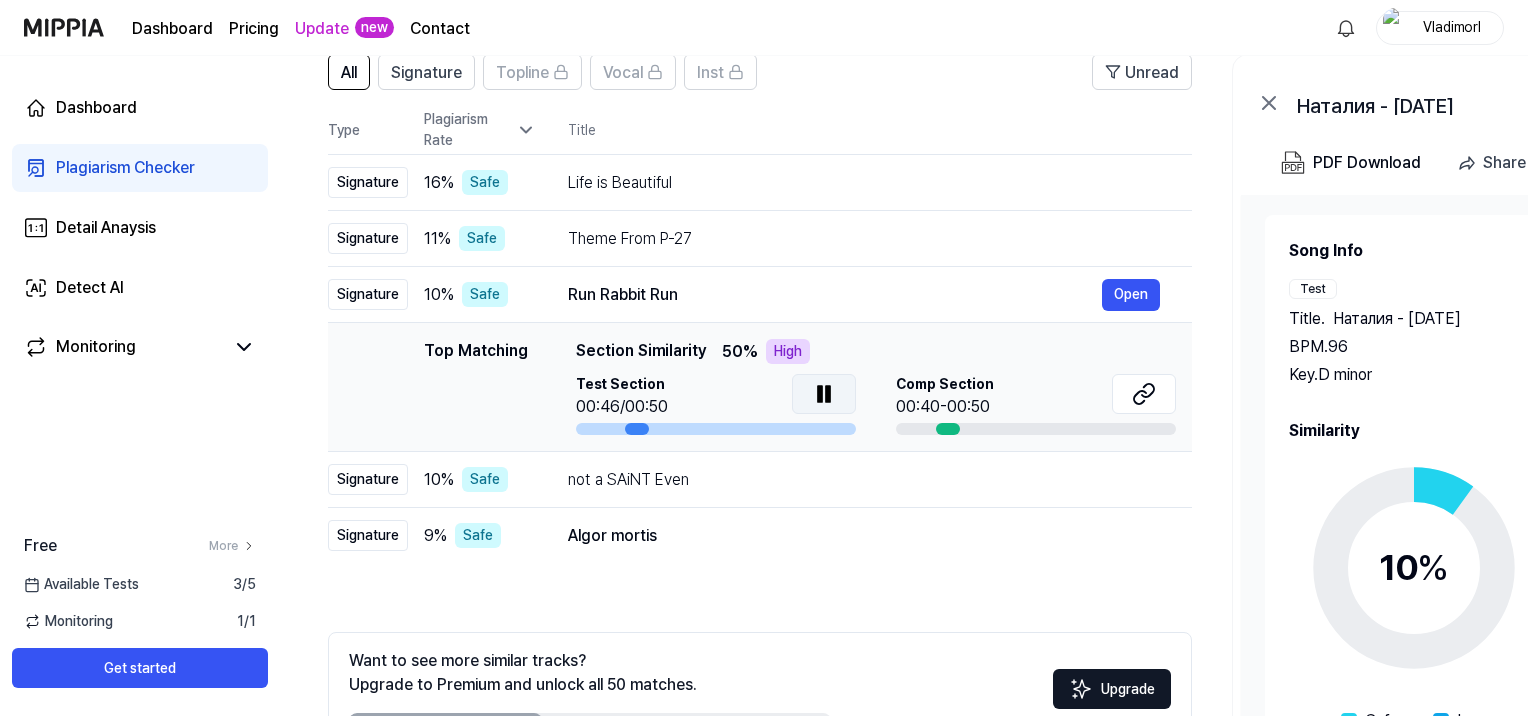 click 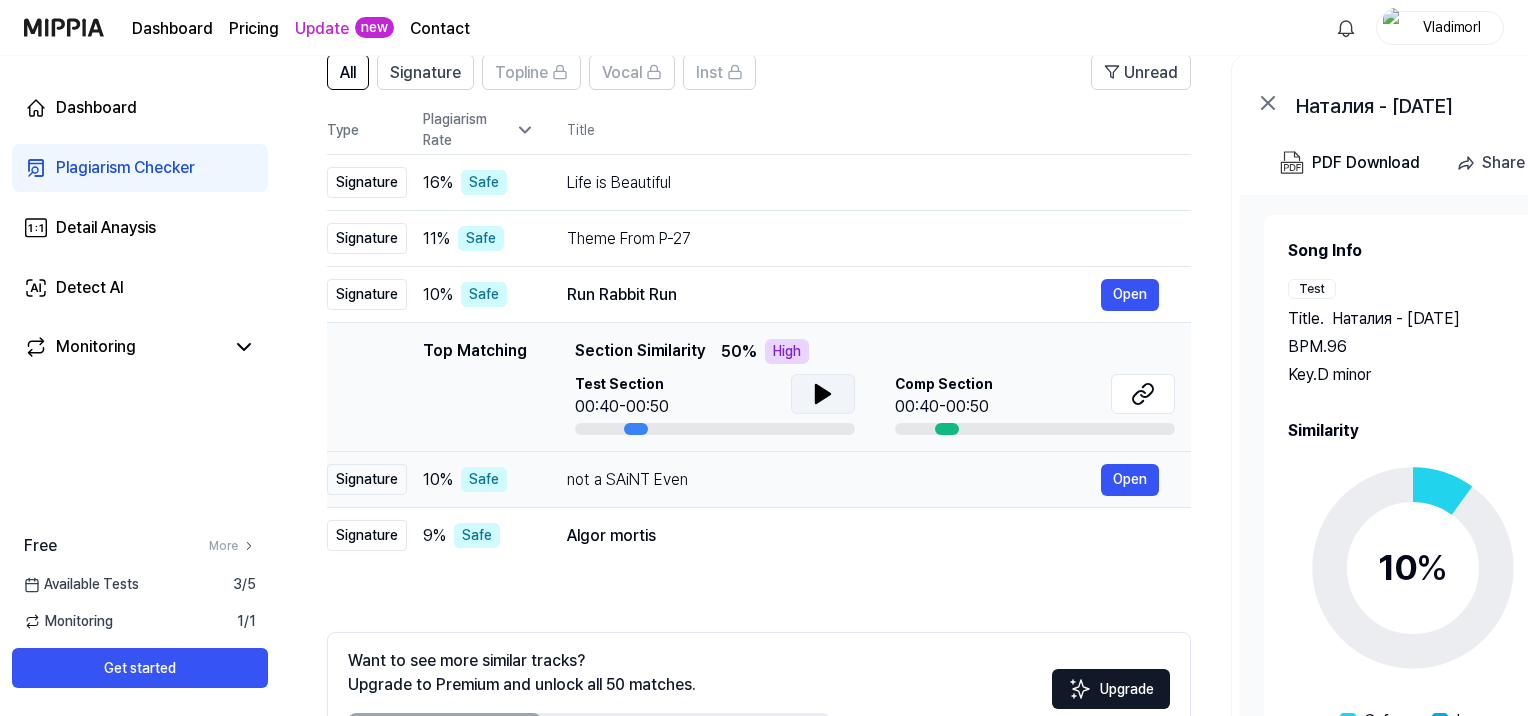 click on "not a SAiNT Even" at bounding box center [834, 480] 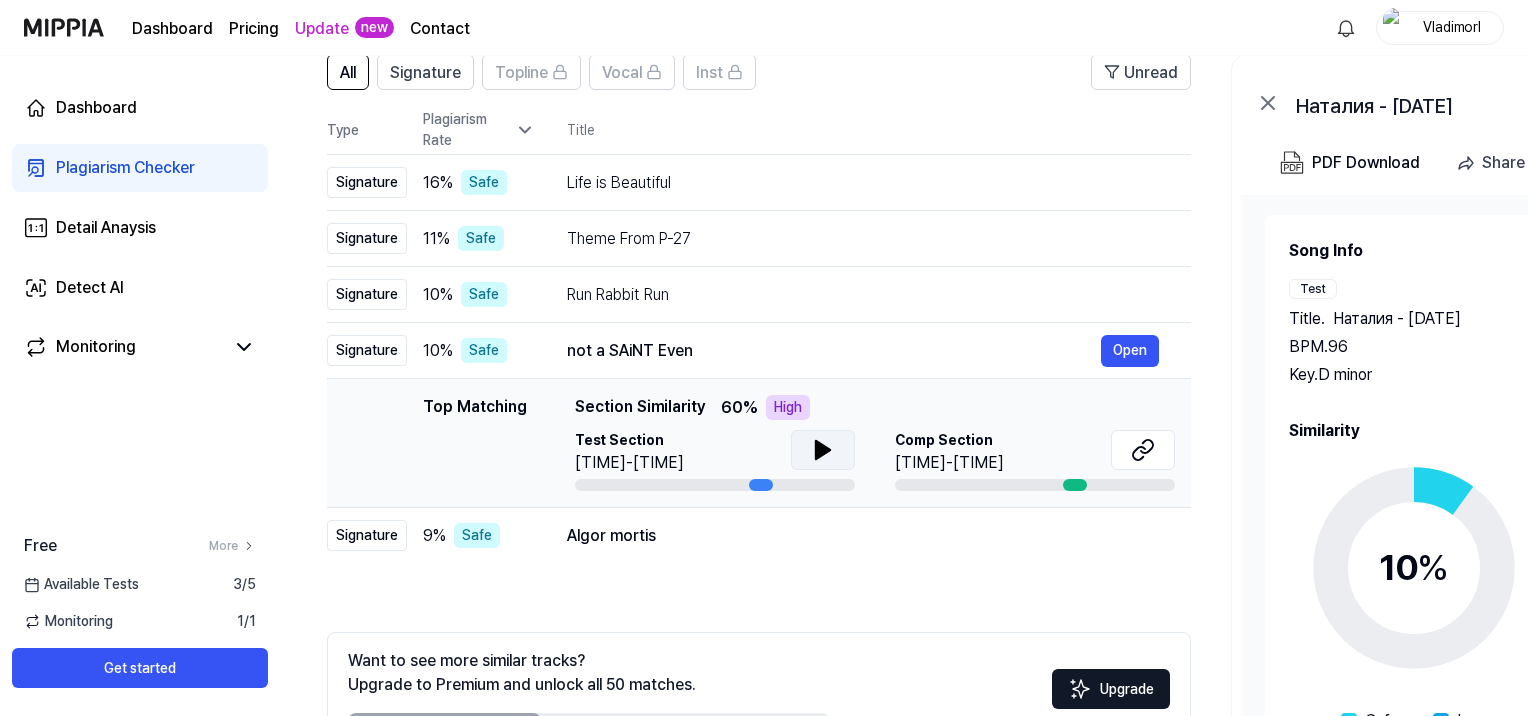 click 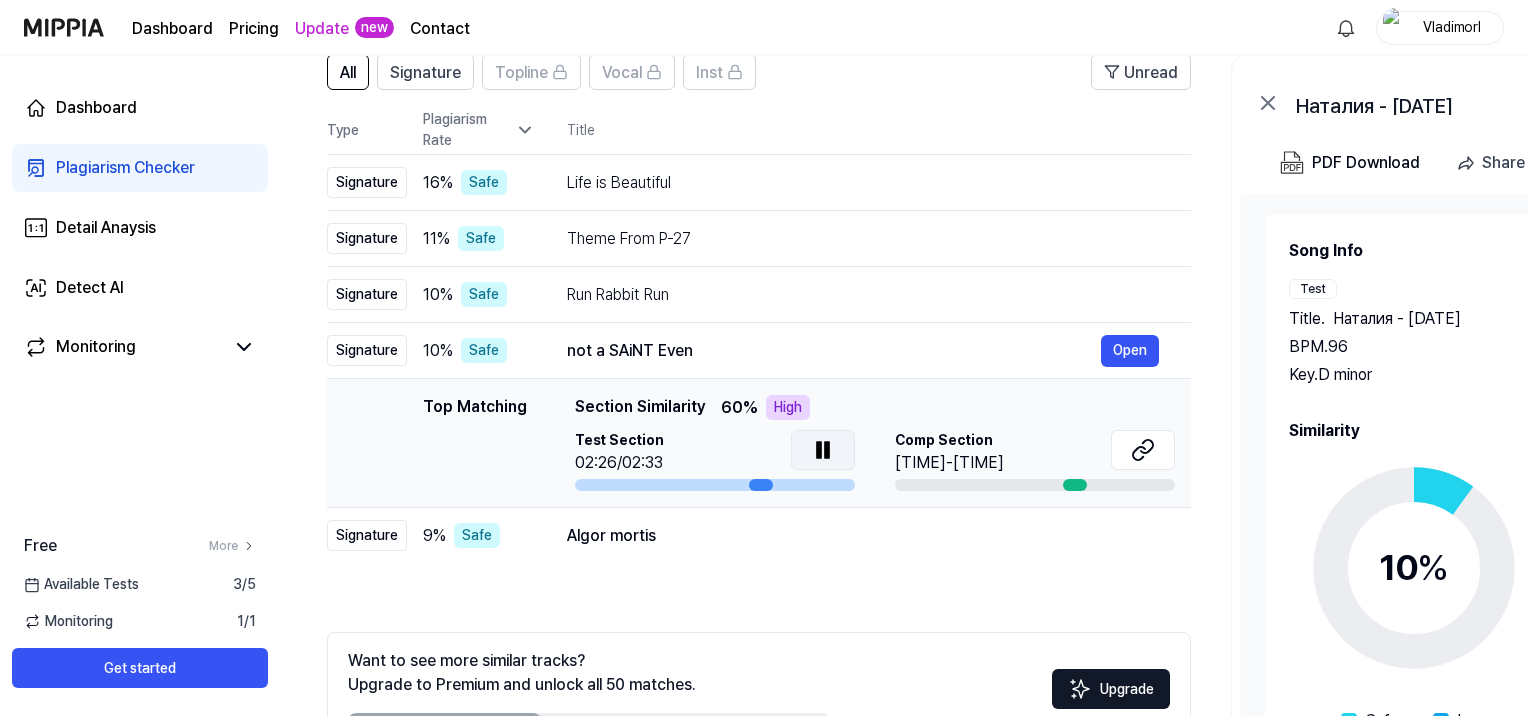 click 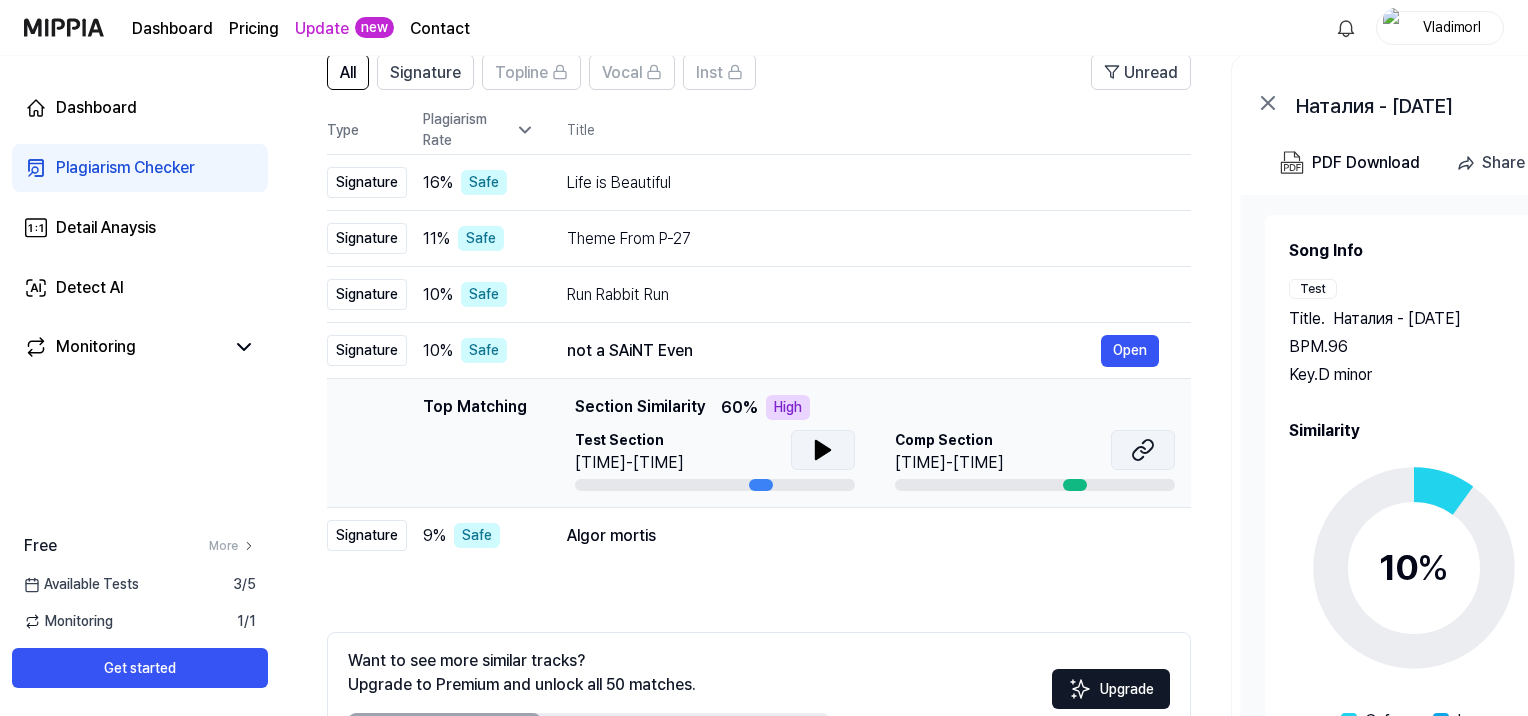 click 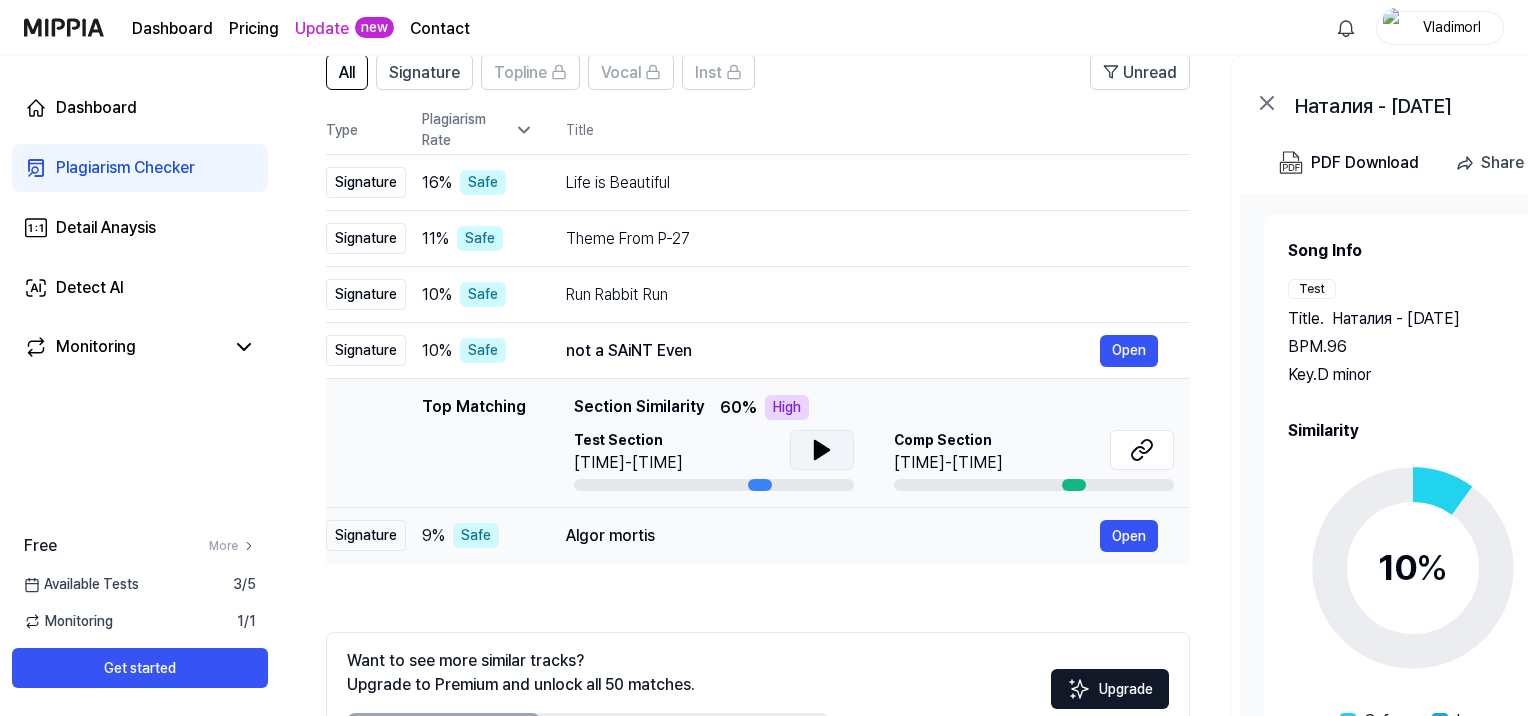 click on "Algor mortis" at bounding box center [833, 536] 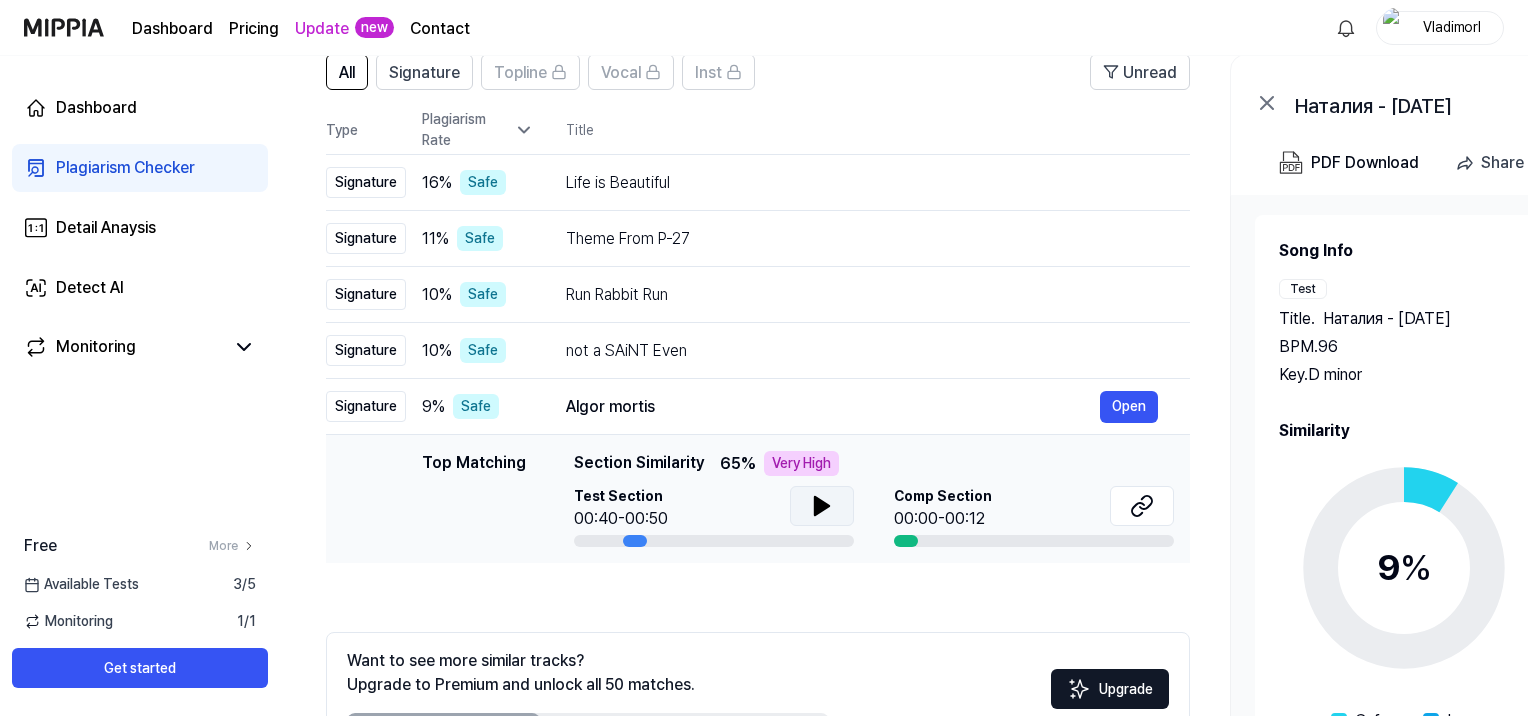 click 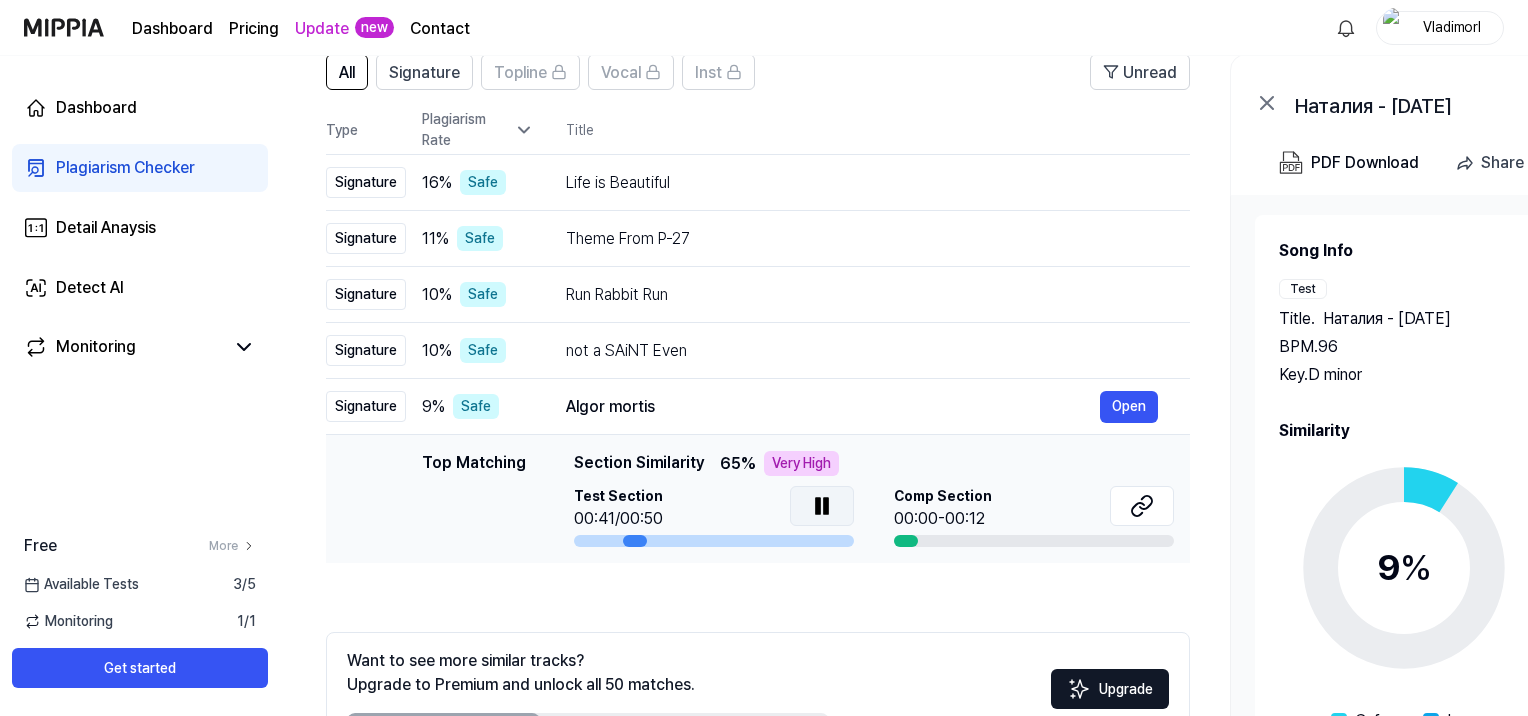 click 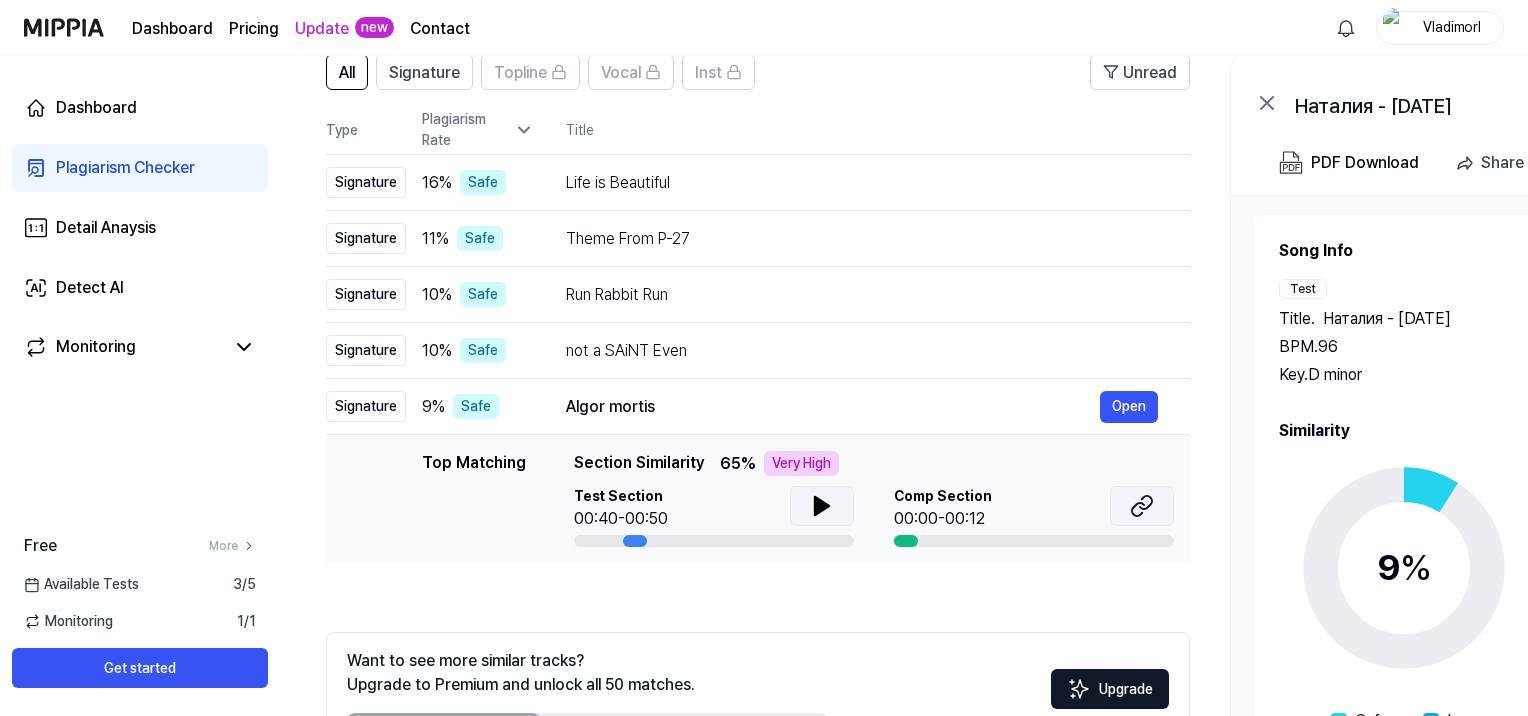 scroll, scrollTop: 0, scrollLeft: 4, axis: horizontal 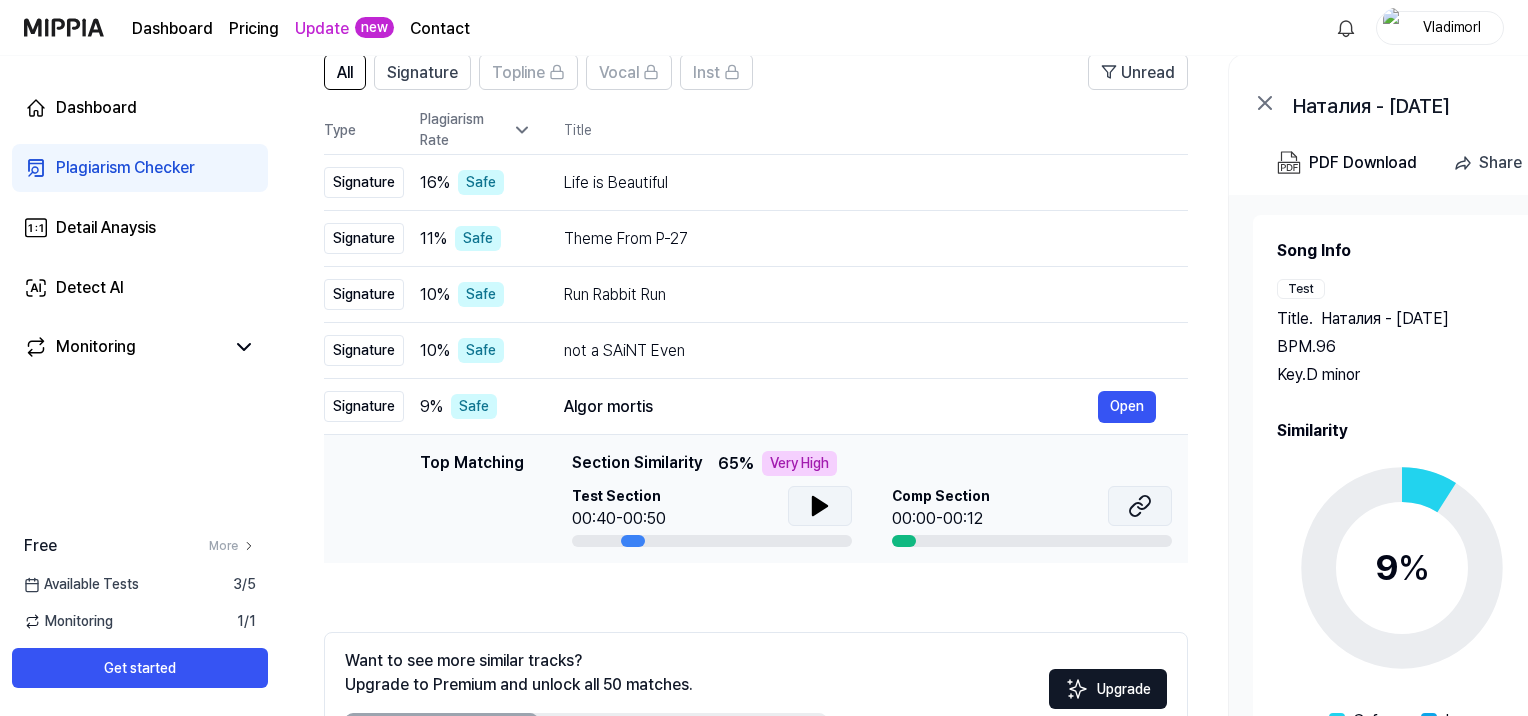 click 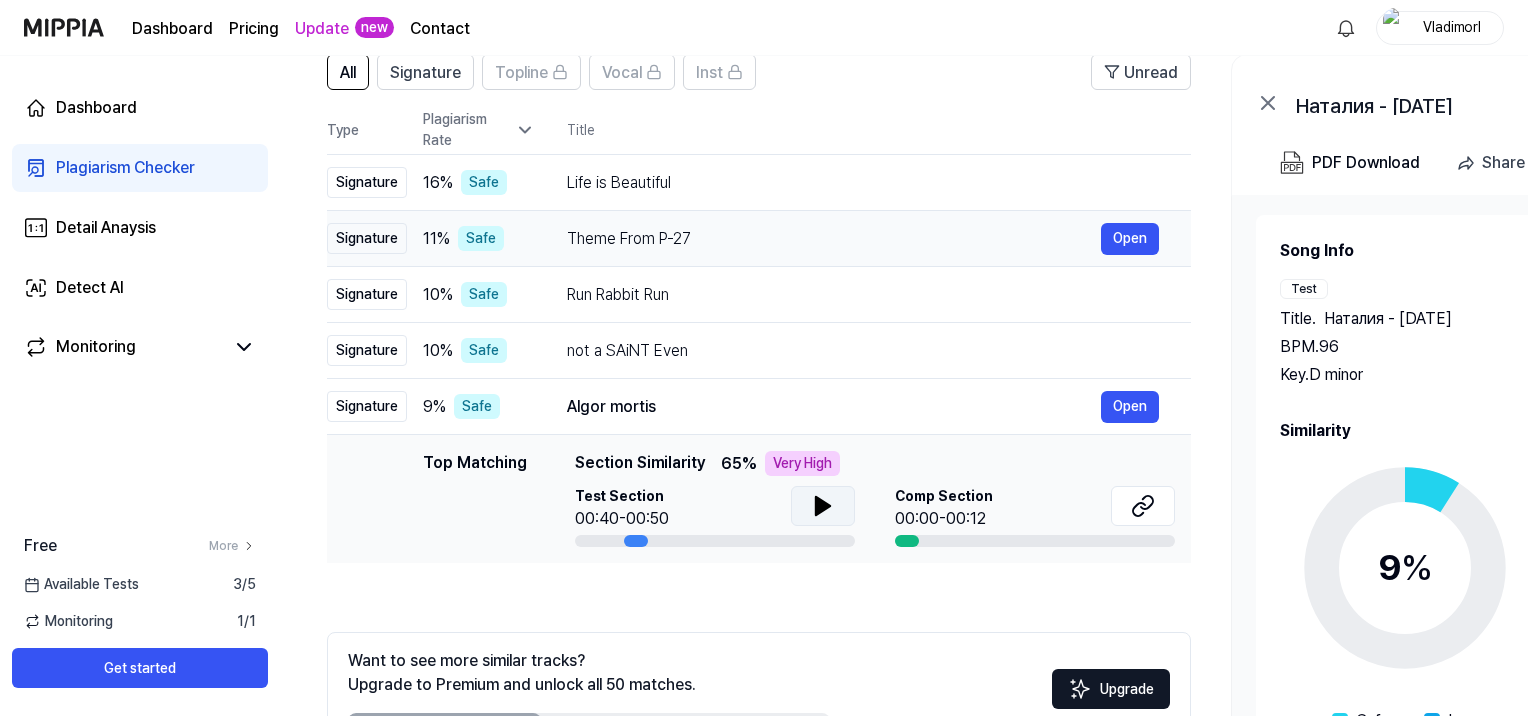scroll, scrollTop: 0, scrollLeft: 0, axis: both 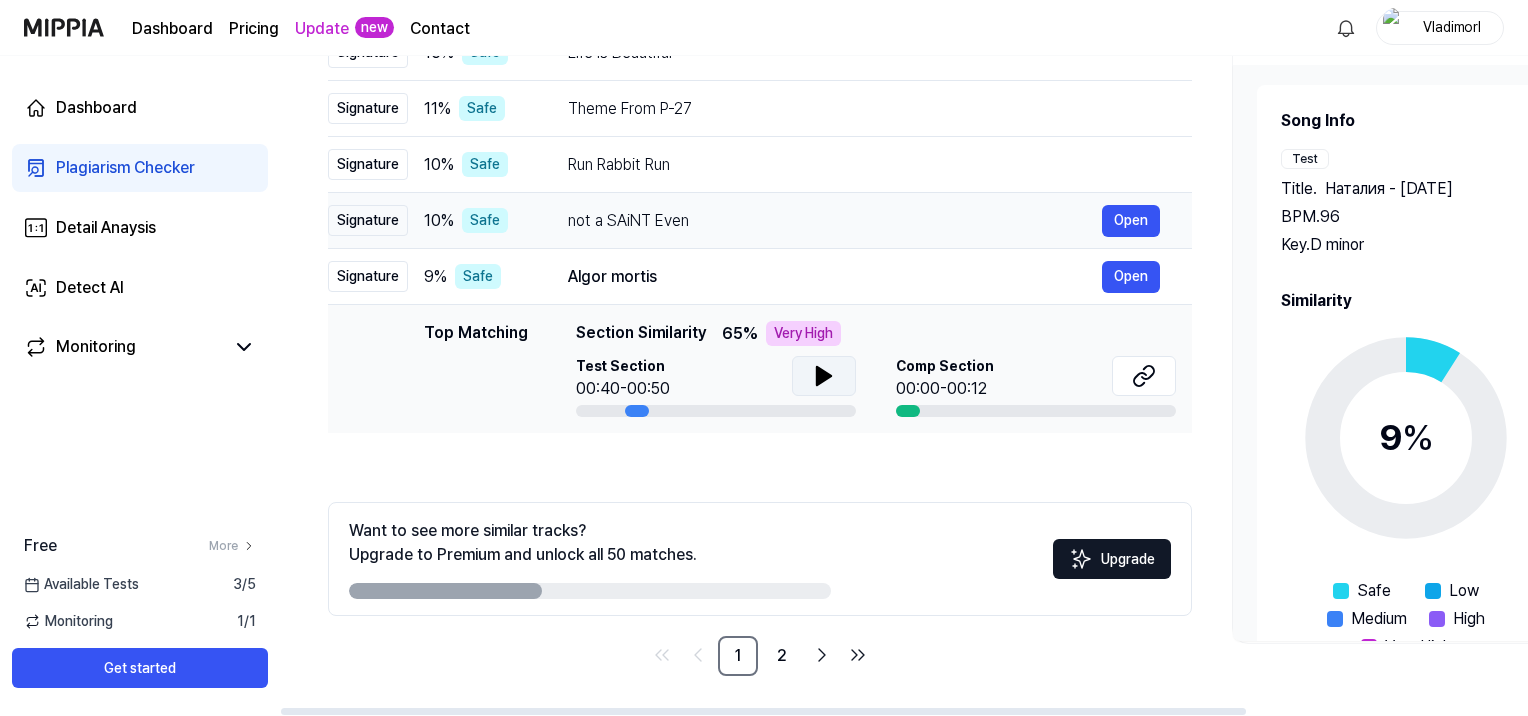 click on "not a SAiNT Even" at bounding box center (835, 221) 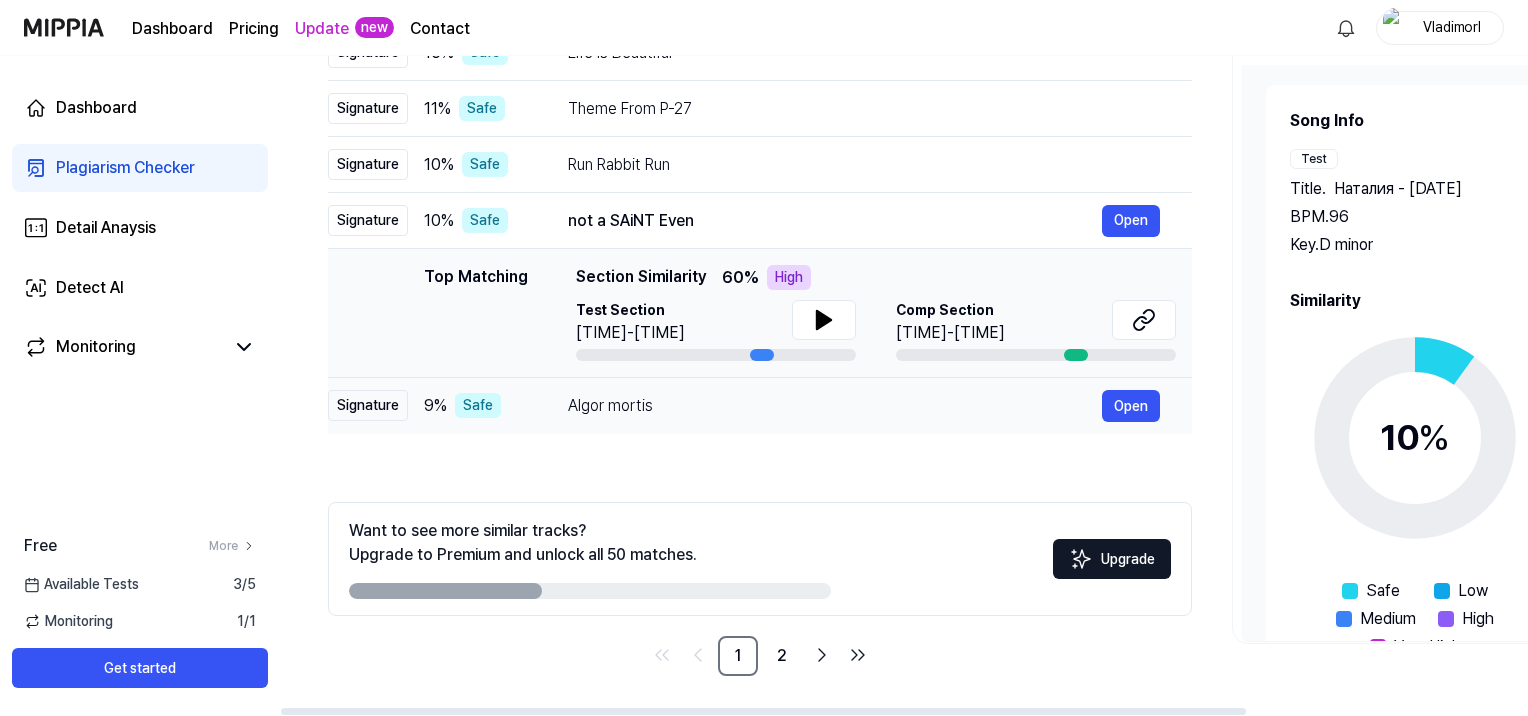 click on "Algor mortis" at bounding box center (835, 406) 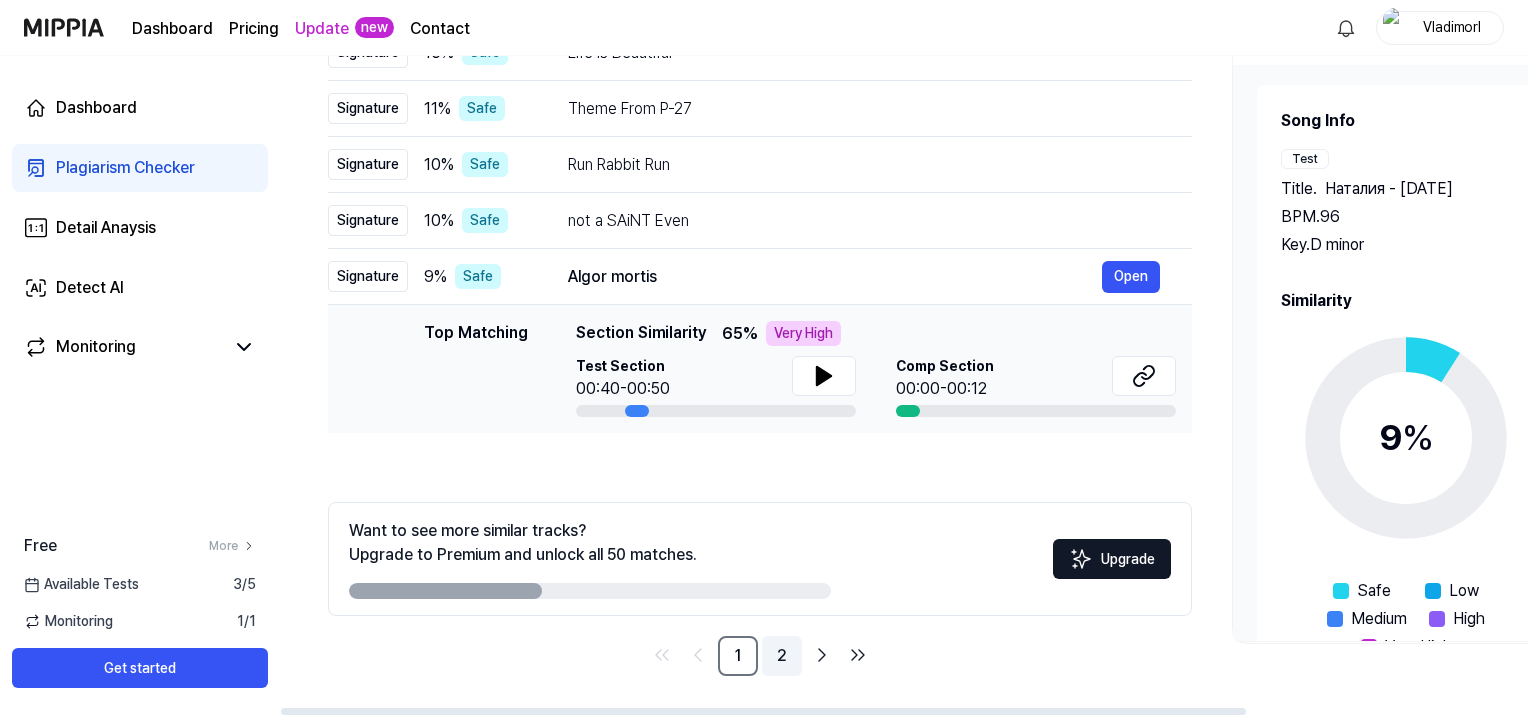 click on "2" at bounding box center [782, 656] 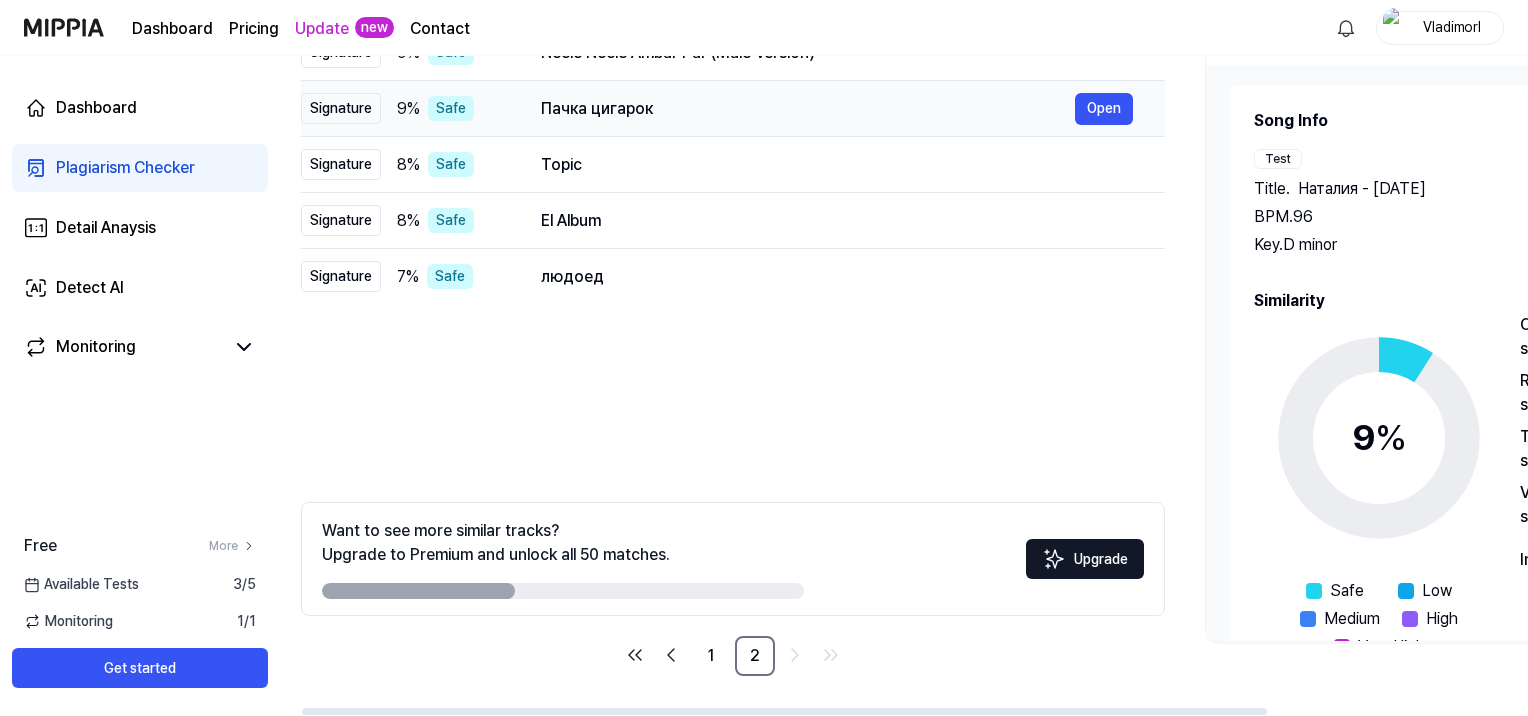 scroll, scrollTop: 0, scrollLeft: 0, axis: both 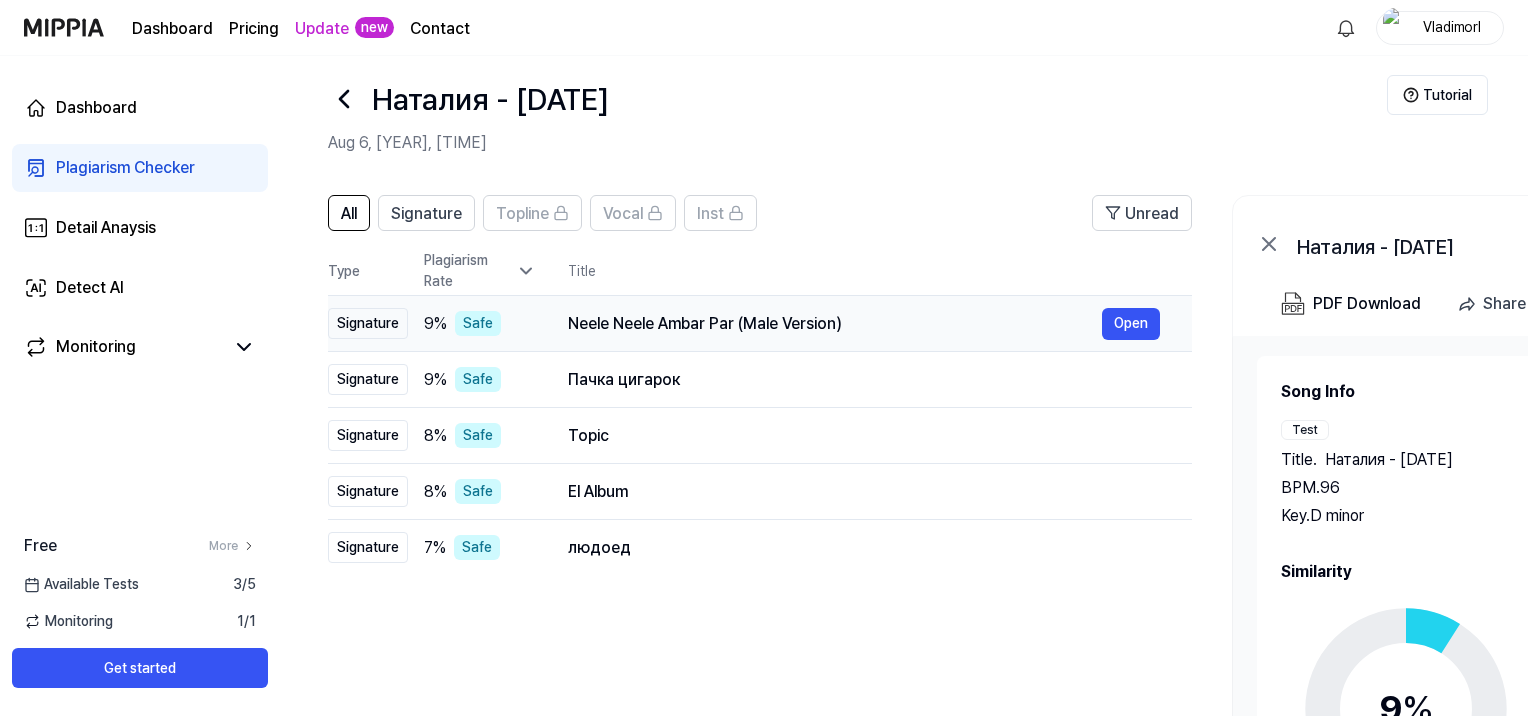 click on "Neele Neele Ambar Par (Male Version)" at bounding box center (835, 324) 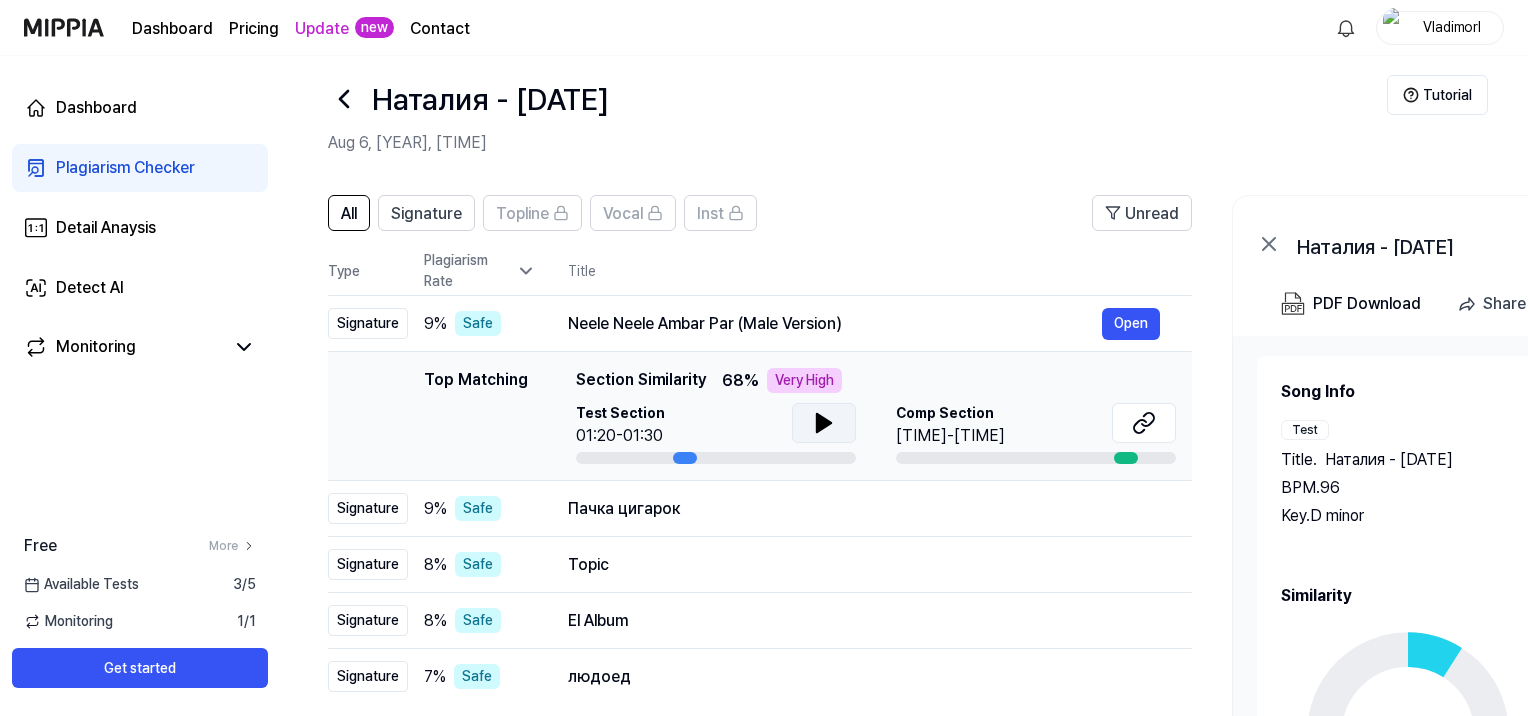 click at bounding box center (824, 423) 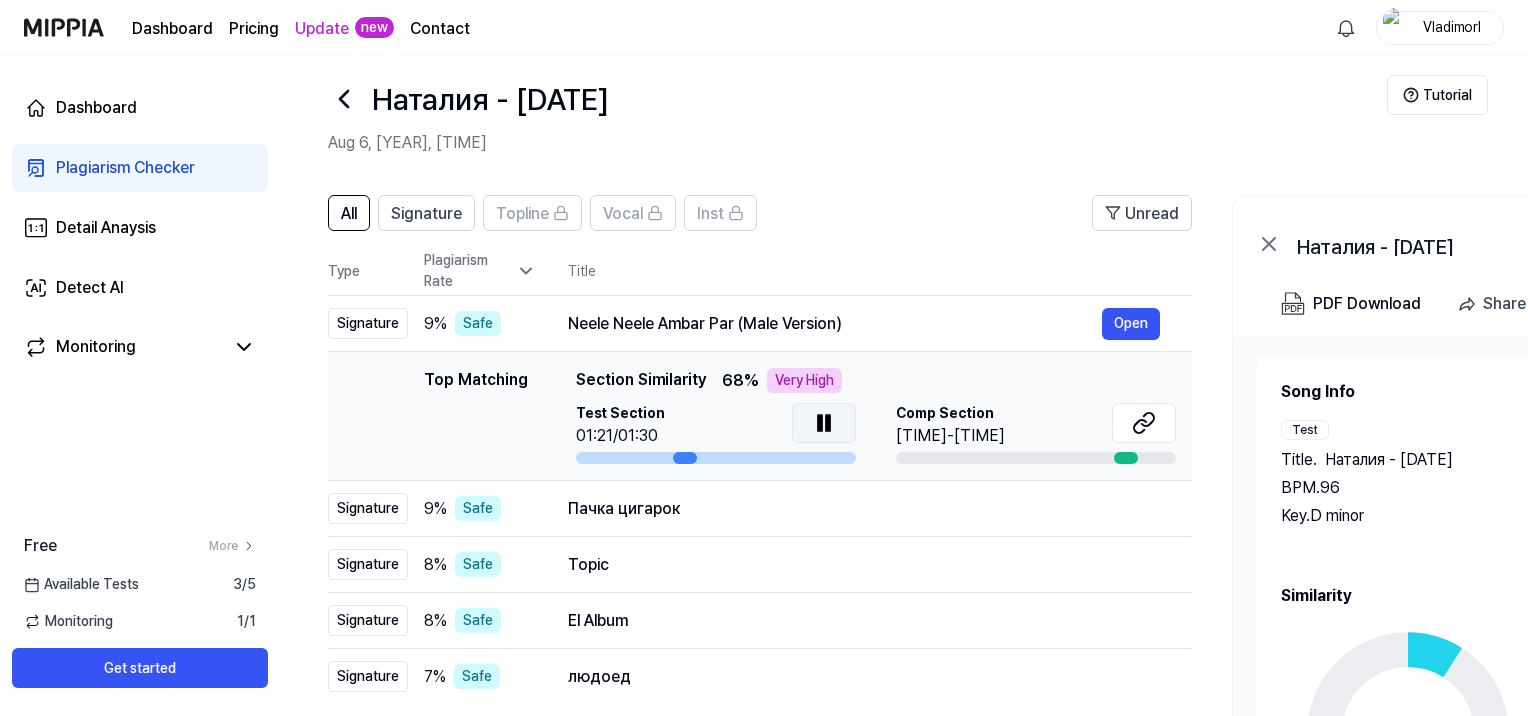 click 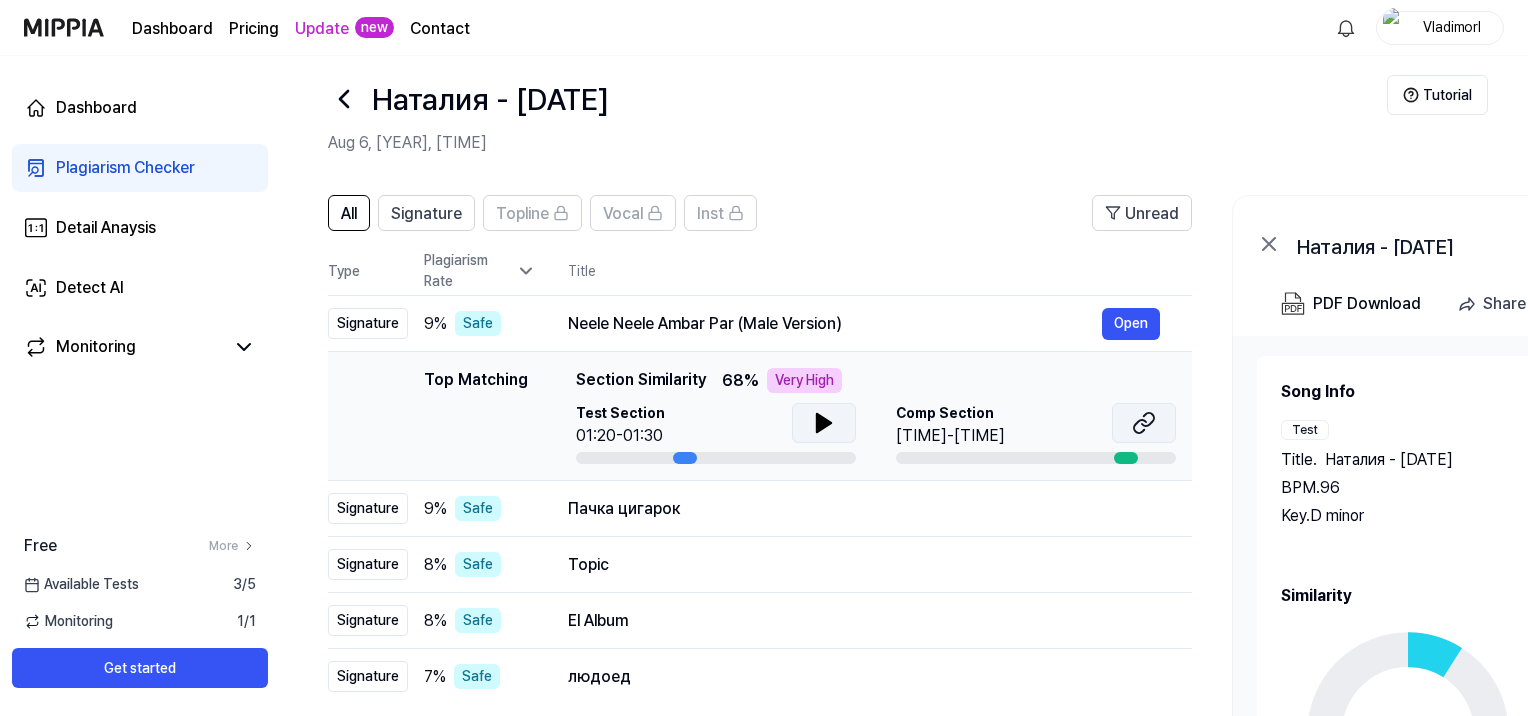 click 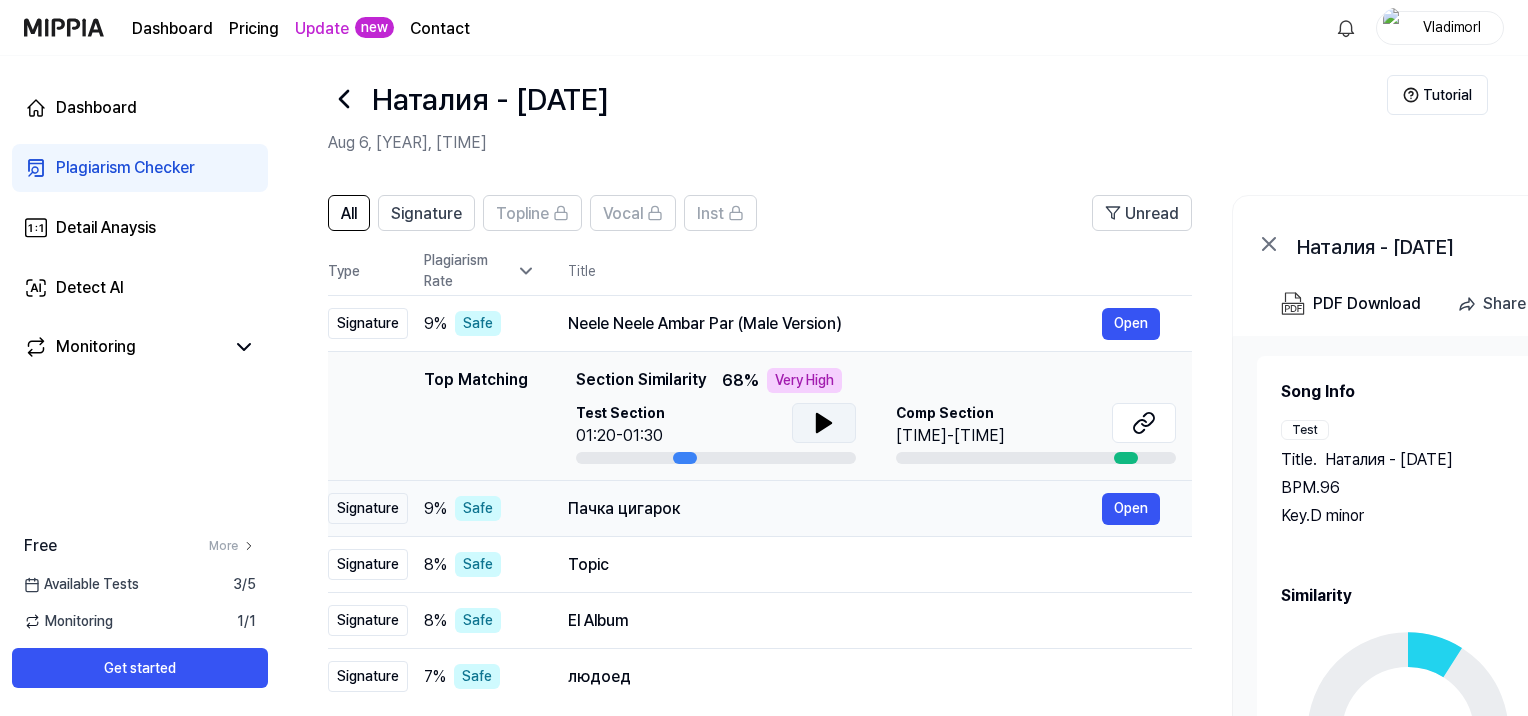 click on "Пачка цигарок" at bounding box center (835, 509) 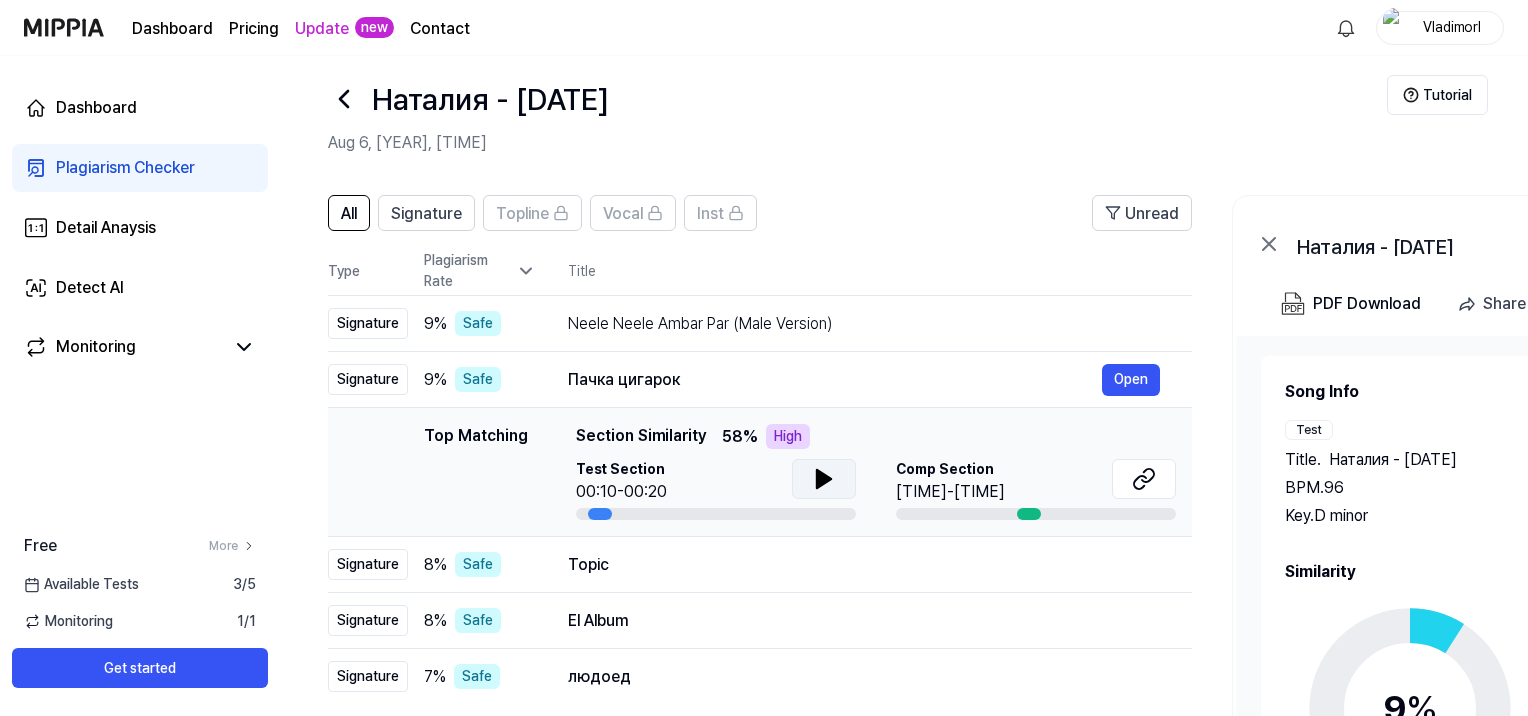 click 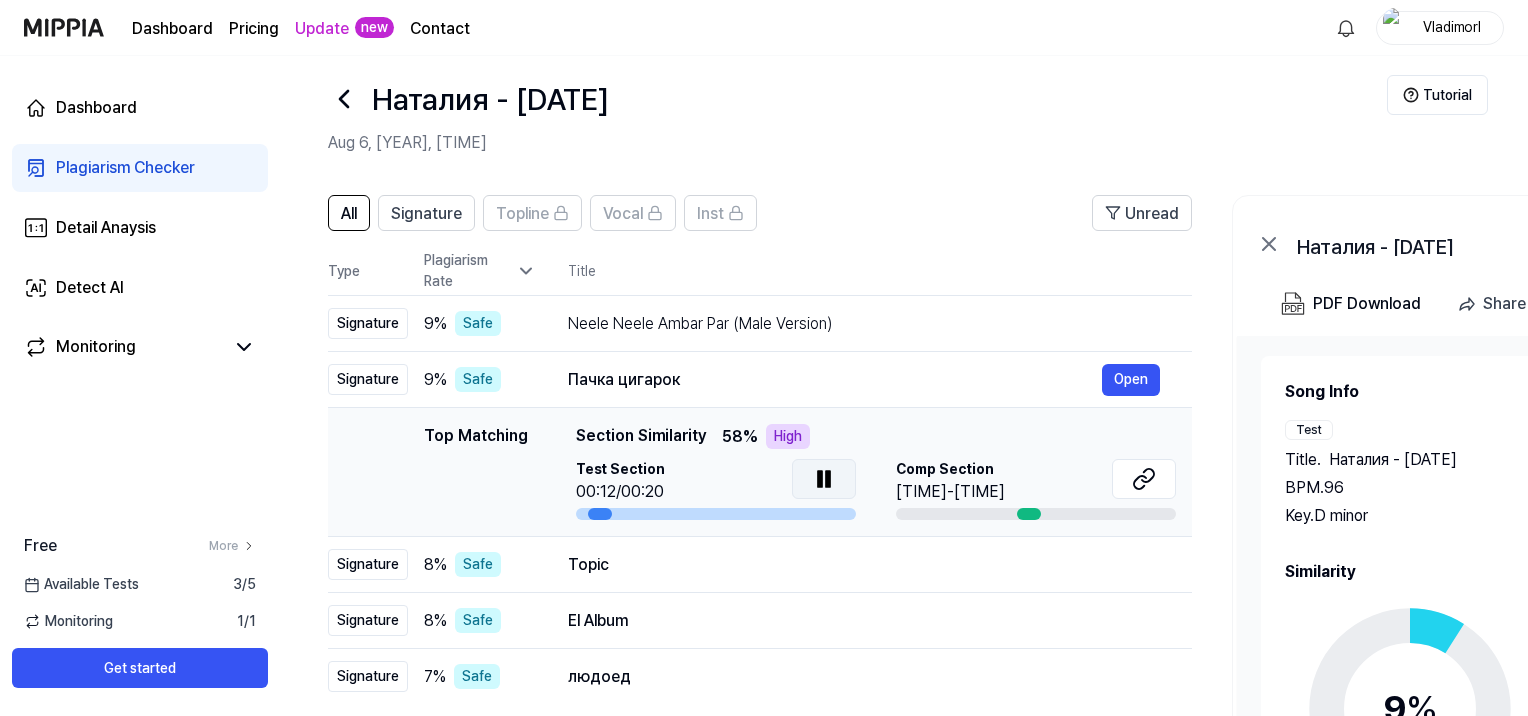 click 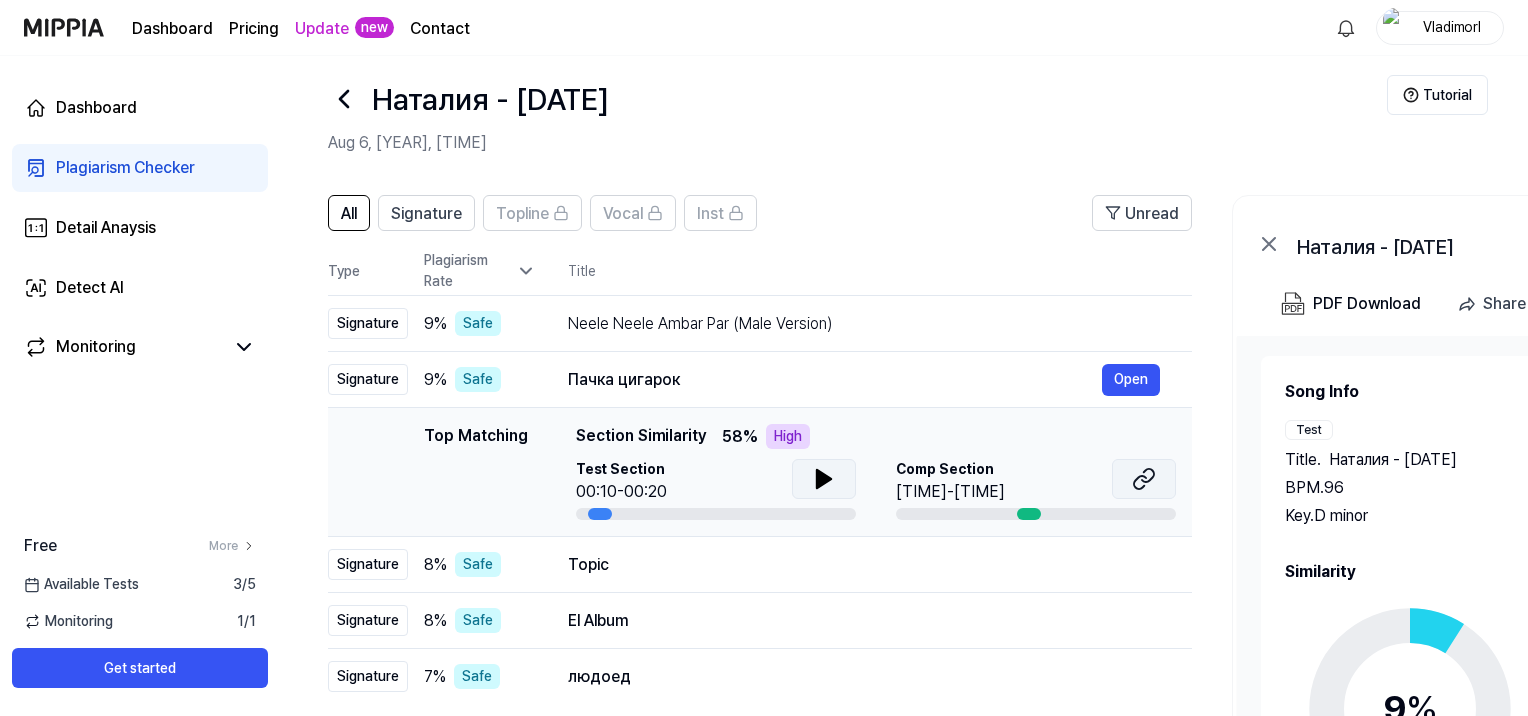 click 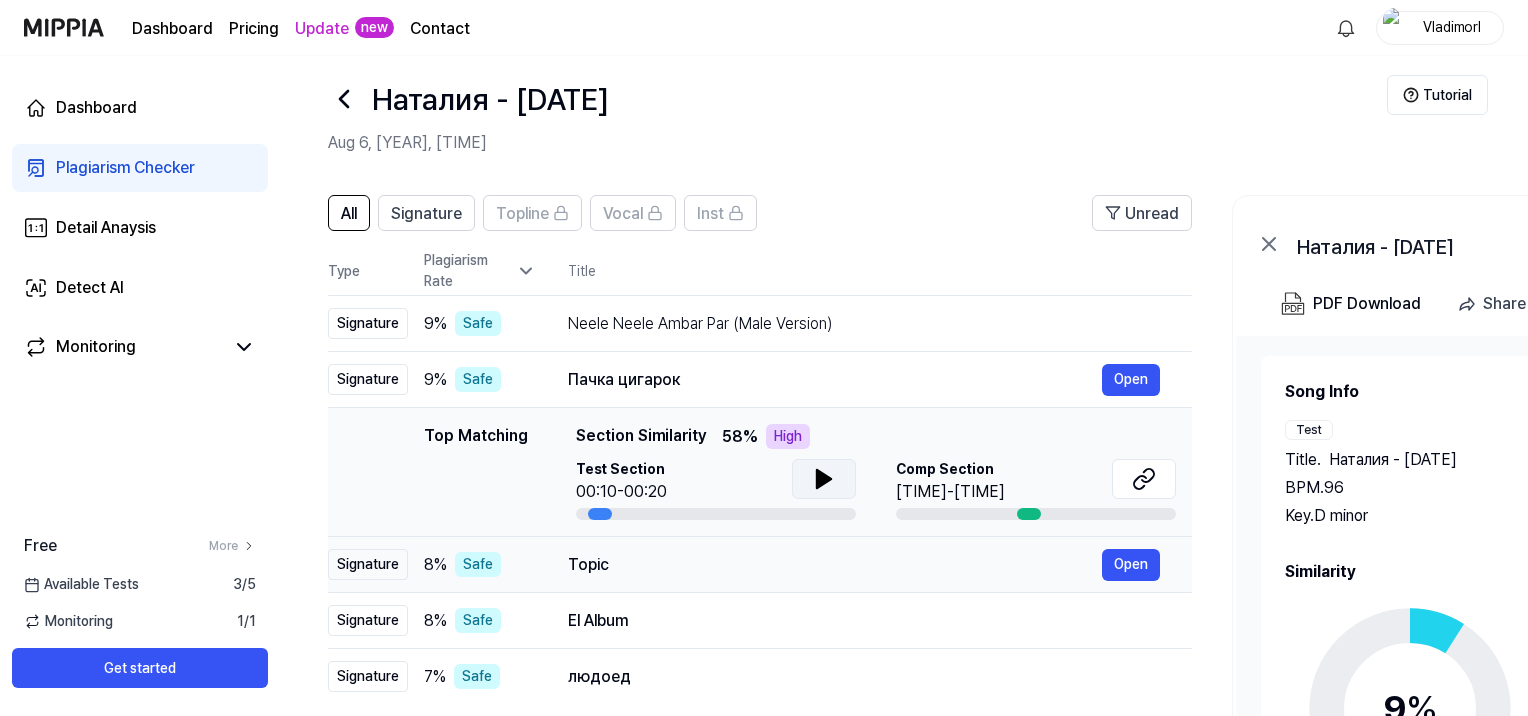 click on "Topic" at bounding box center [835, 565] 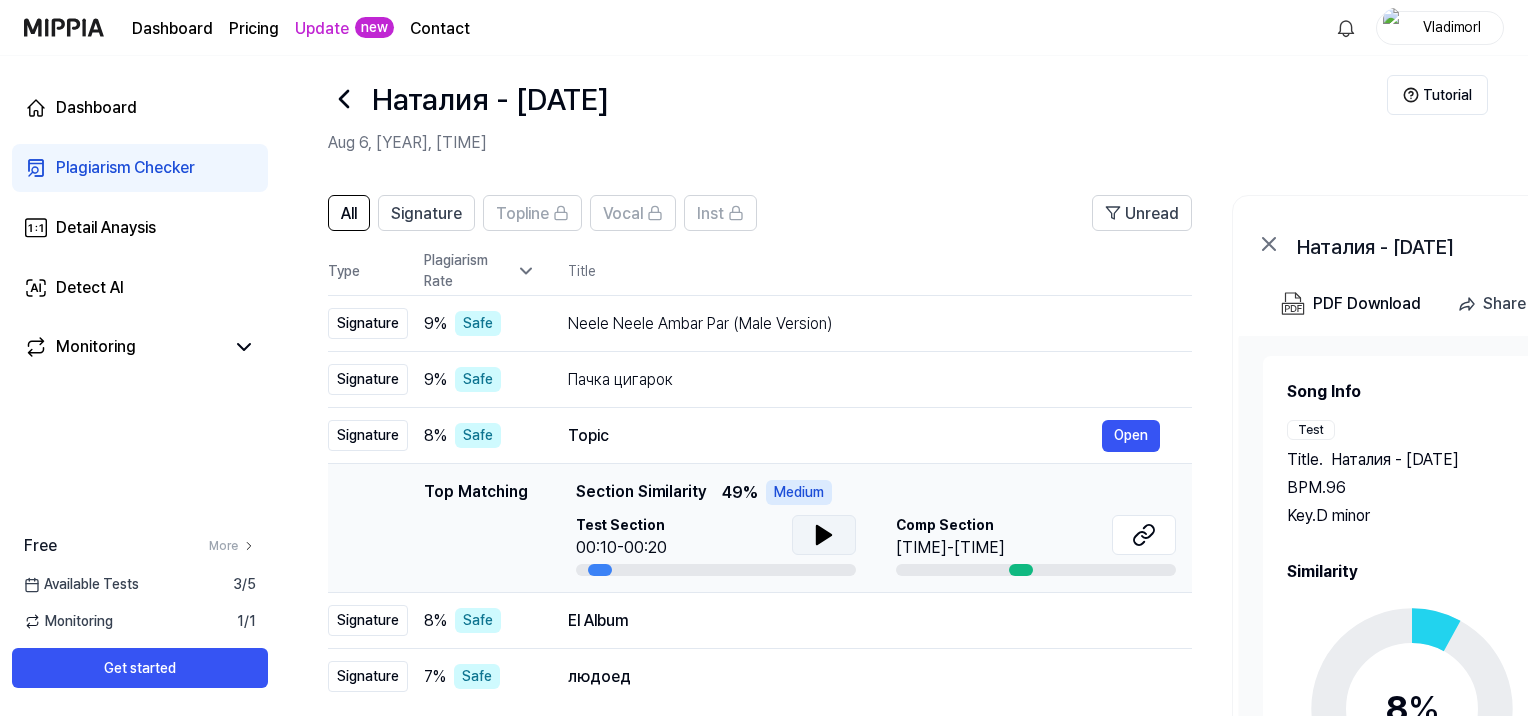 click 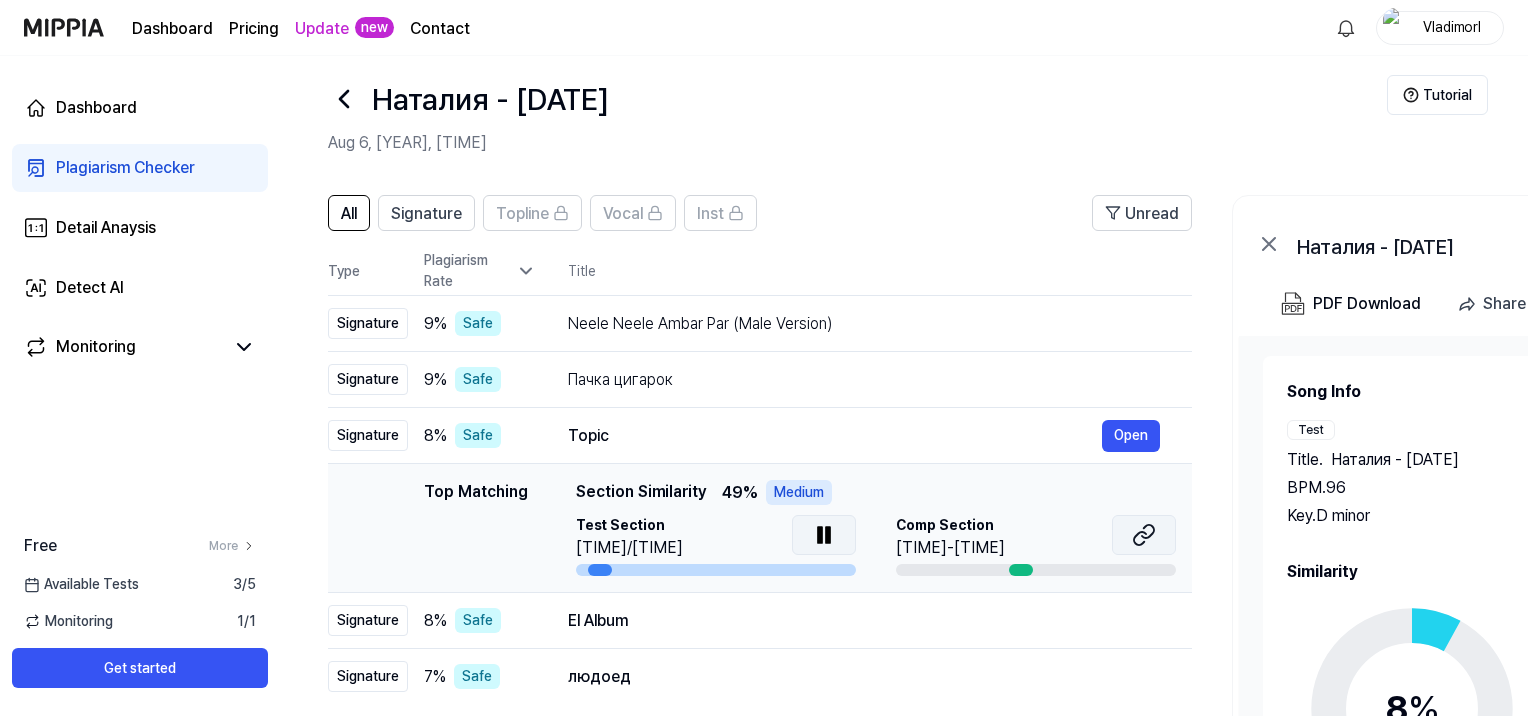 click at bounding box center [1144, 535] 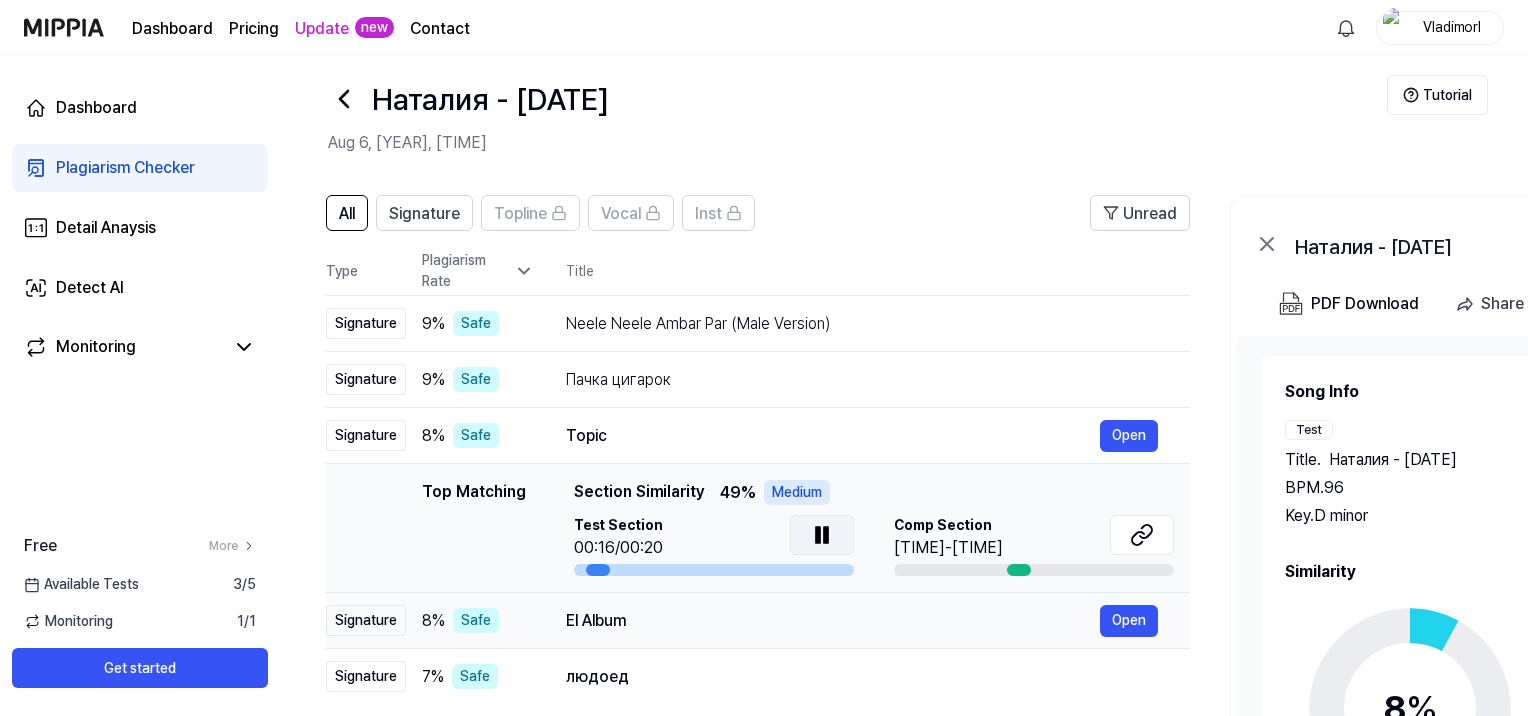 scroll, scrollTop: 0, scrollLeft: 0, axis: both 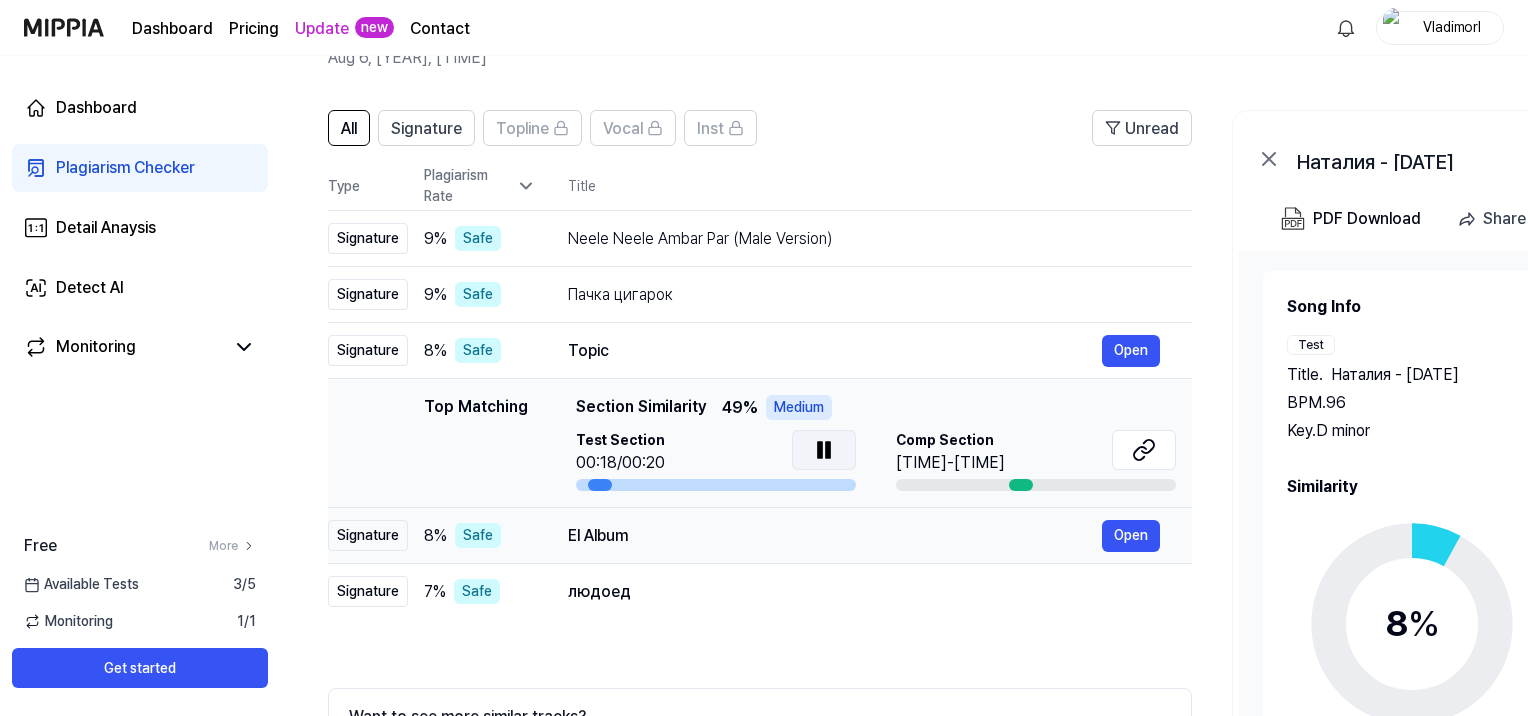 click on "El Album" at bounding box center (835, 536) 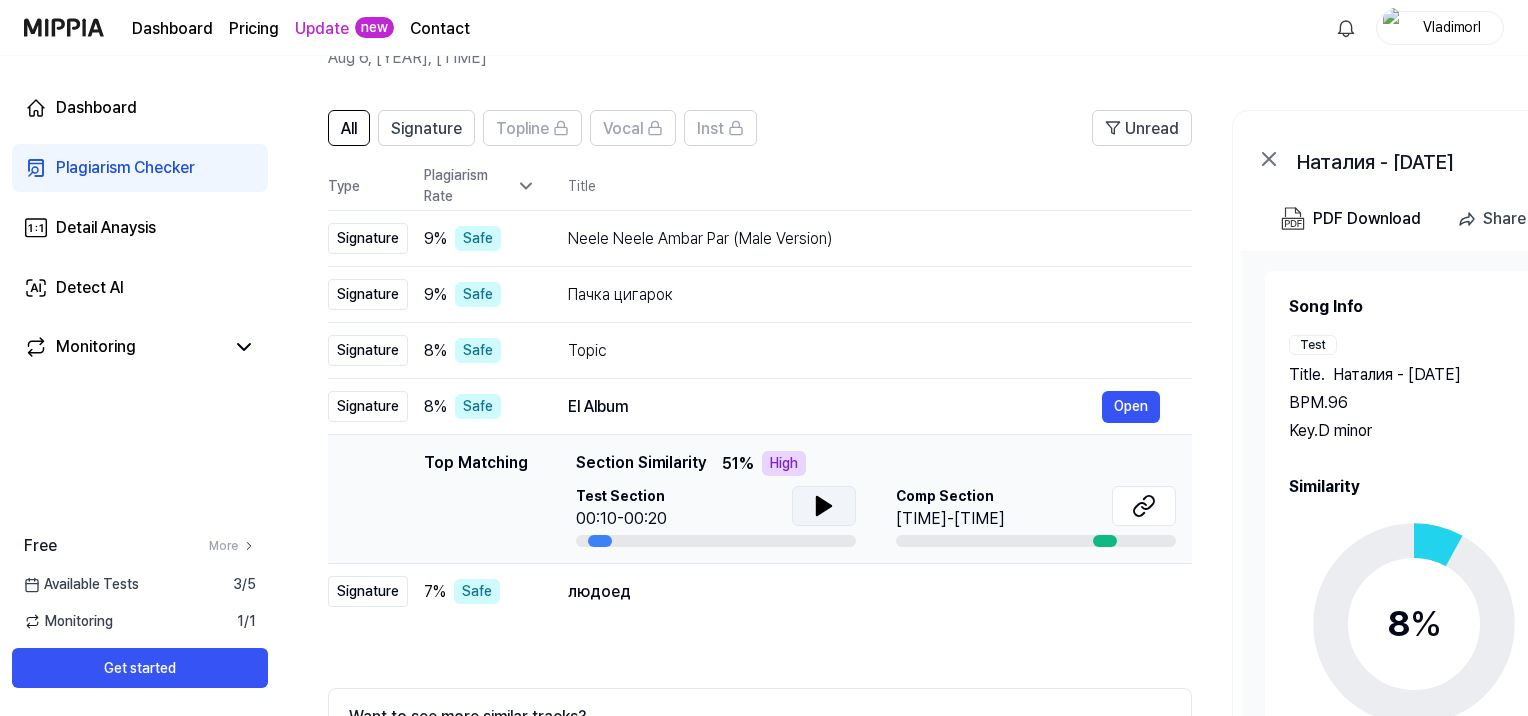 click at bounding box center (824, 506) 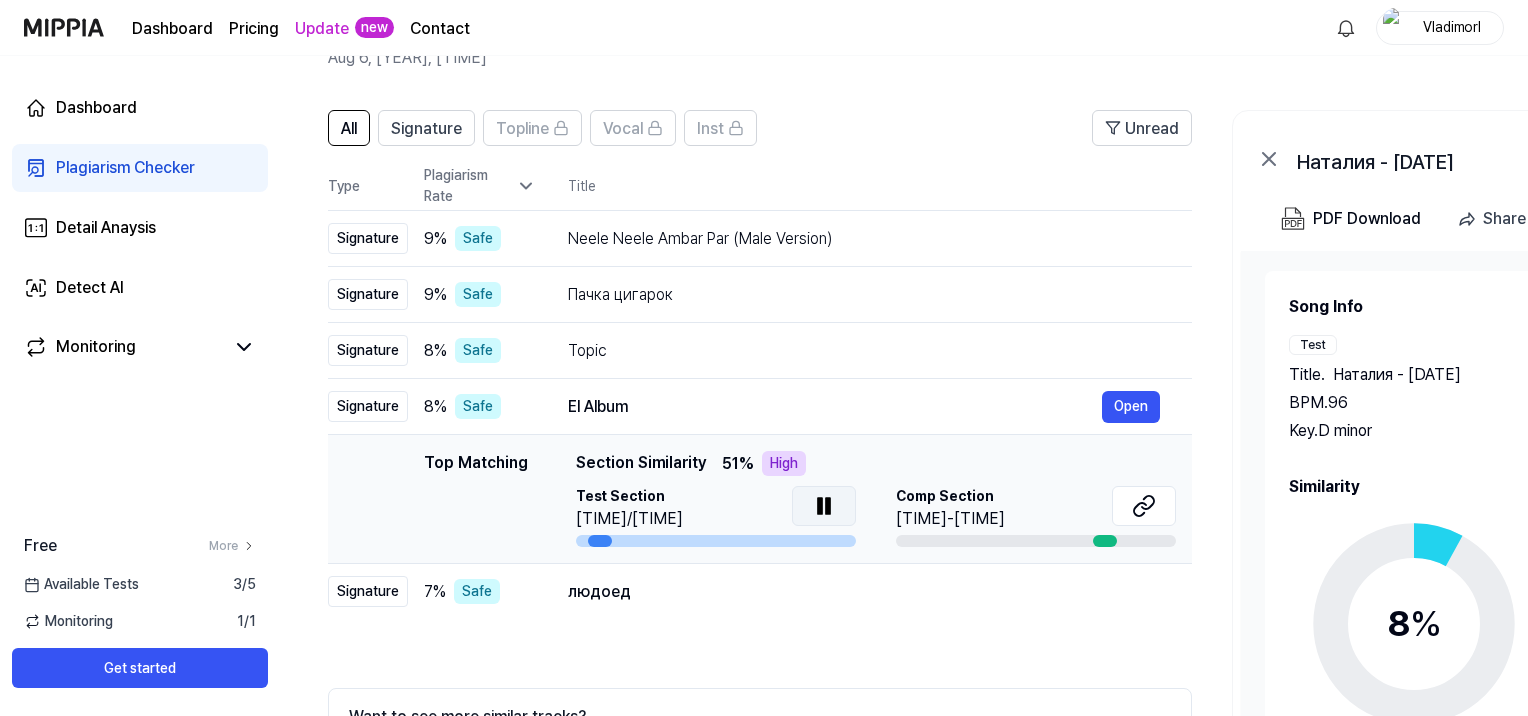scroll, scrollTop: 0, scrollLeft: 2, axis: horizontal 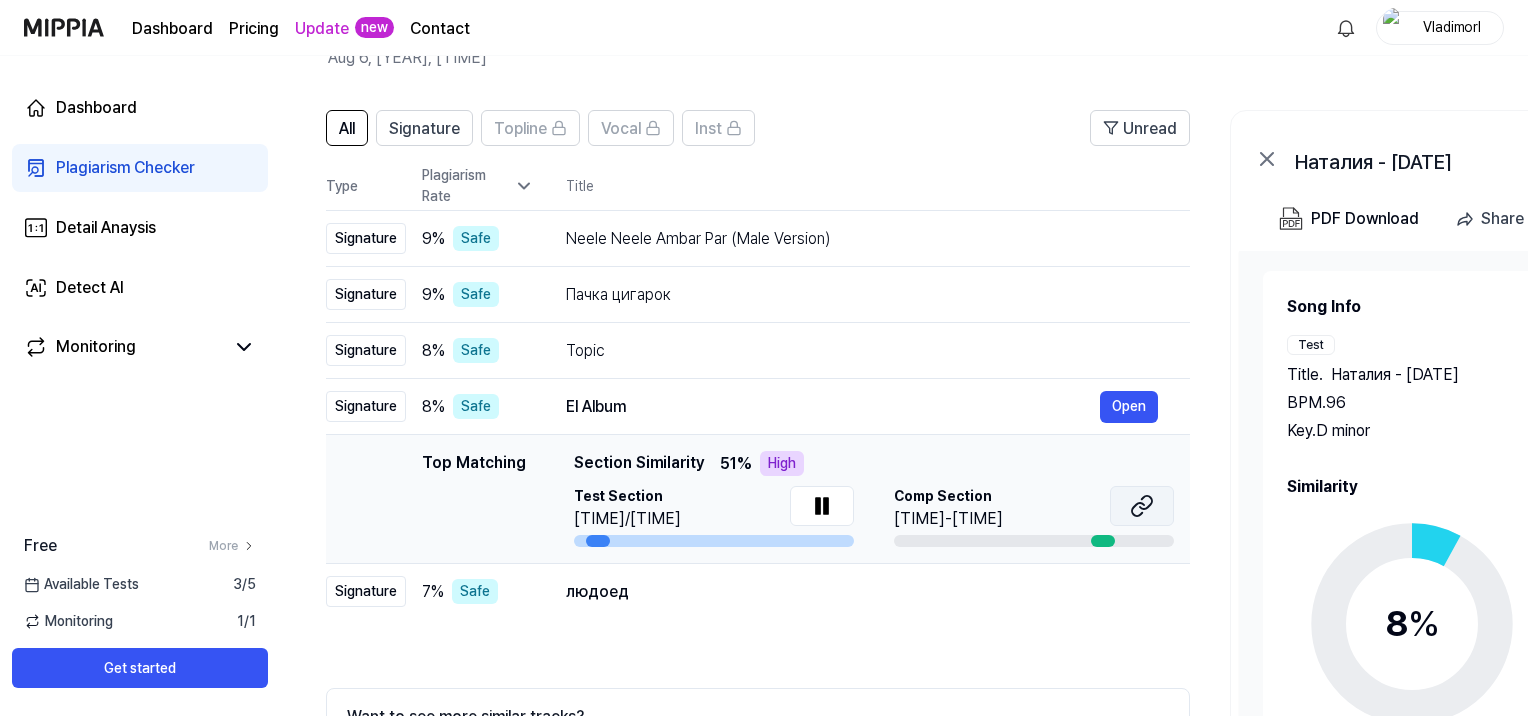 click 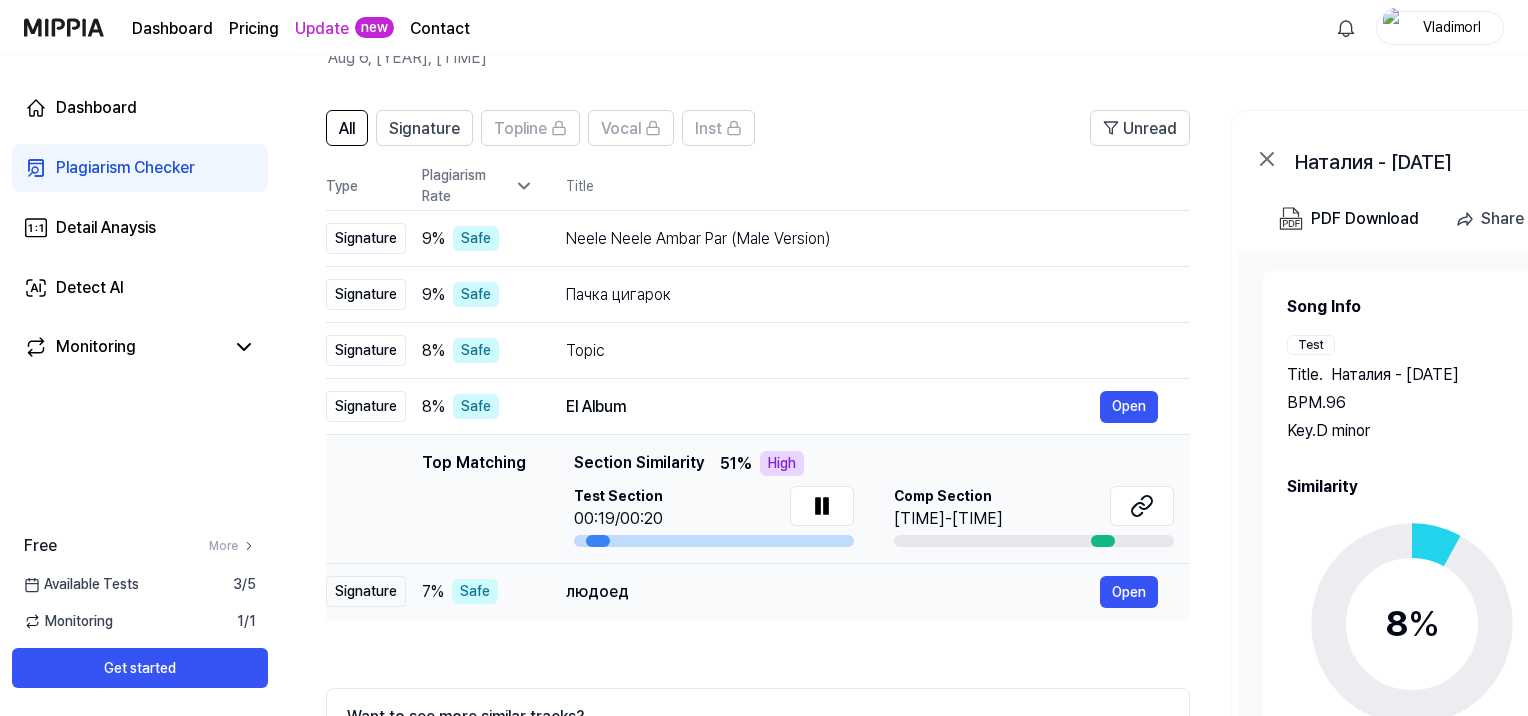 click on "людоед Open" at bounding box center (862, 592) 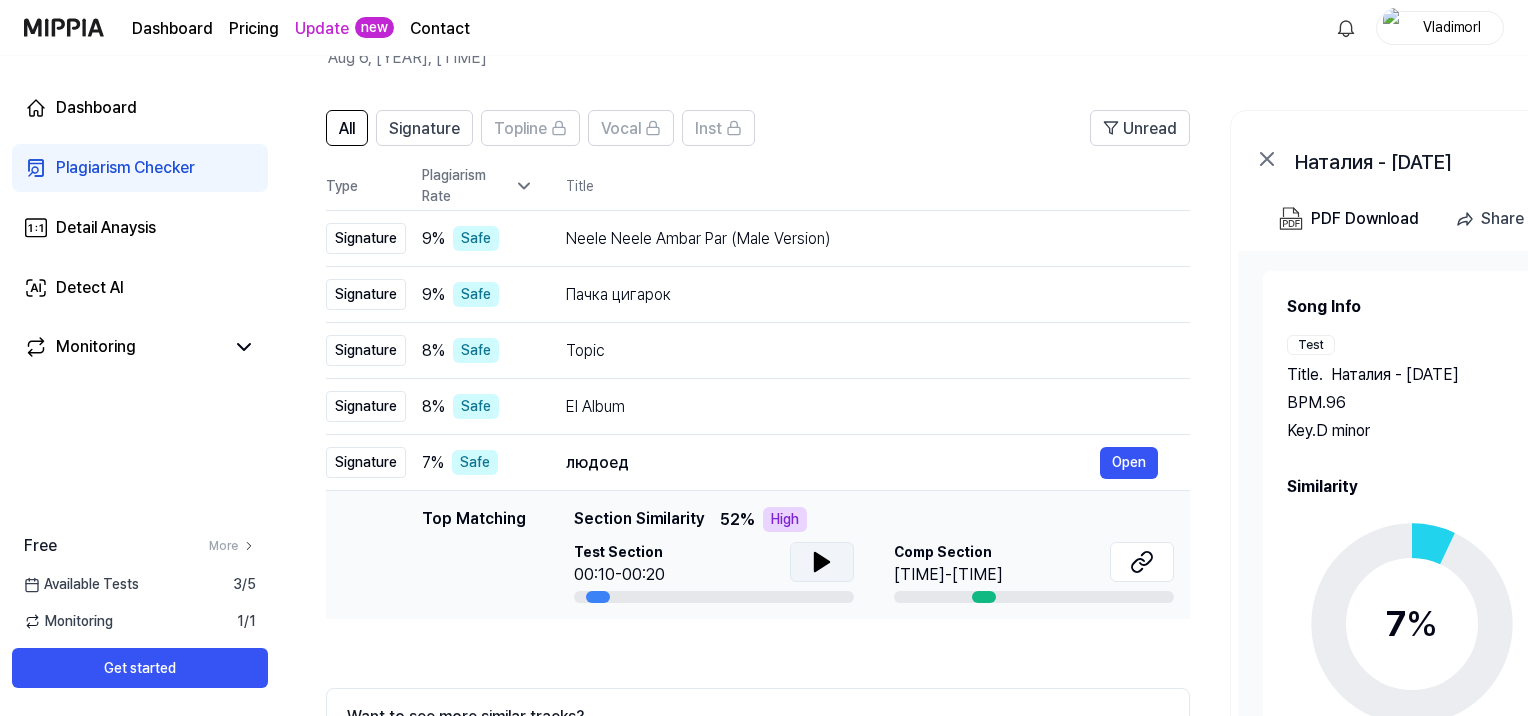 click 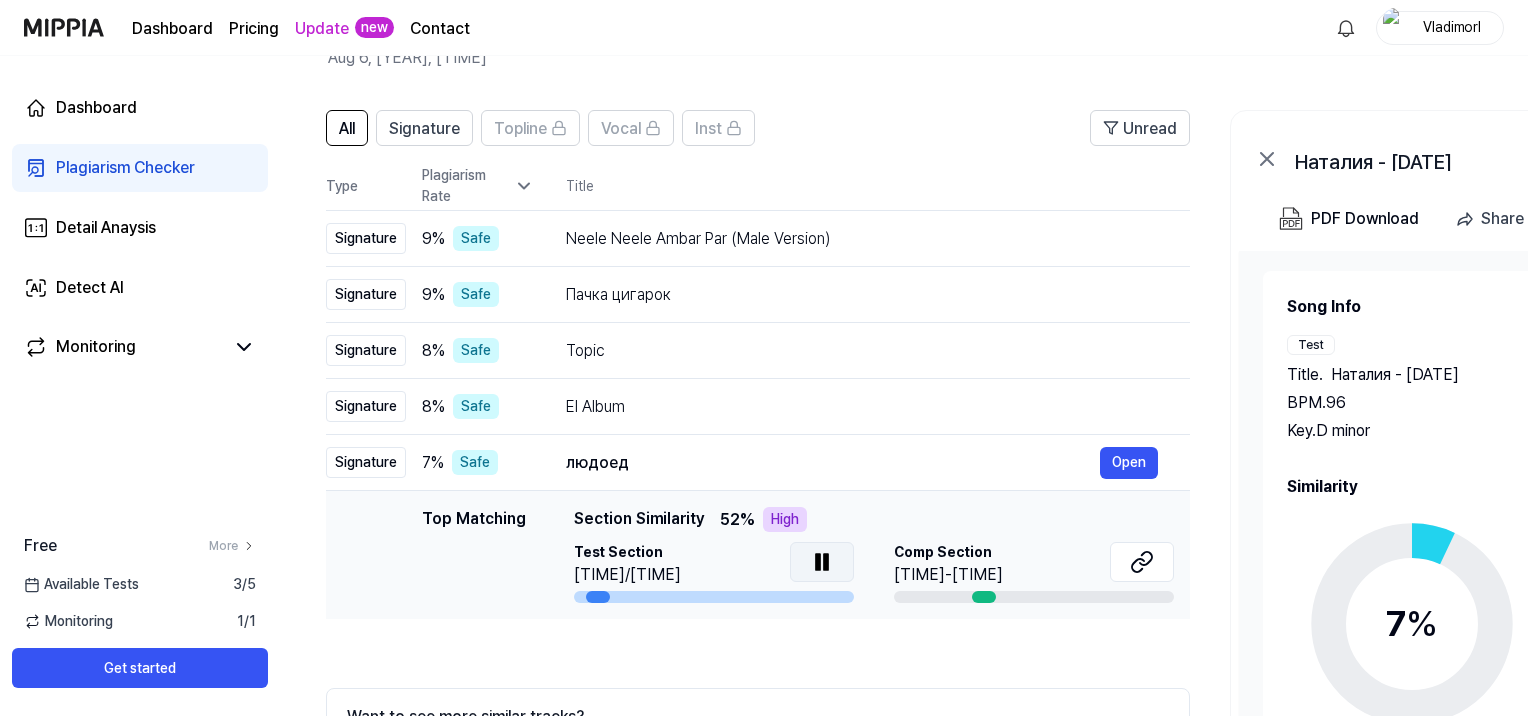 click 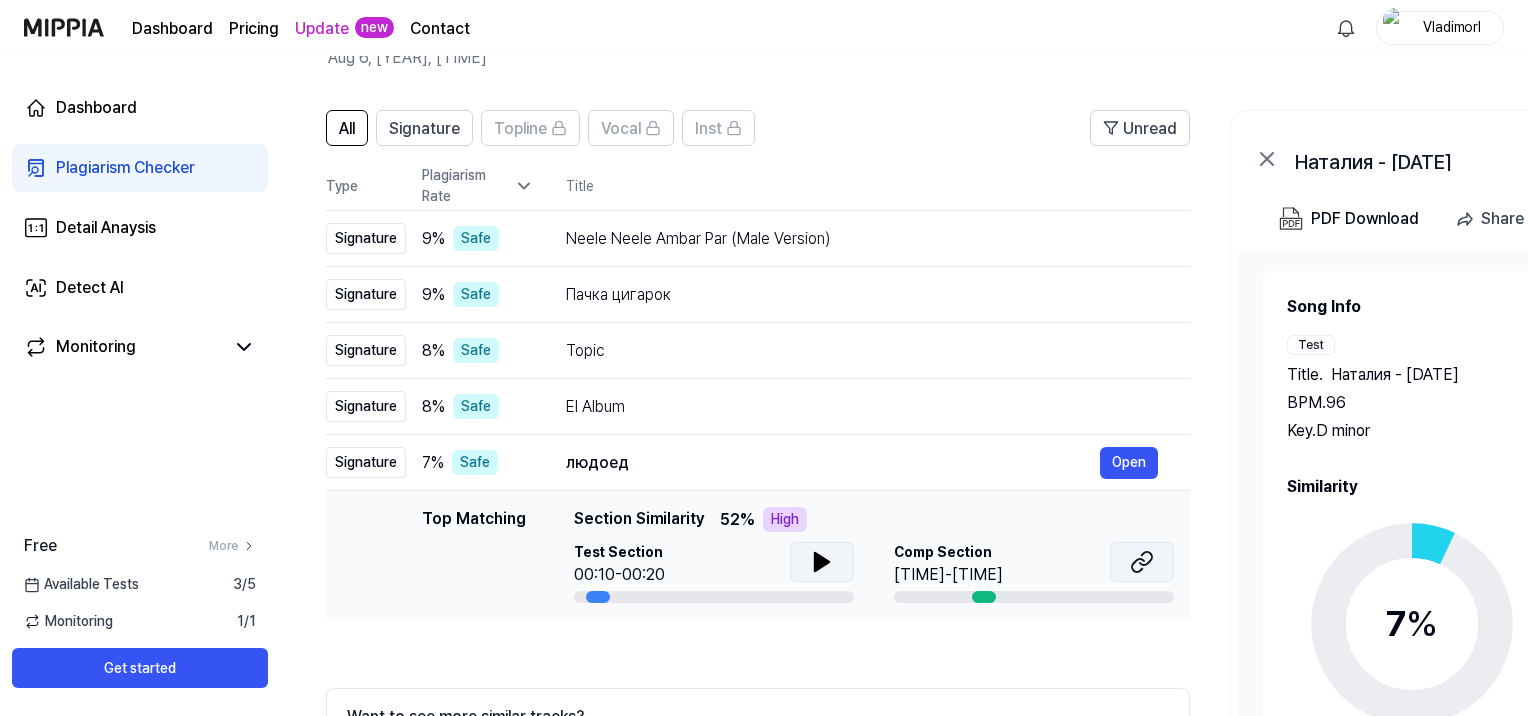 click at bounding box center [1142, 562] 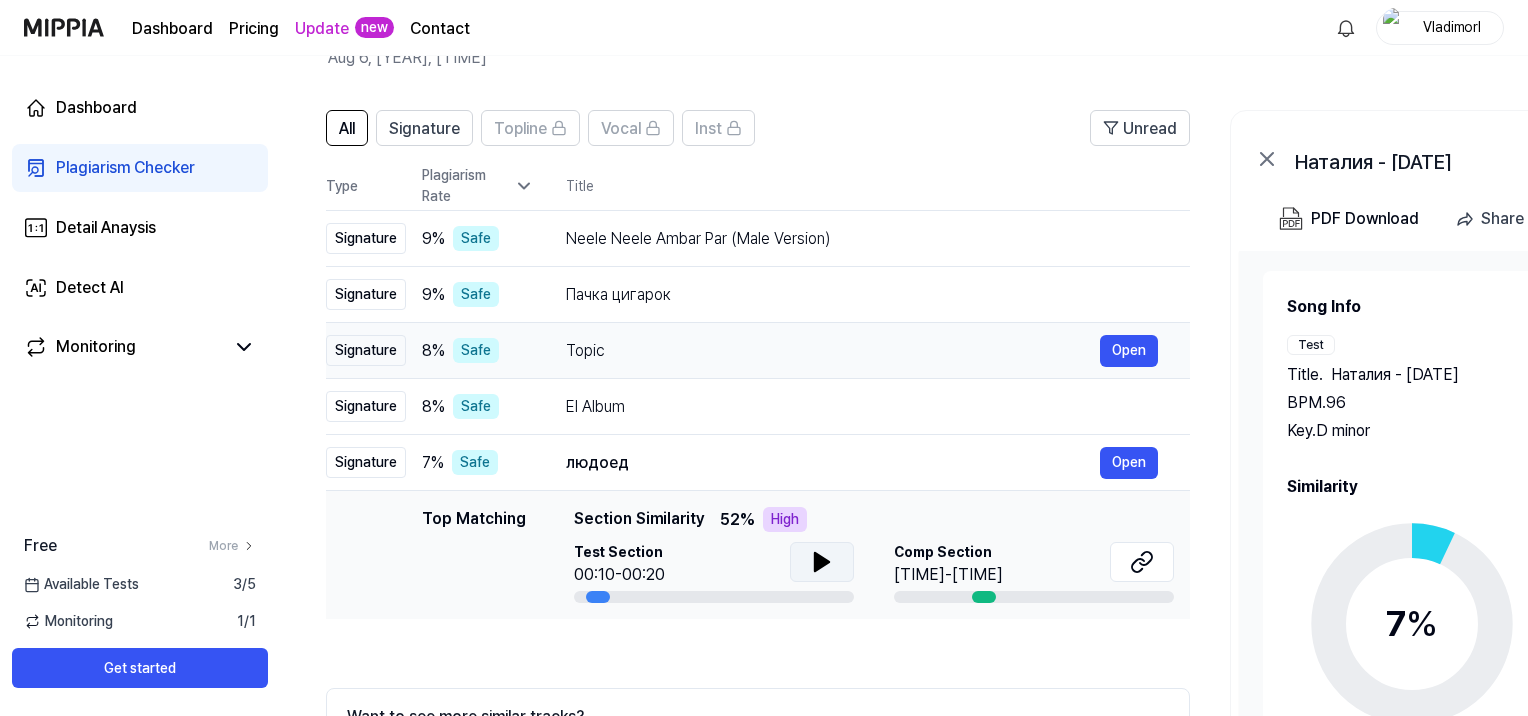 scroll, scrollTop: 0, scrollLeft: 0, axis: both 